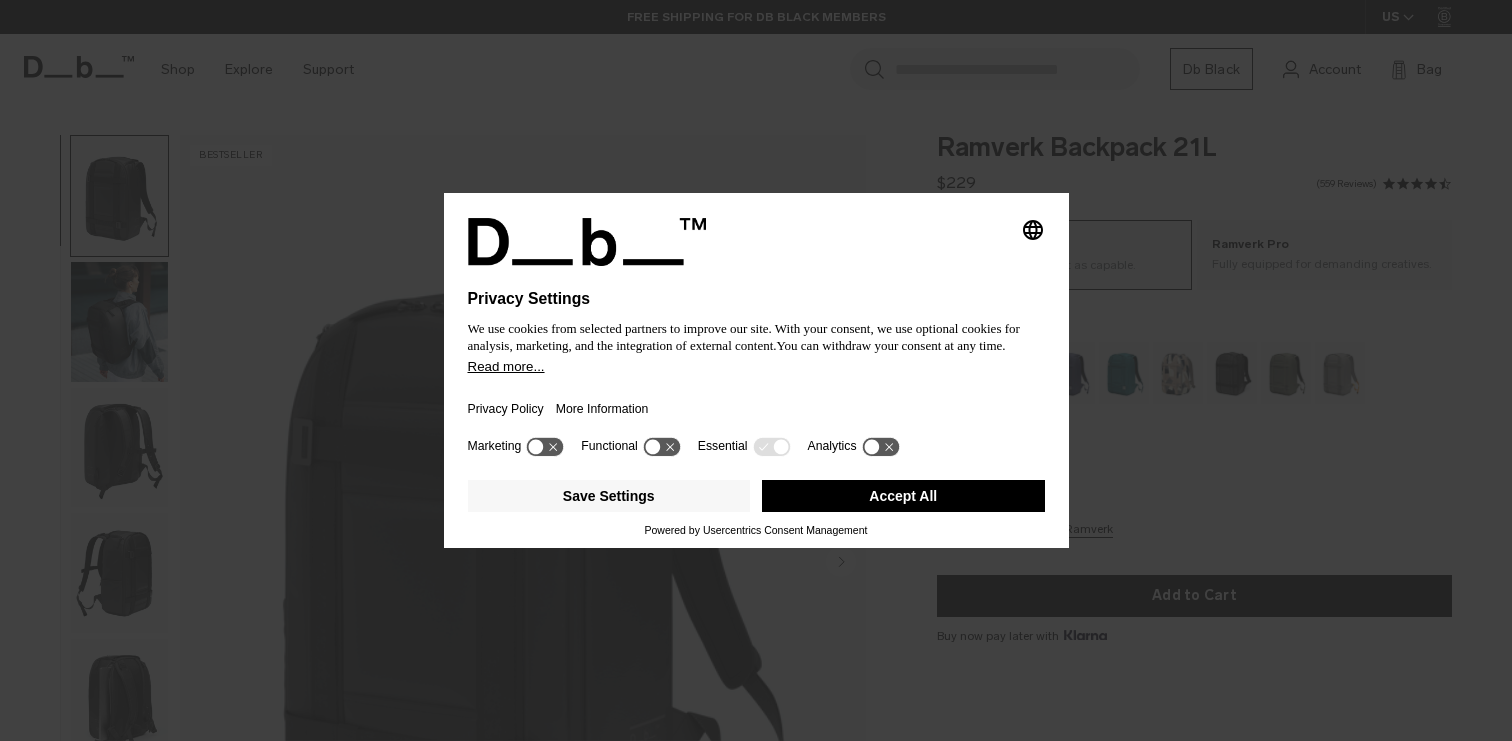scroll, scrollTop: 0, scrollLeft: 0, axis: both 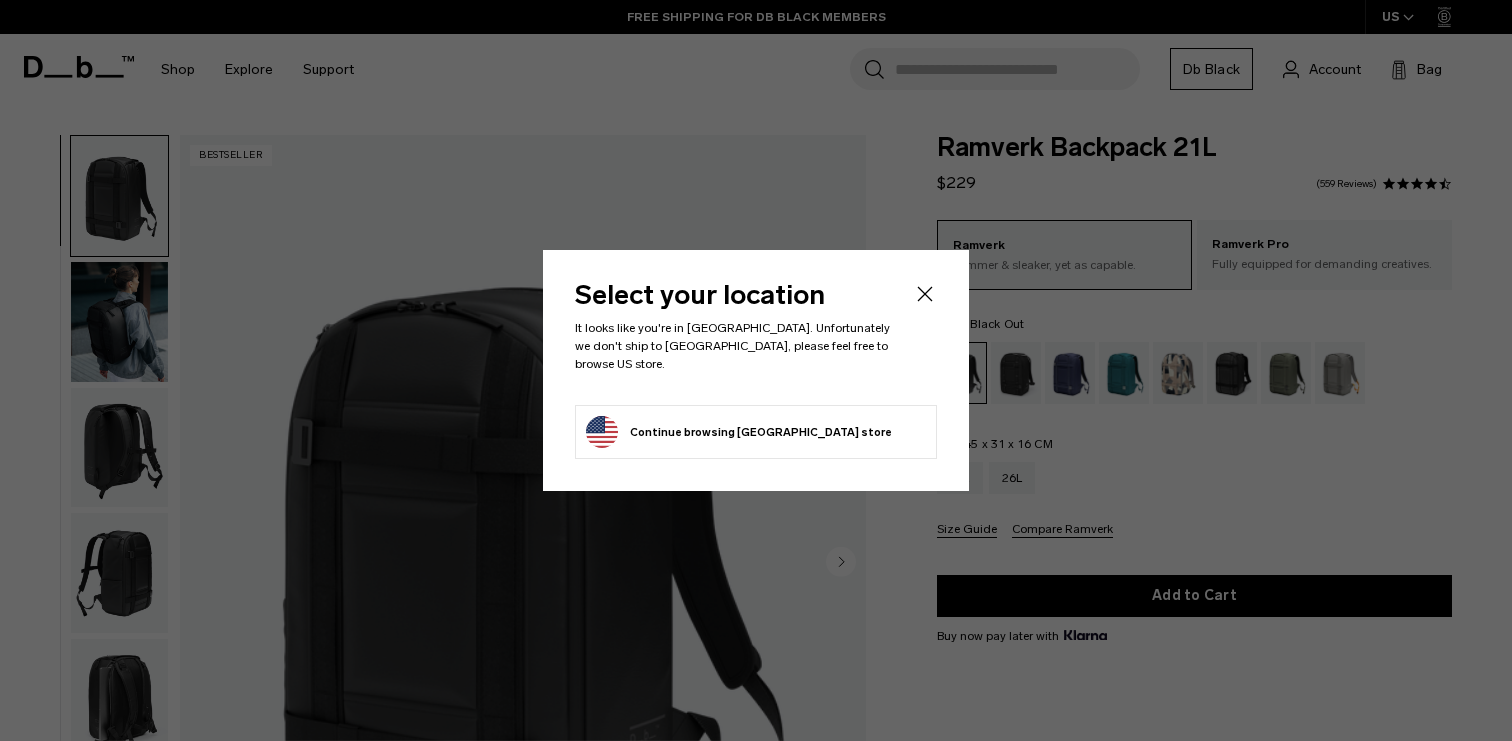 click on "Continue browsing United States store
Continue shopping in United States" 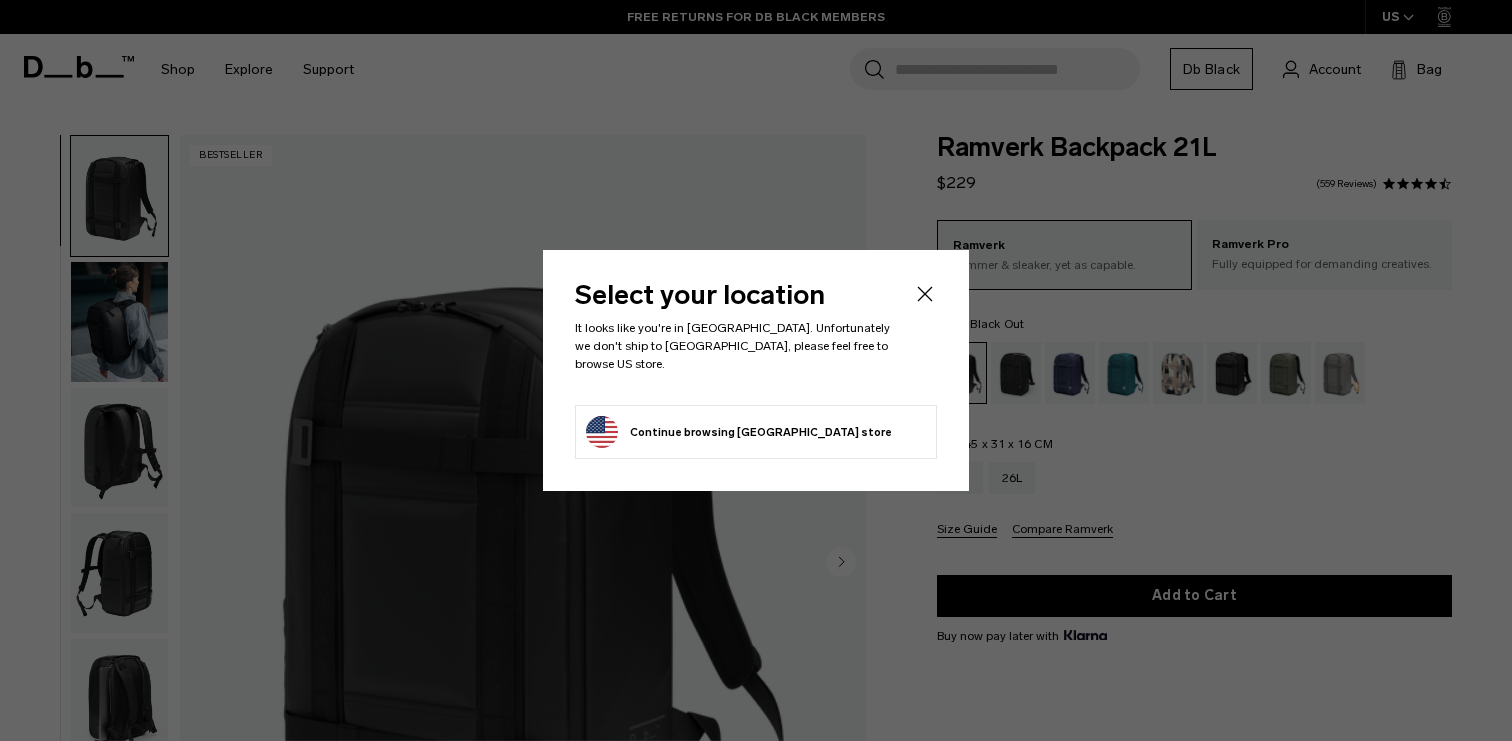 click on "Continue browsing United States store
Continue shopping in United States" 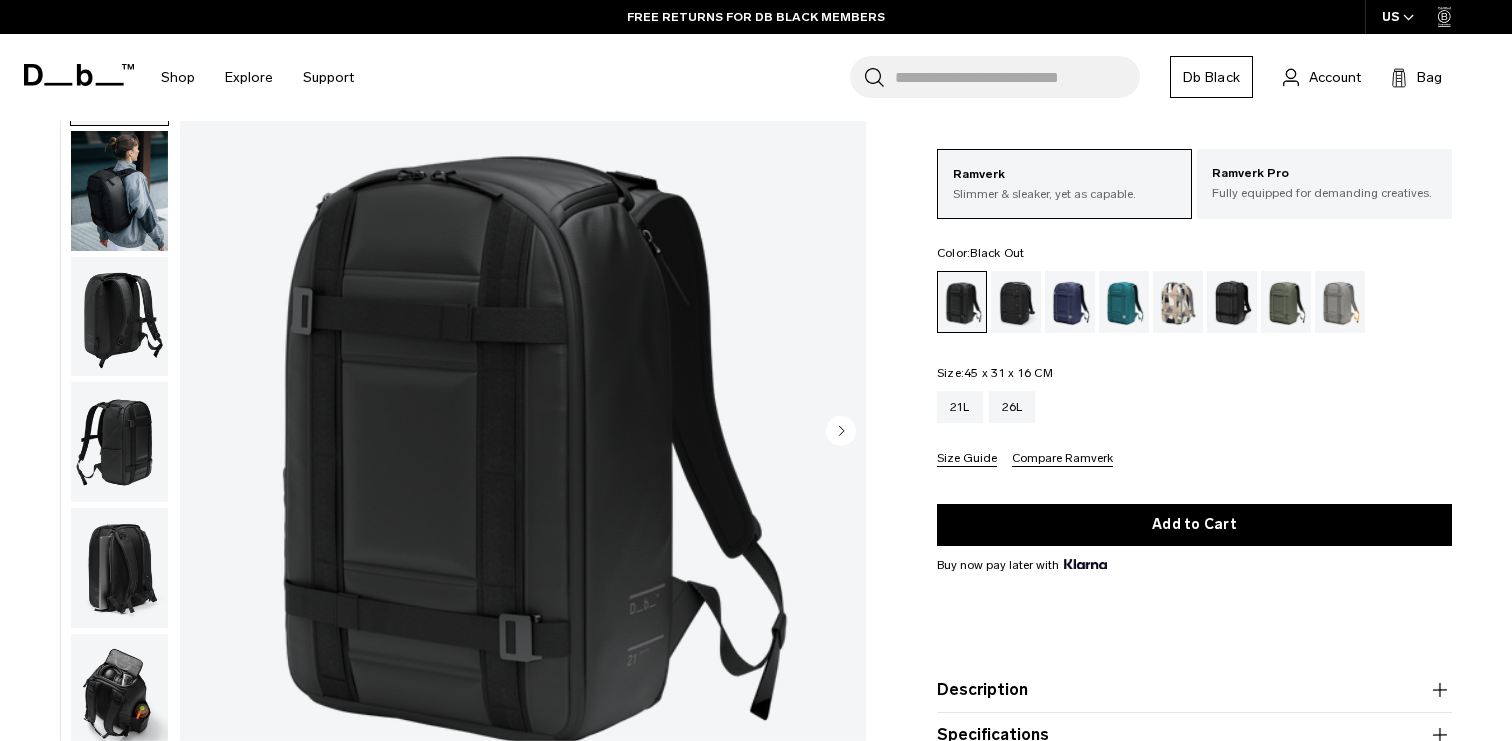 scroll, scrollTop: 0, scrollLeft: 0, axis: both 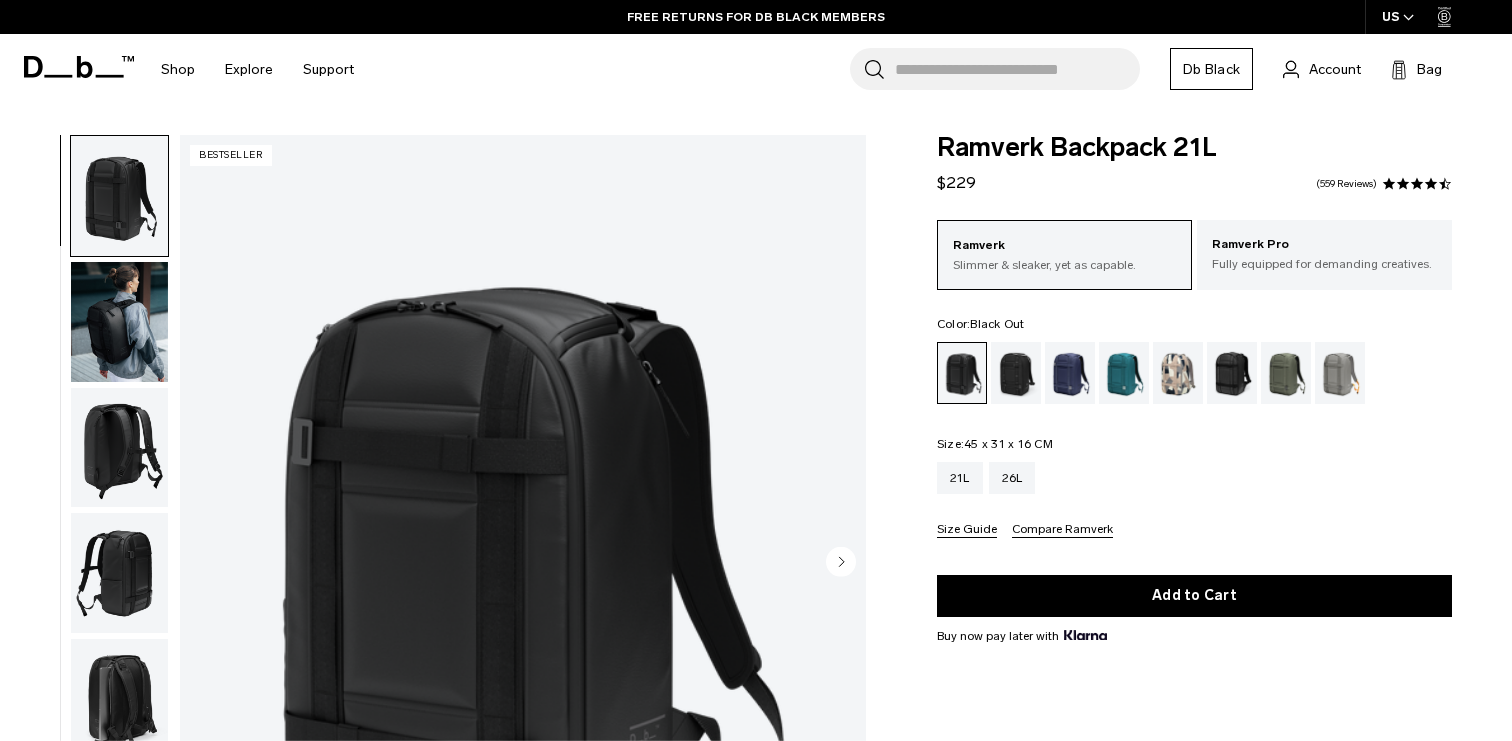 click at bounding box center [119, 322] 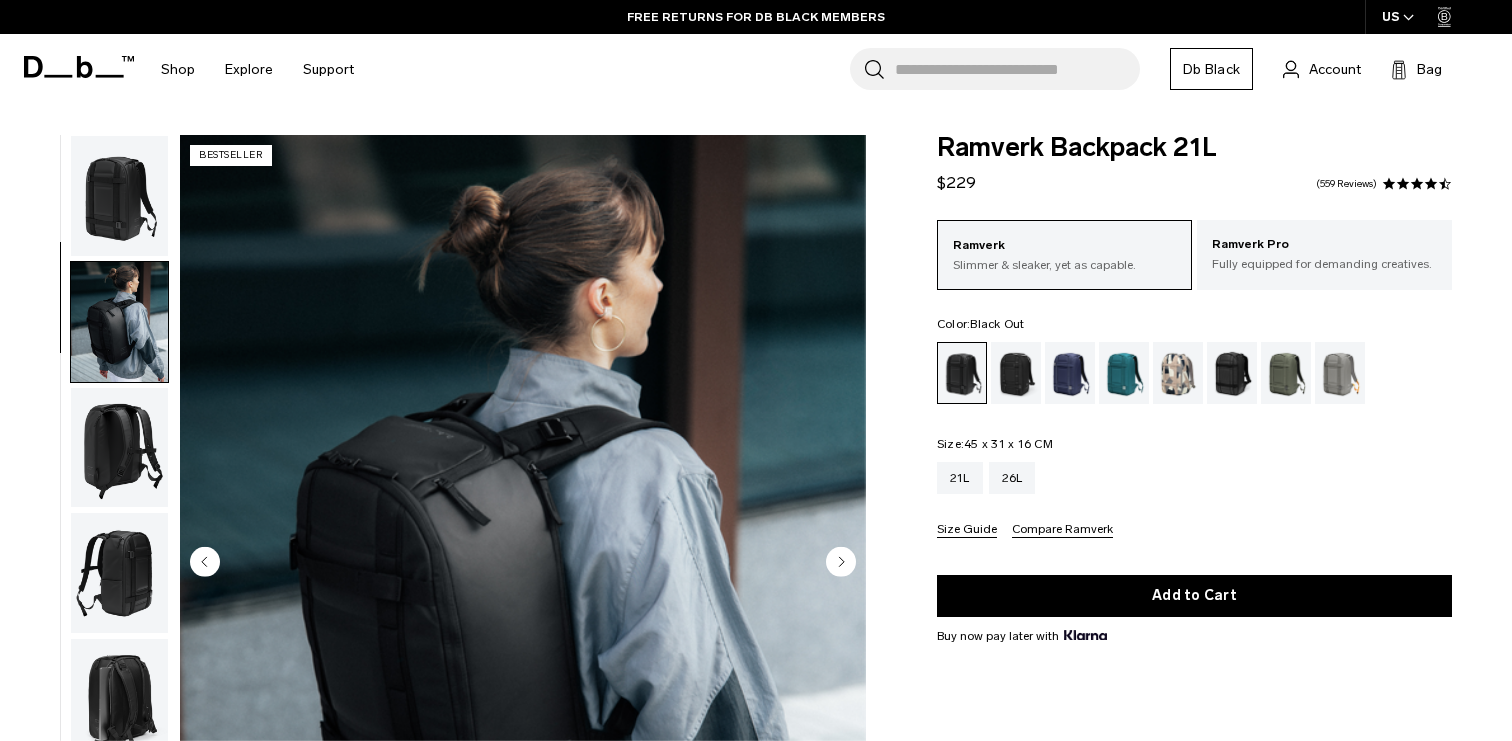 scroll, scrollTop: 126, scrollLeft: 0, axis: vertical 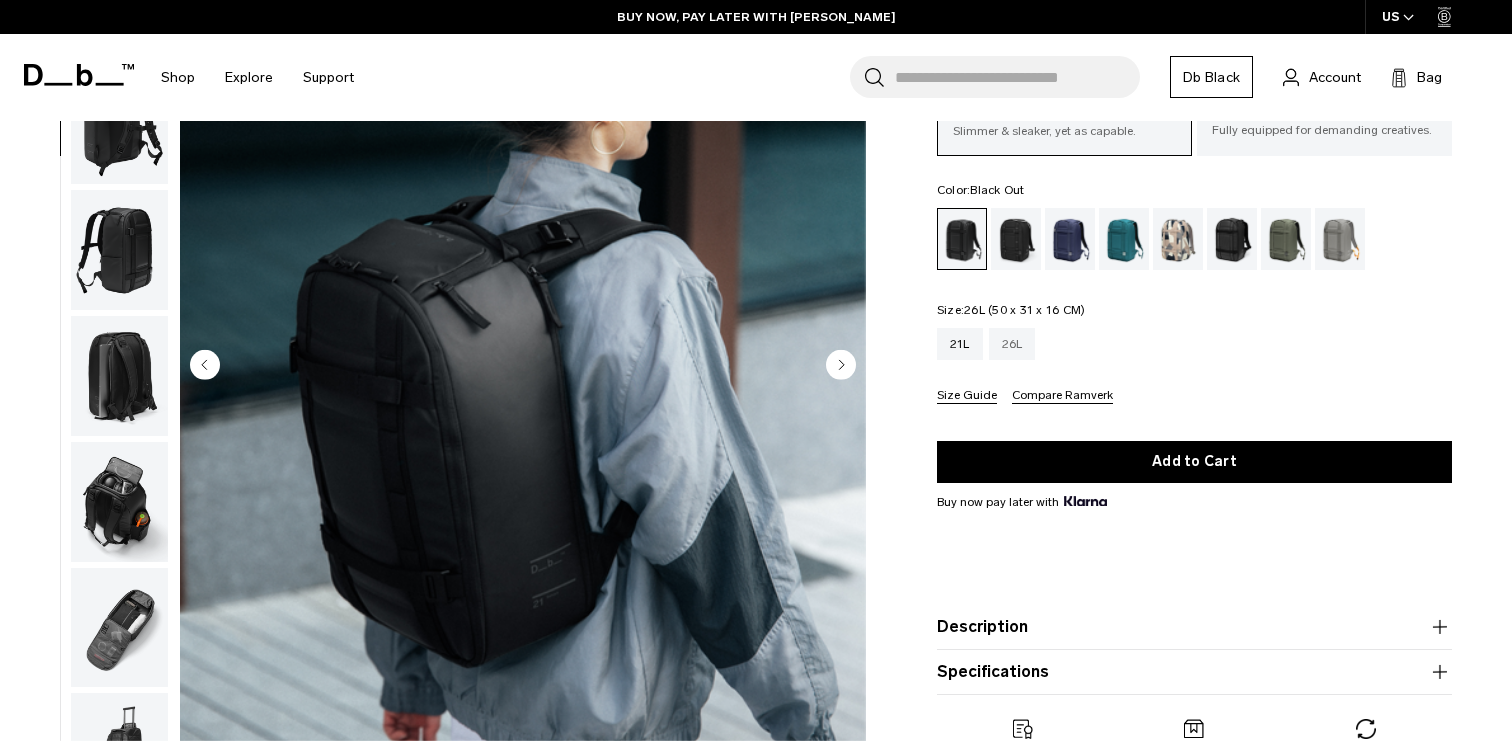 click on "26L" at bounding box center (1012, 344) 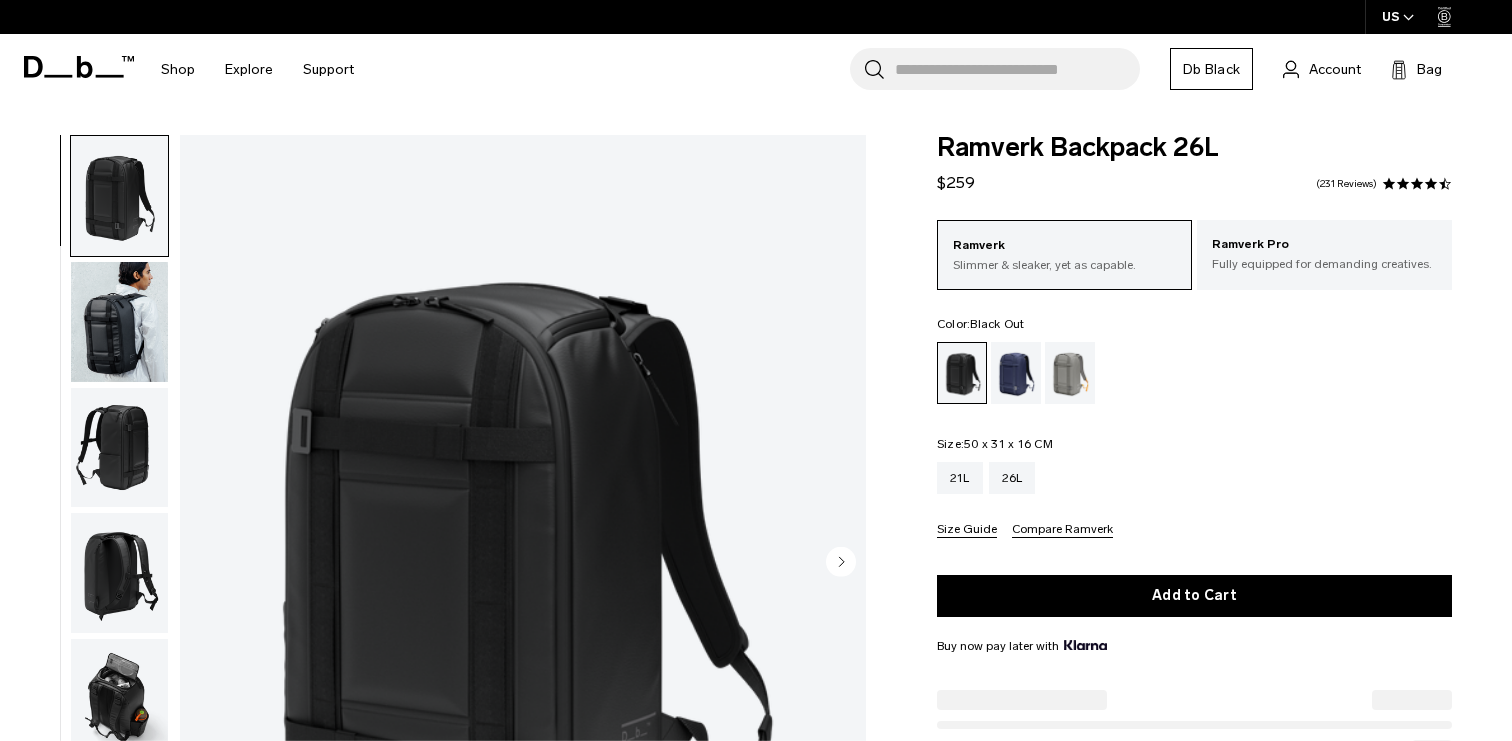scroll, scrollTop: 0, scrollLeft: 0, axis: both 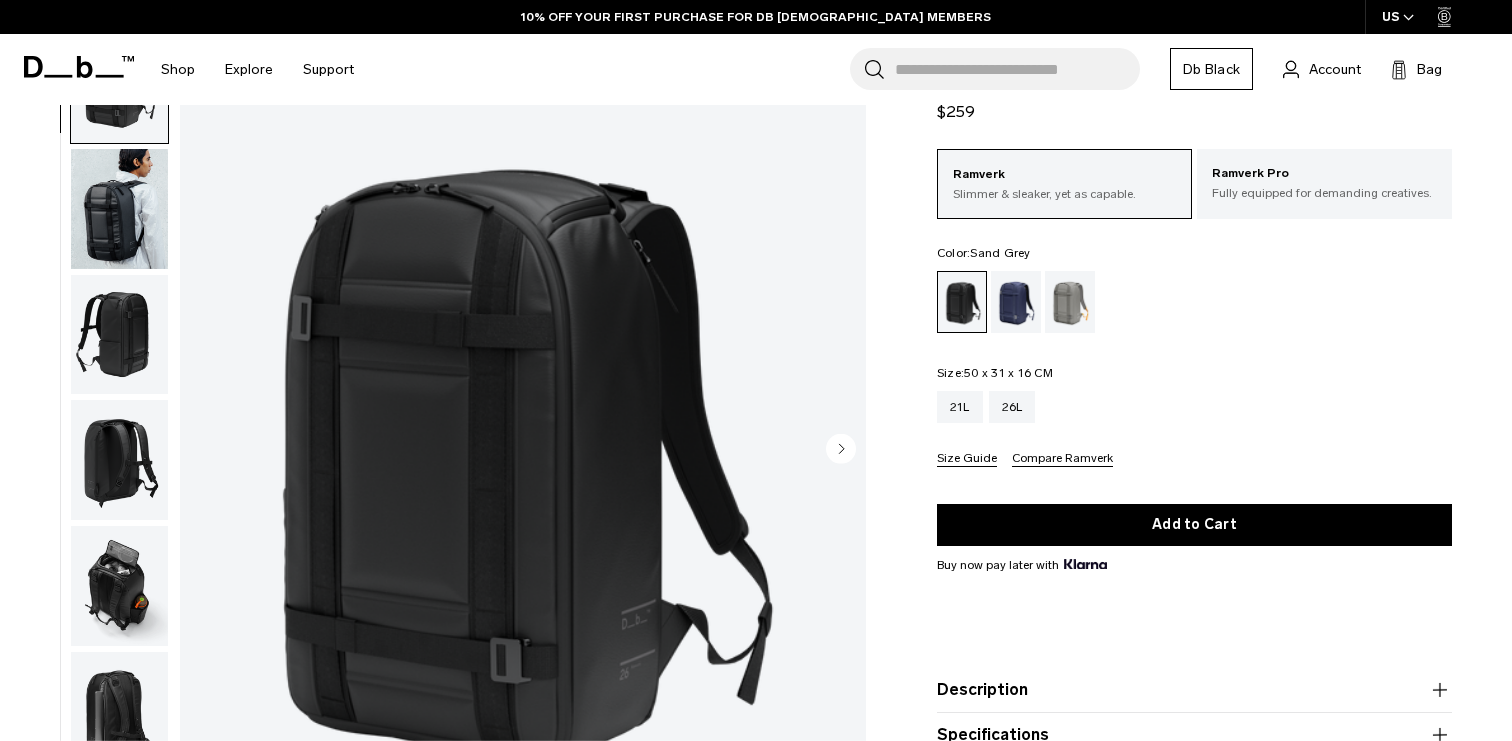 click at bounding box center (1070, 302) 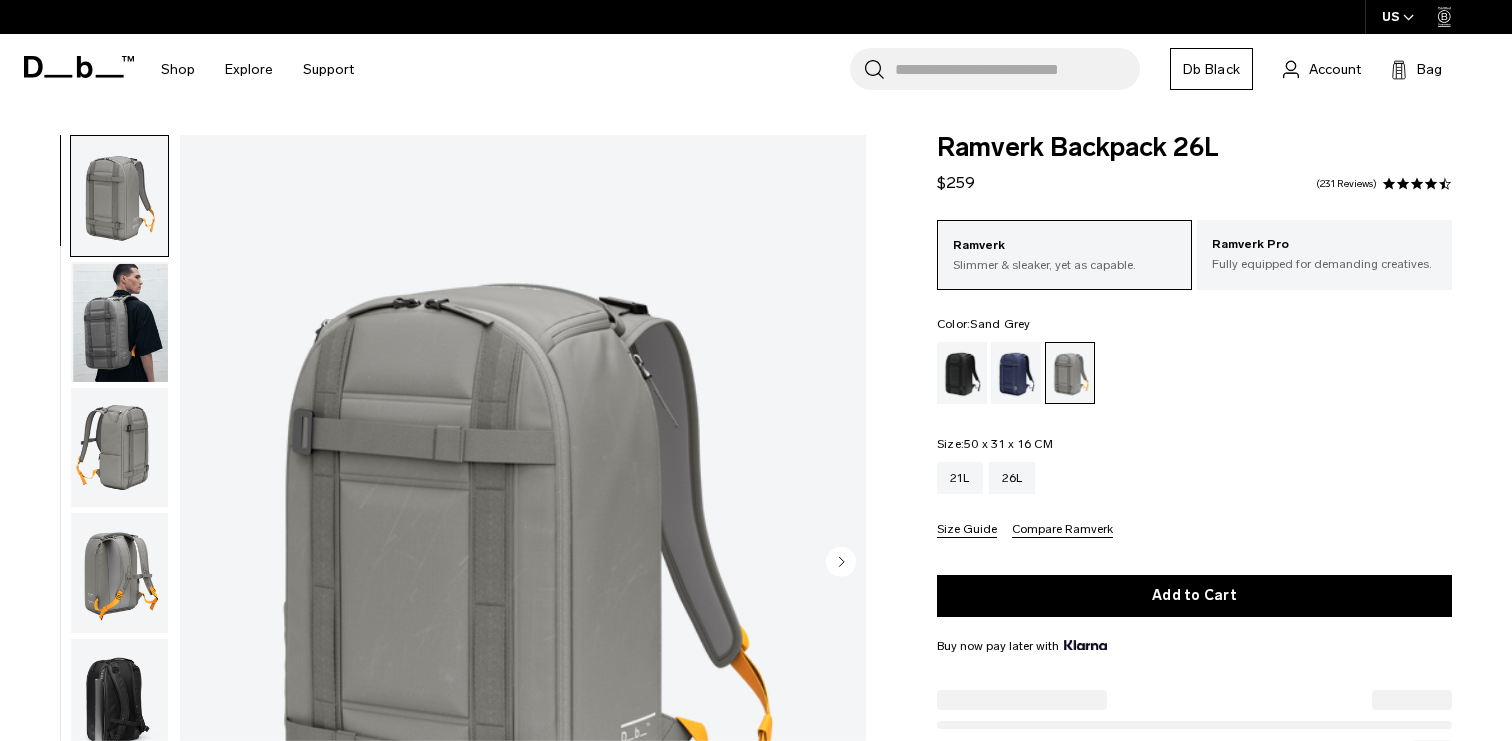 scroll, scrollTop: 0, scrollLeft: 0, axis: both 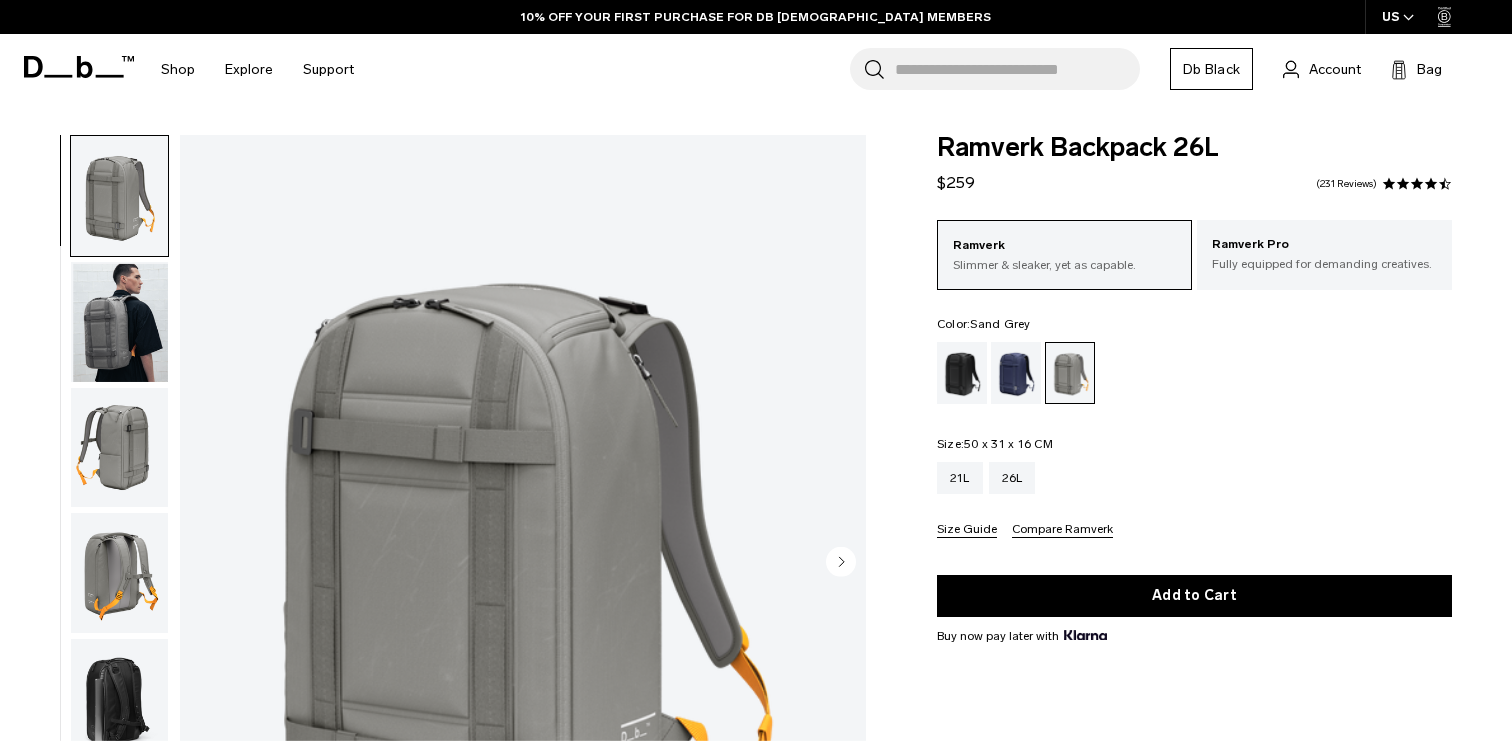 click at bounding box center [119, 322] 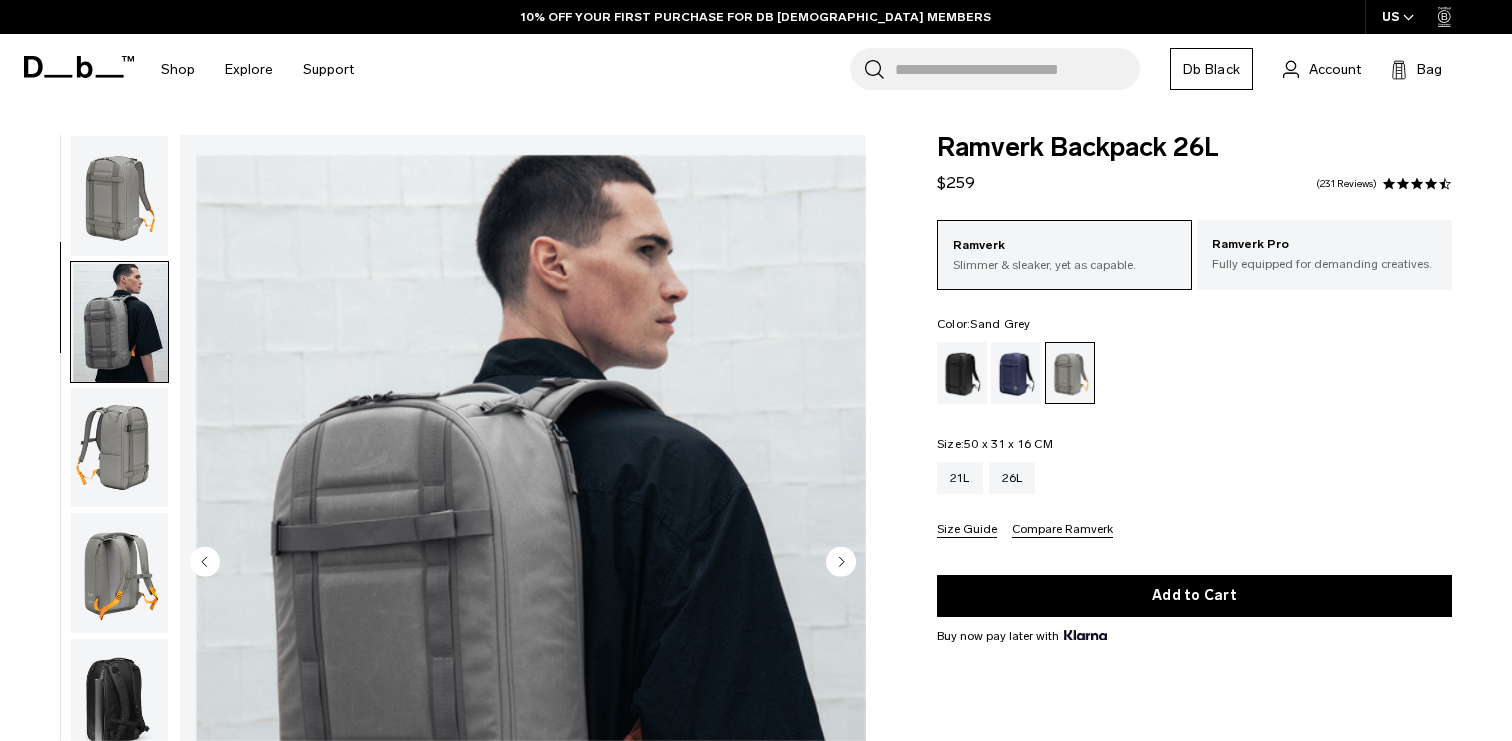 scroll, scrollTop: 126, scrollLeft: 0, axis: vertical 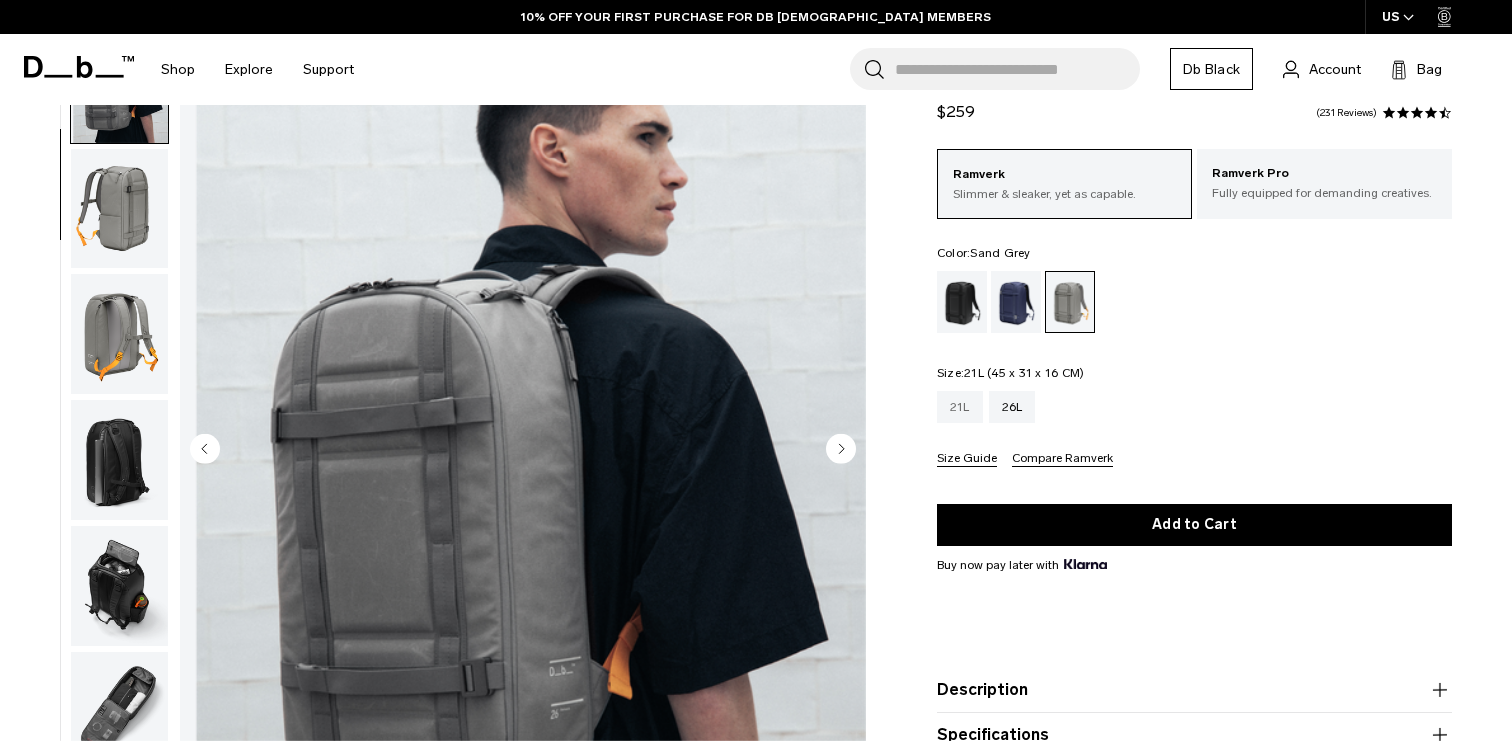 click on "21L" at bounding box center [960, 407] 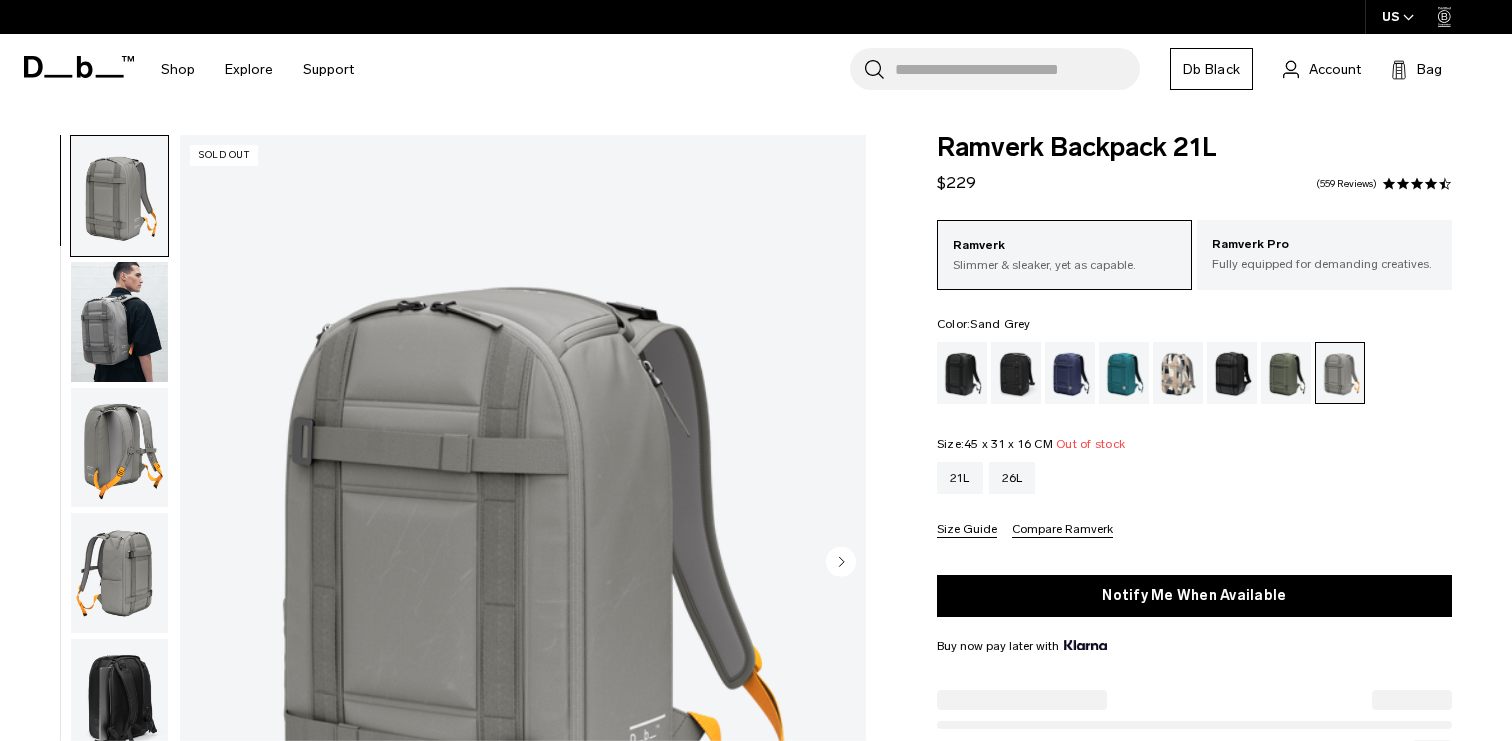 scroll, scrollTop: 0, scrollLeft: 0, axis: both 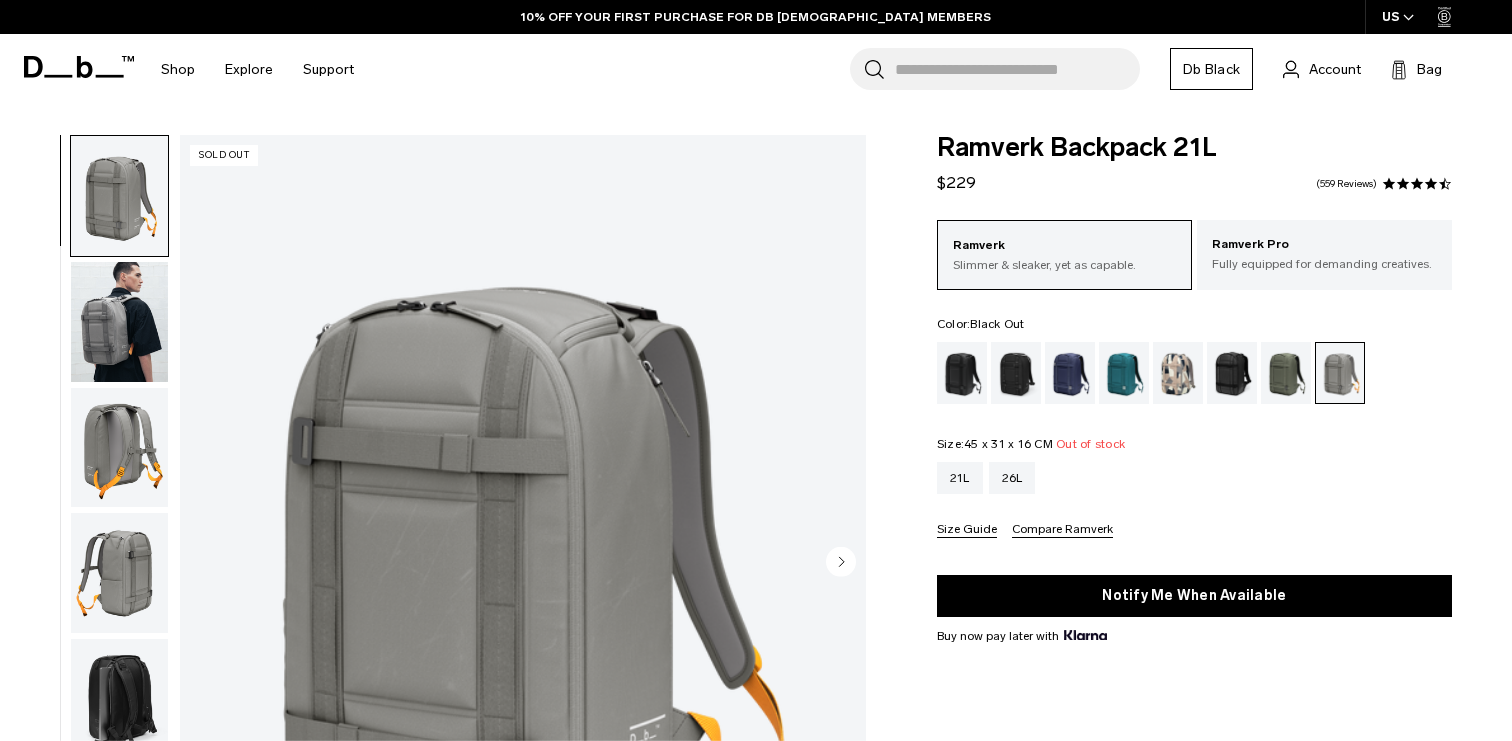 click at bounding box center [962, 373] 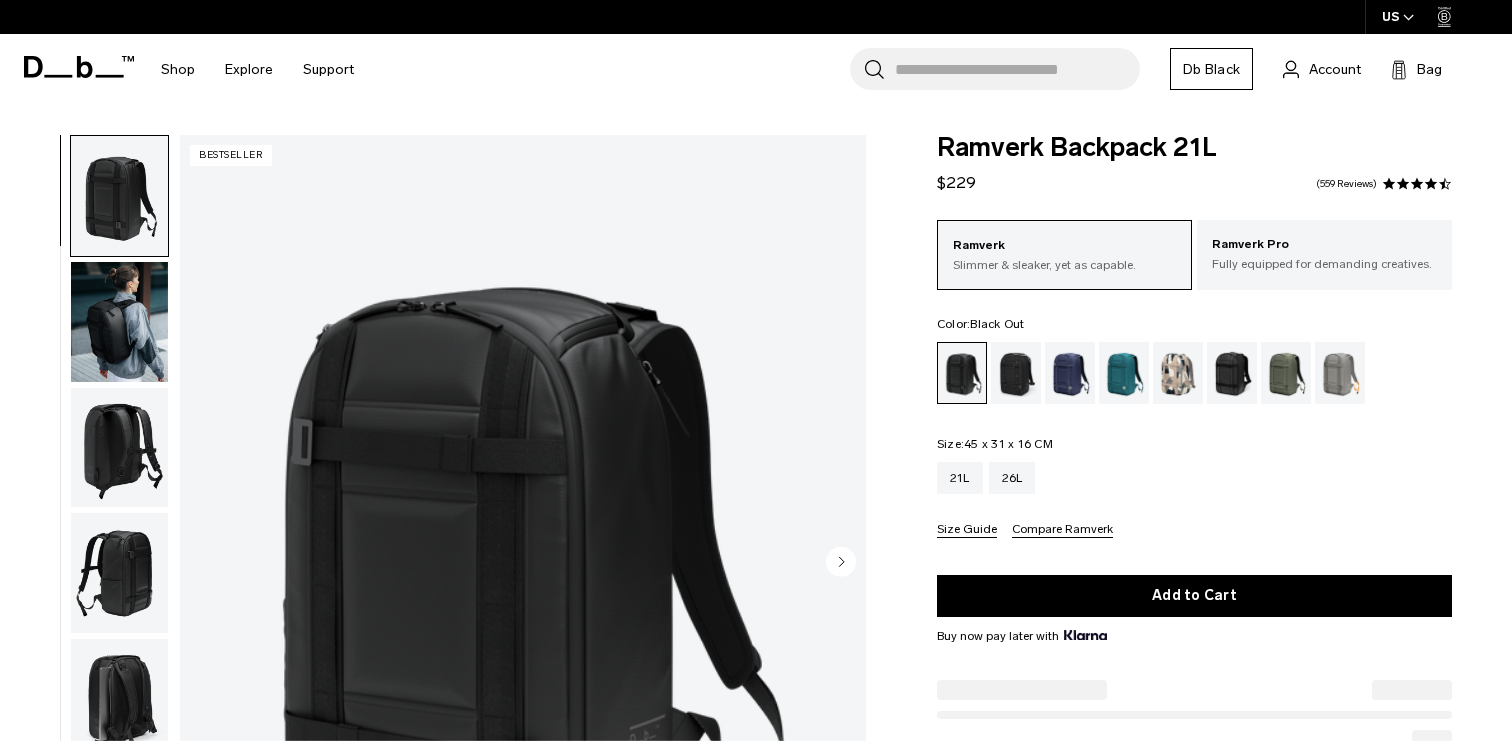scroll, scrollTop: 0, scrollLeft: 0, axis: both 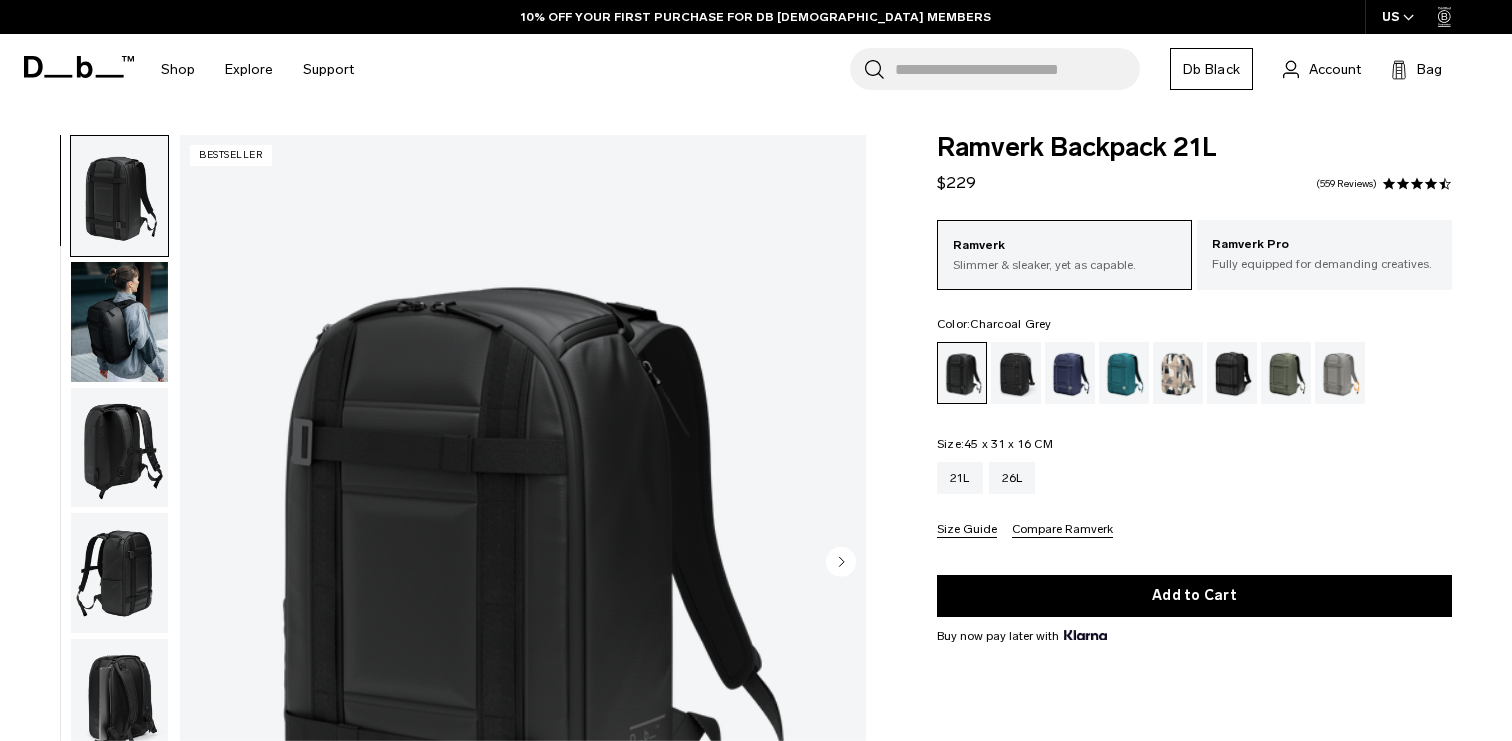 click at bounding box center [1016, 373] 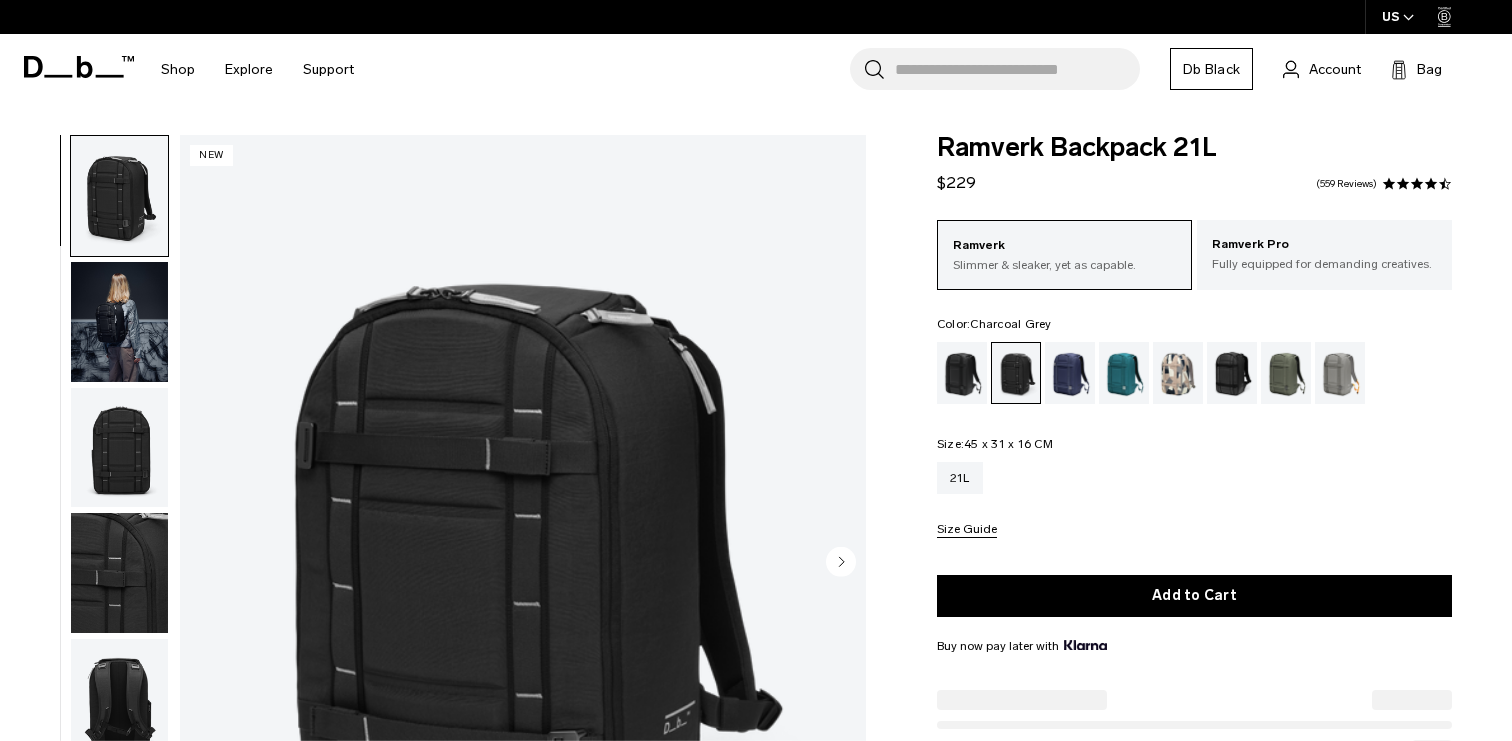 scroll, scrollTop: 0, scrollLeft: 0, axis: both 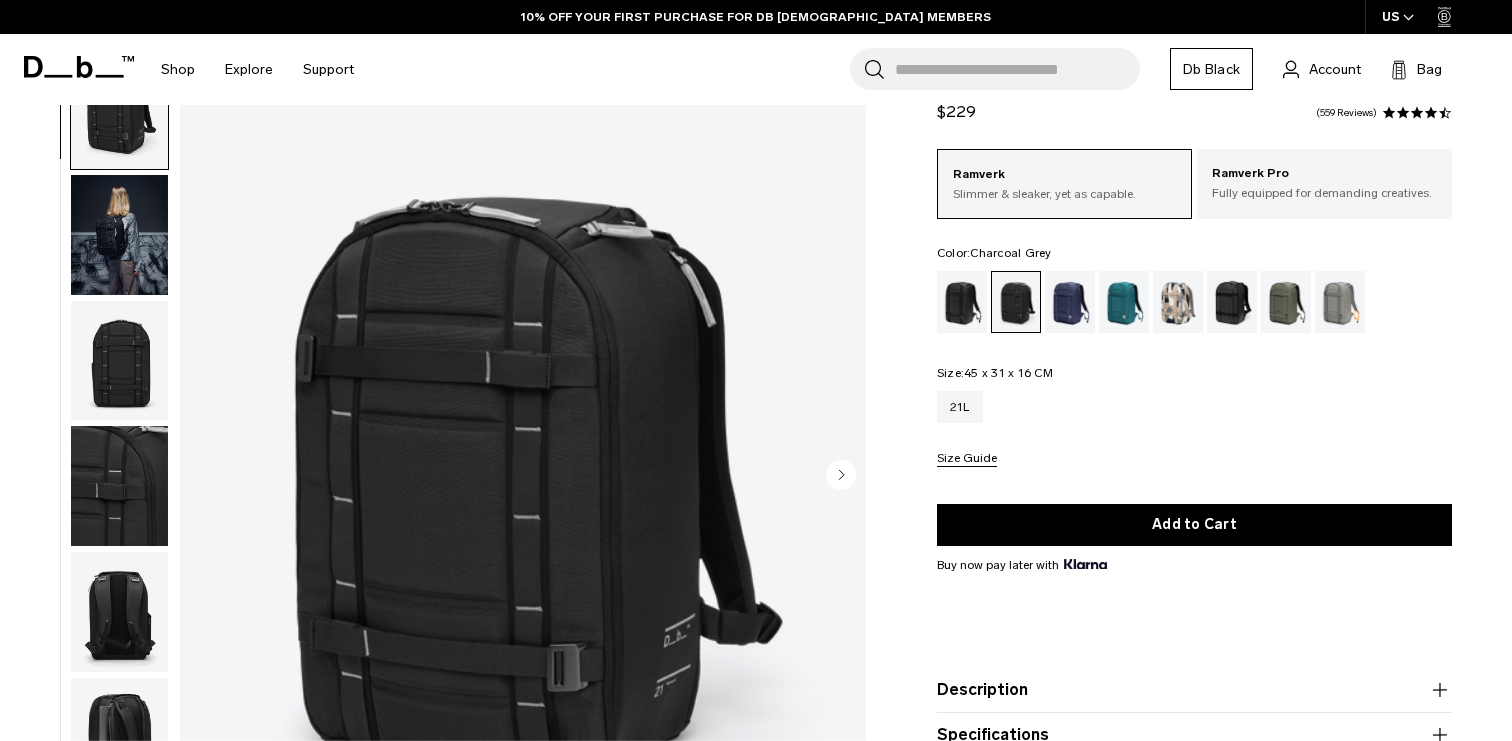 click at bounding box center (119, 235) 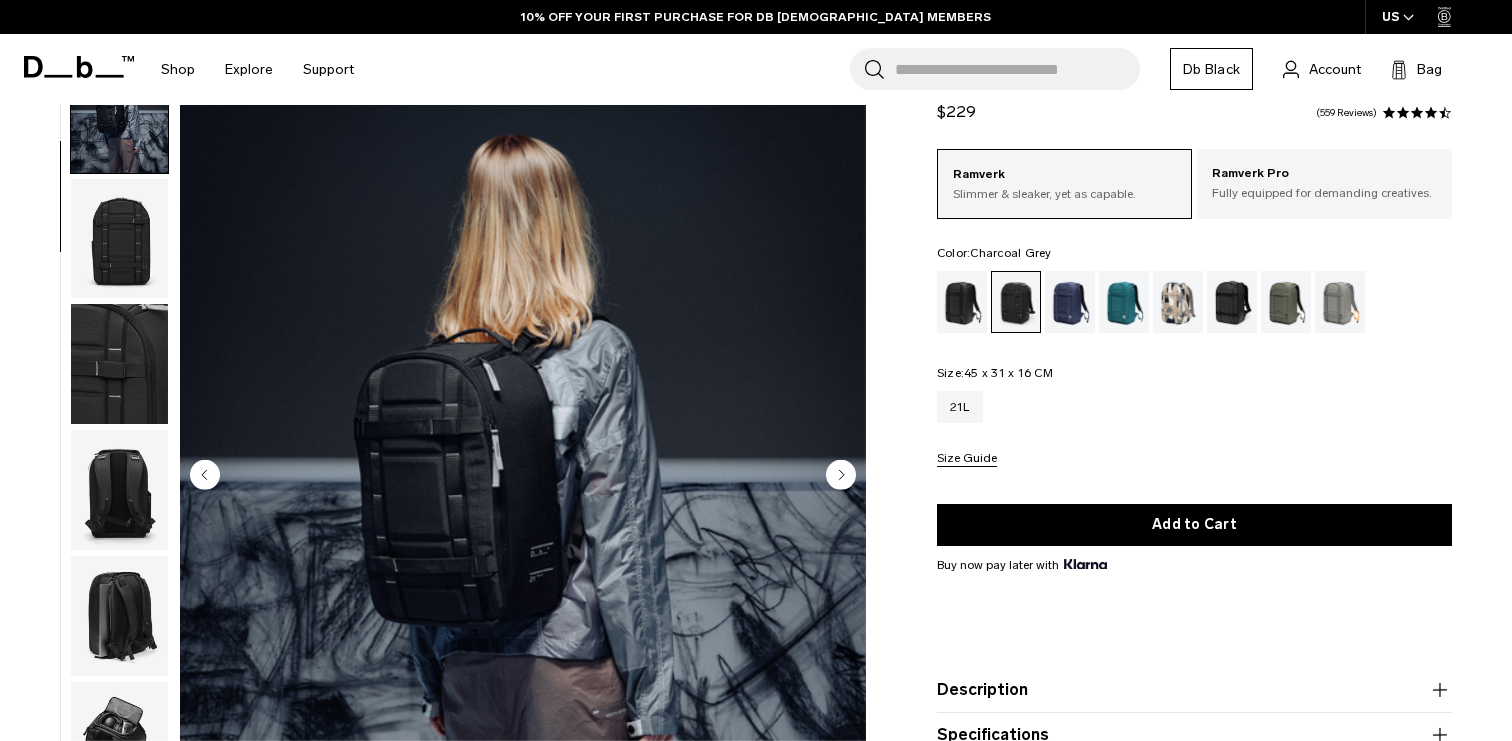 scroll, scrollTop: 126, scrollLeft: 0, axis: vertical 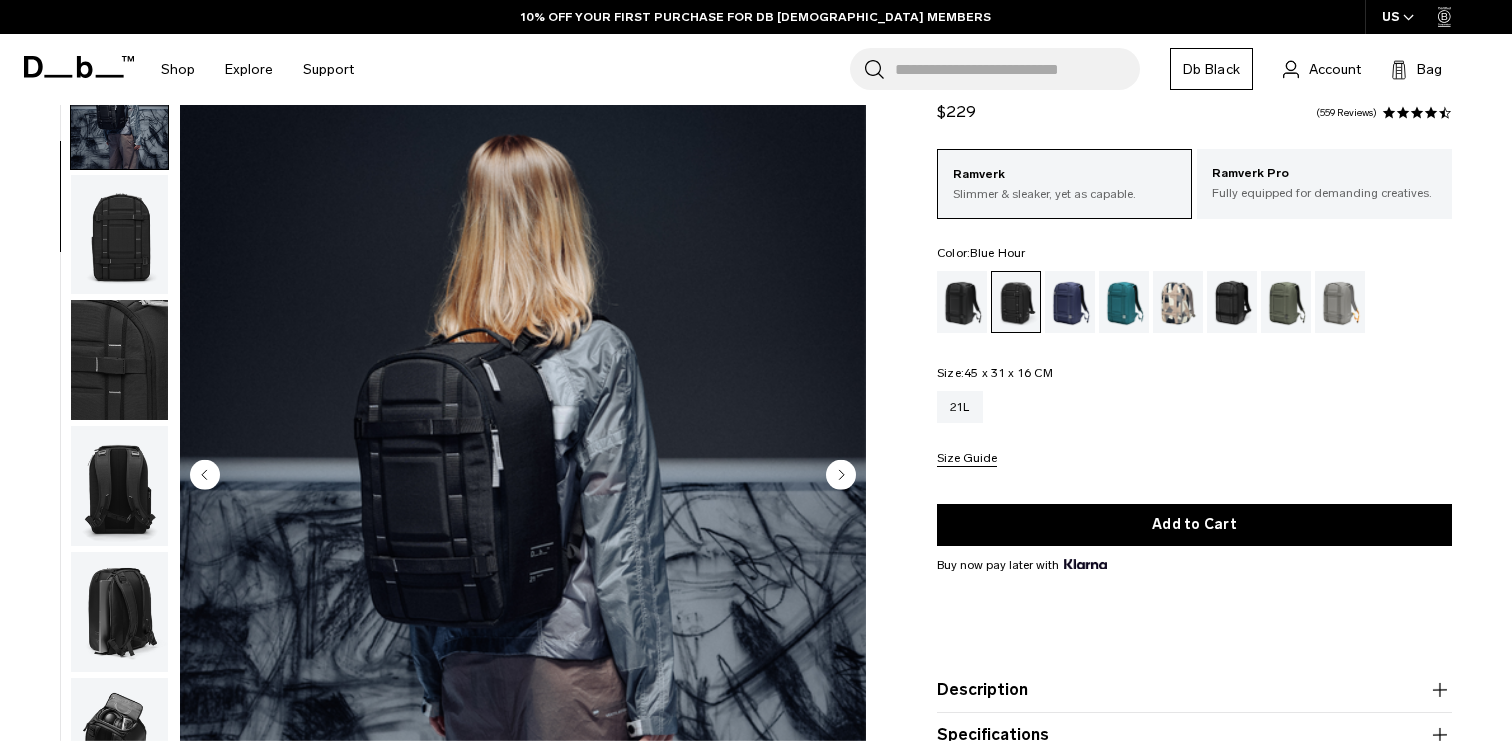 click at bounding box center [1070, 302] 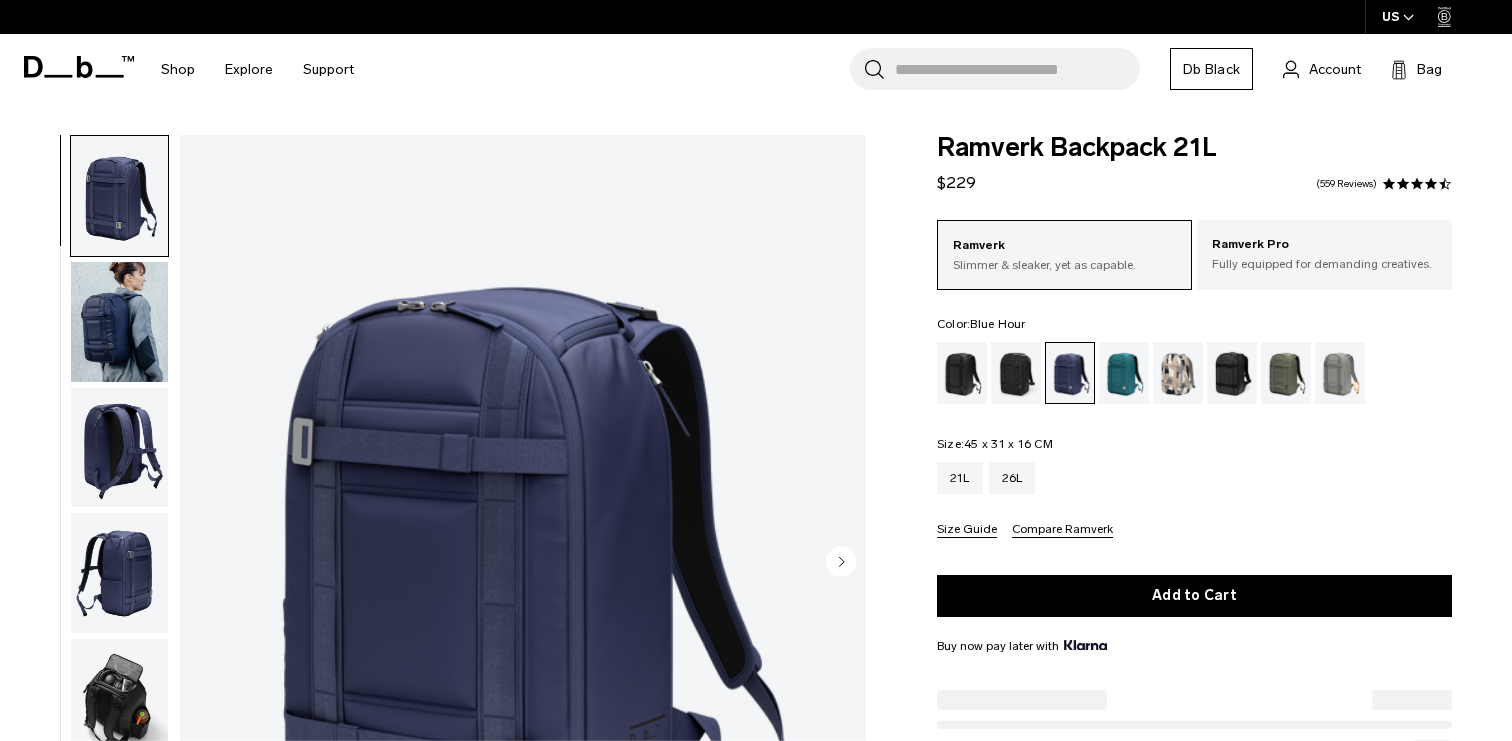scroll, scrollTop: 0, scrollLeft: 0, axis: both 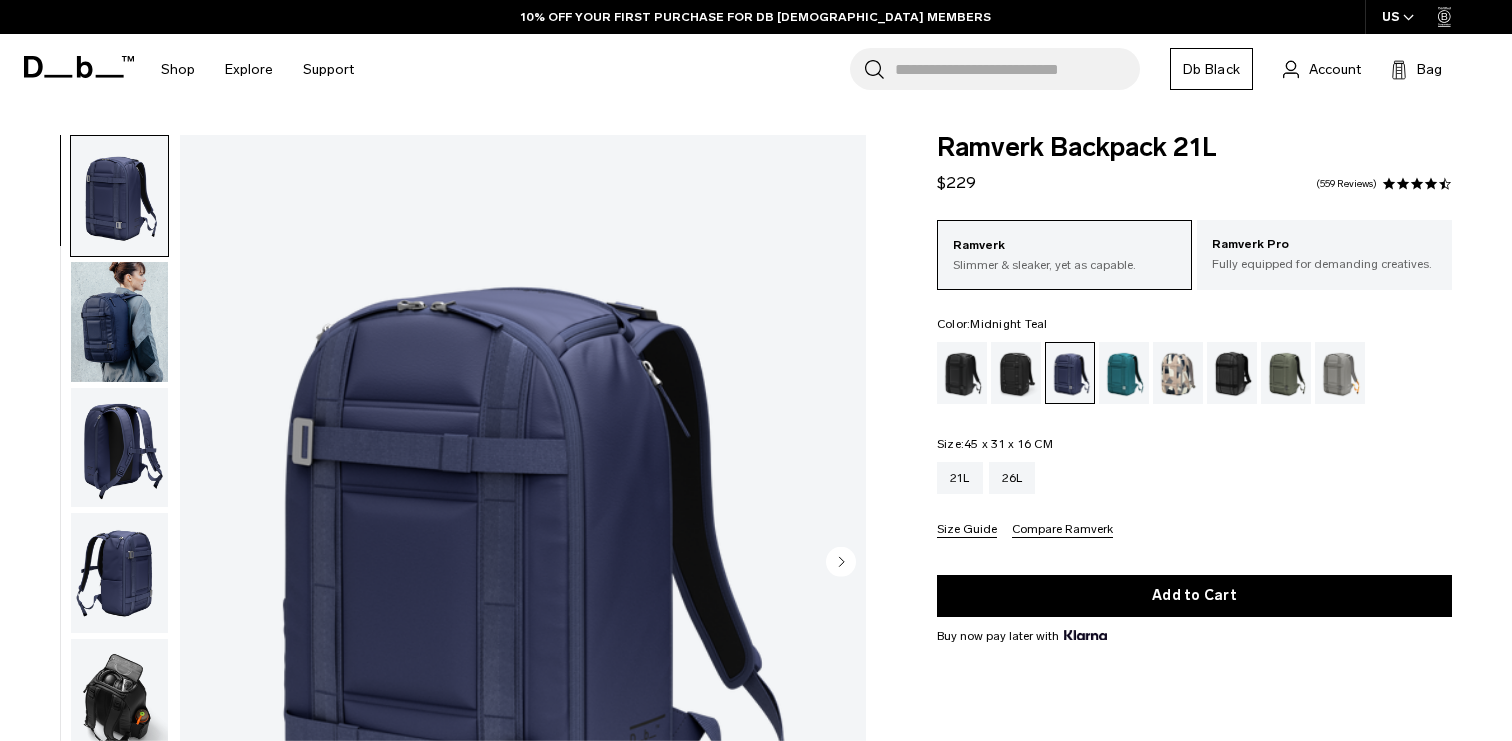 click at bounding box center [1124, 373] 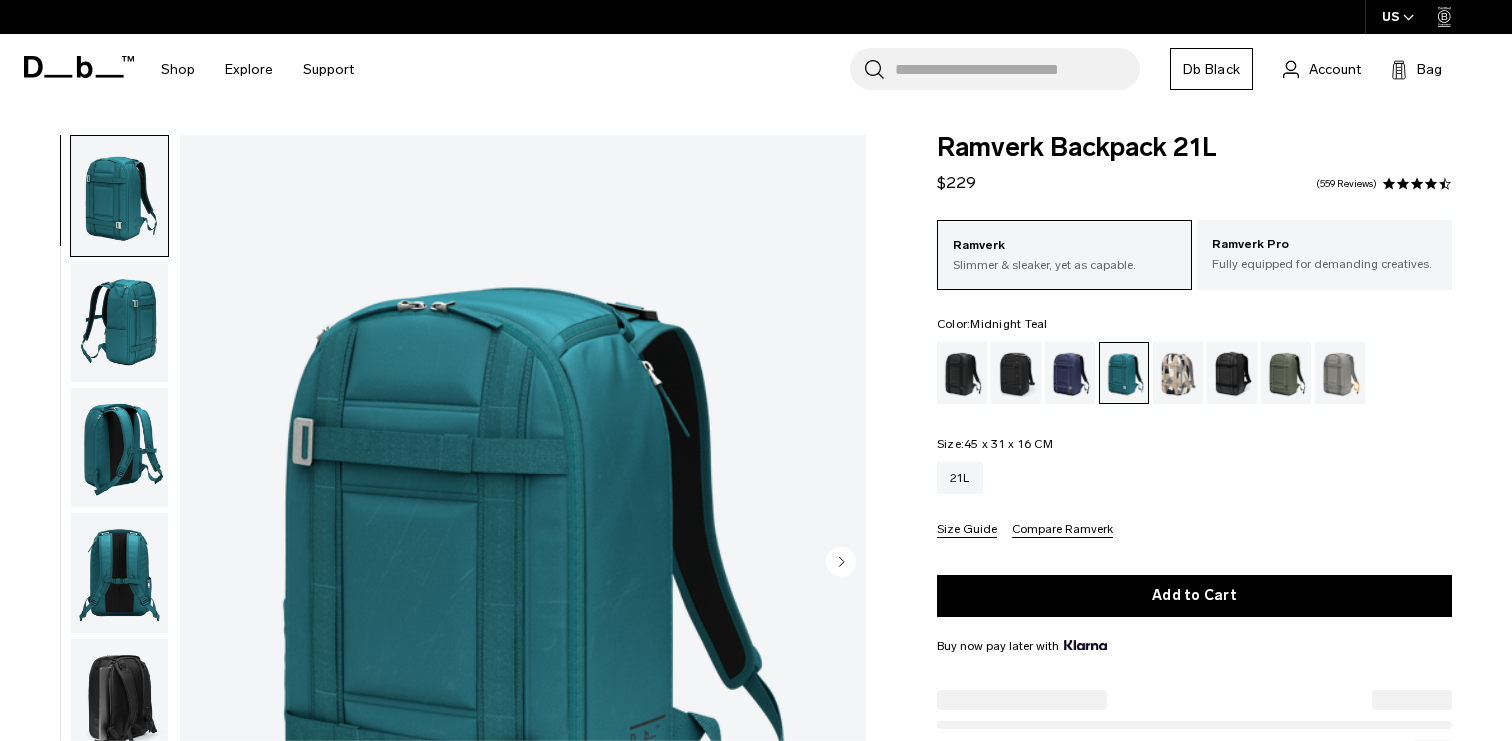 scroll, scrollTop: 0, scrollLeft: 0, axis: both 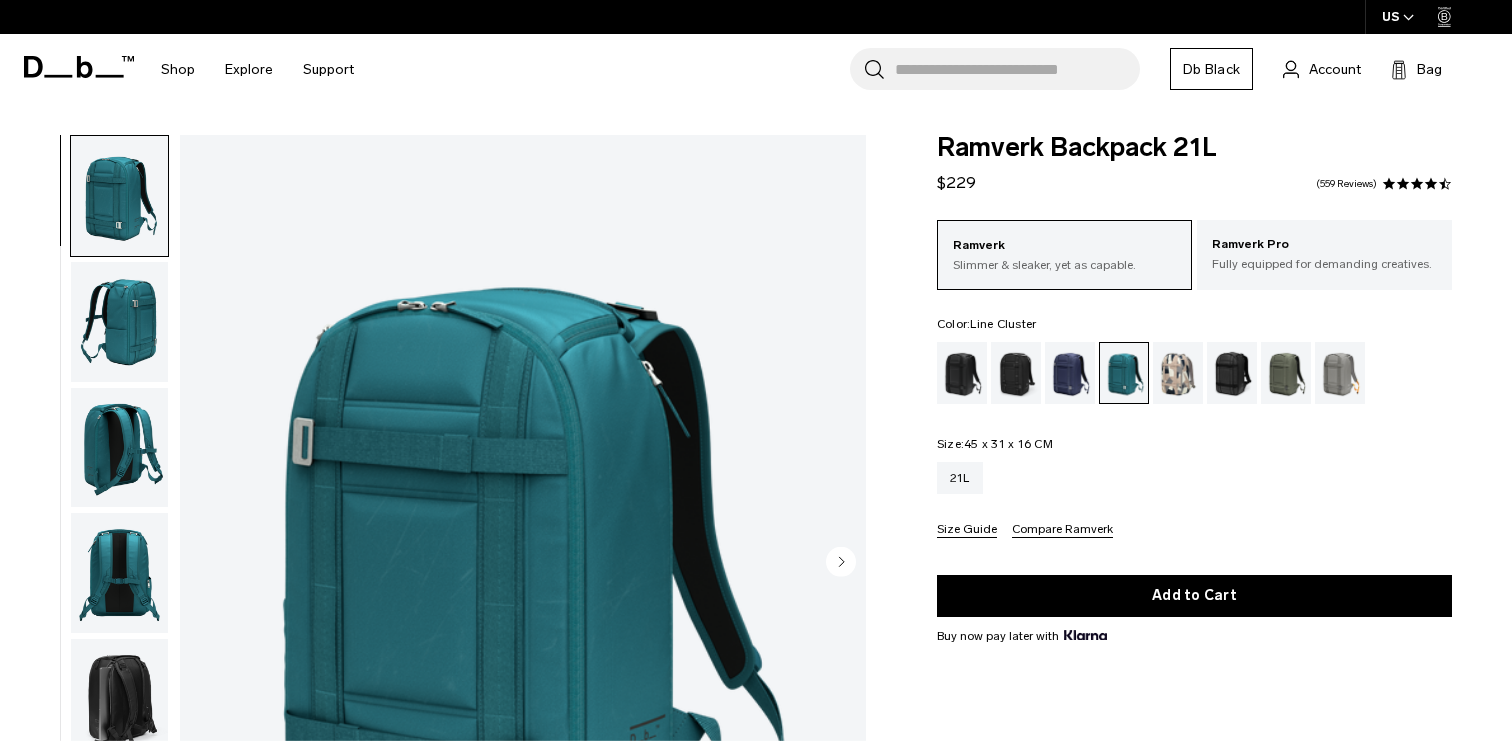 click at bounding box center [1178, 373] 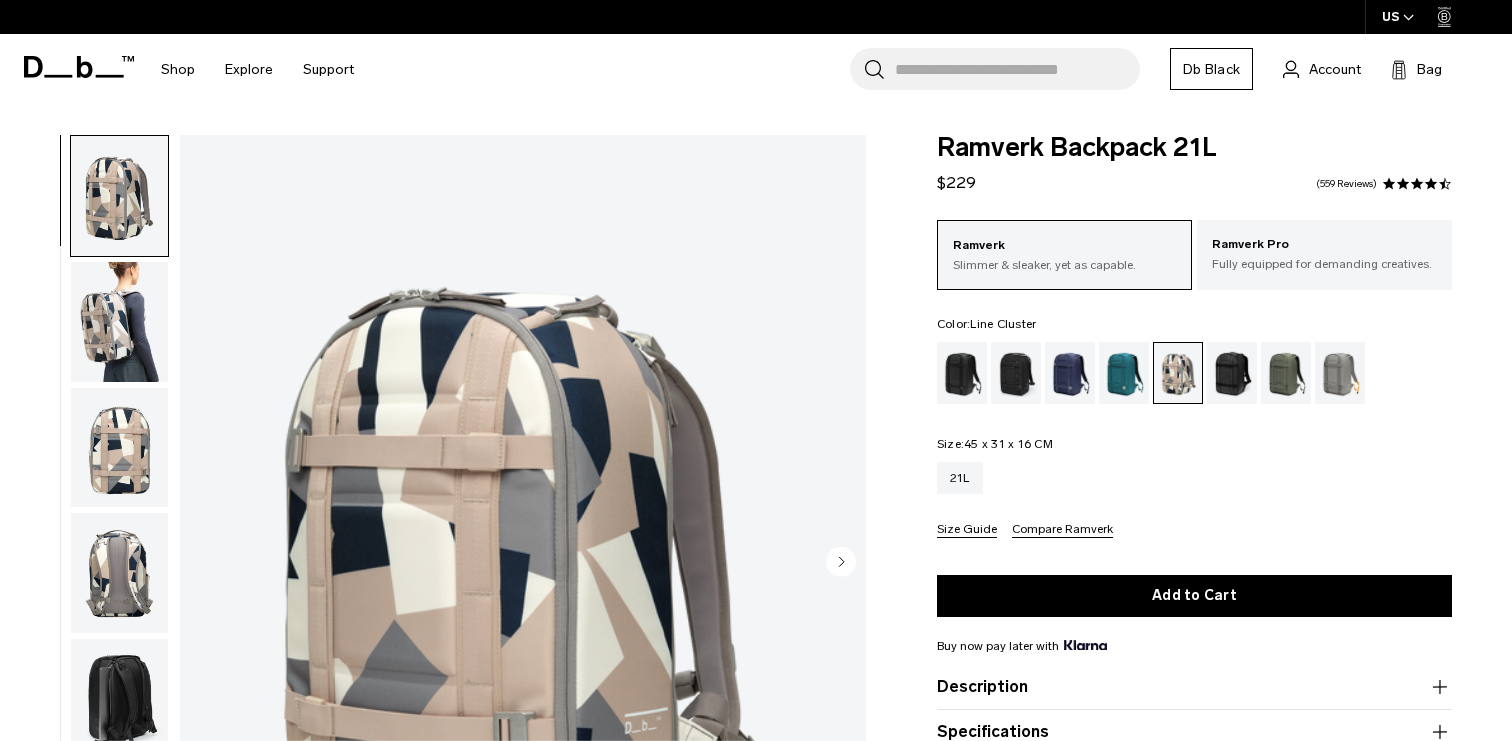 scroll, scrollTop: 0, scrollLeft: 0, axis: both 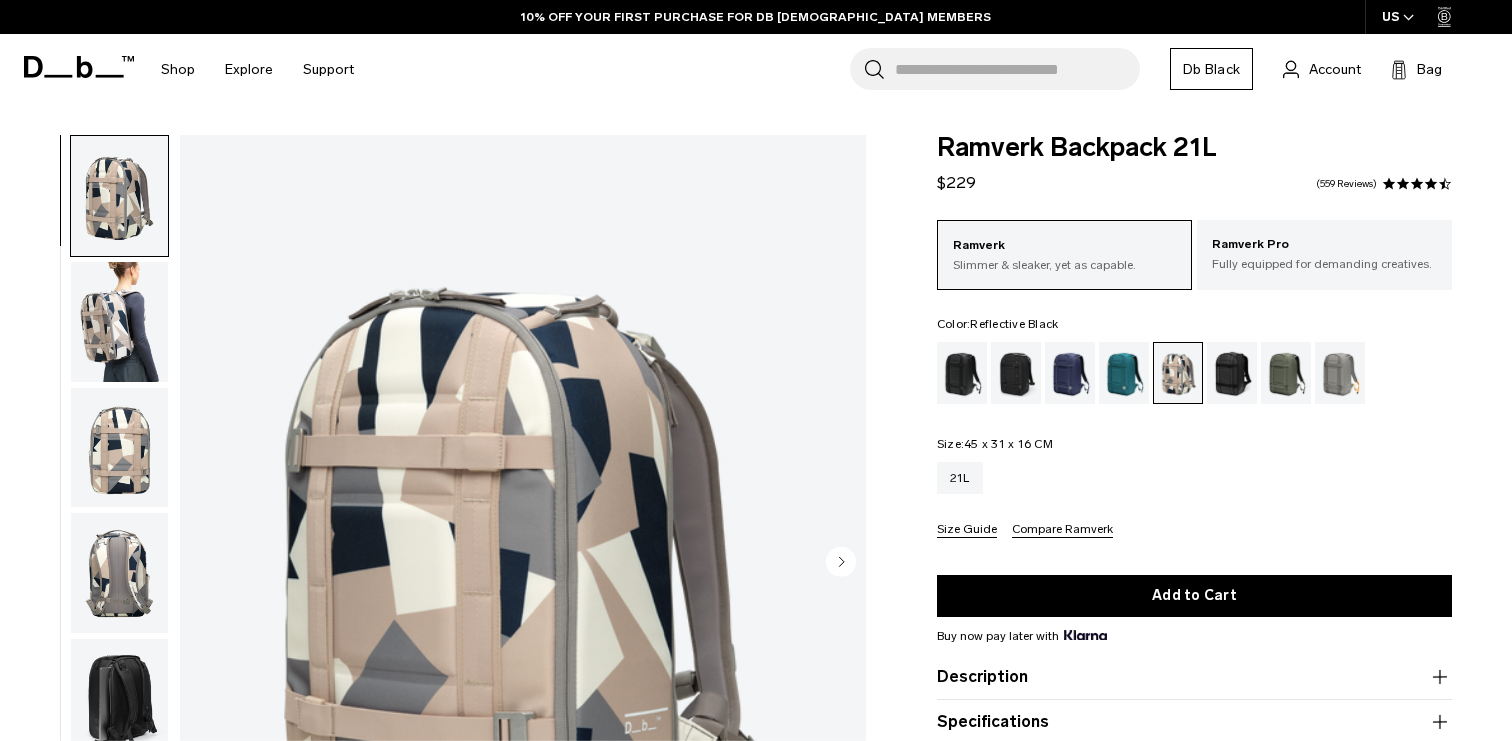 click at bounding box center [1232, 373] 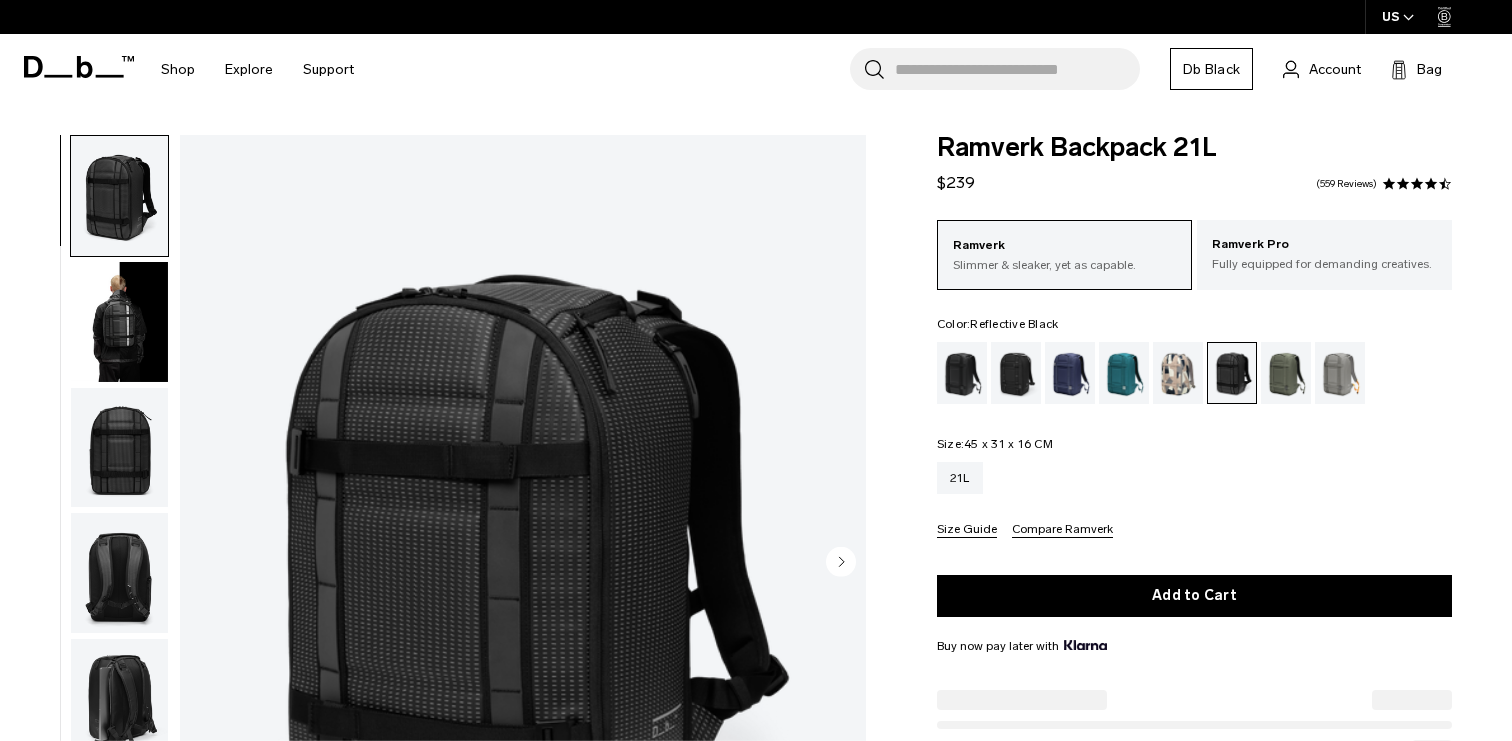 scroll, scrollTop: 0, scrollLeft: 0, axis: both 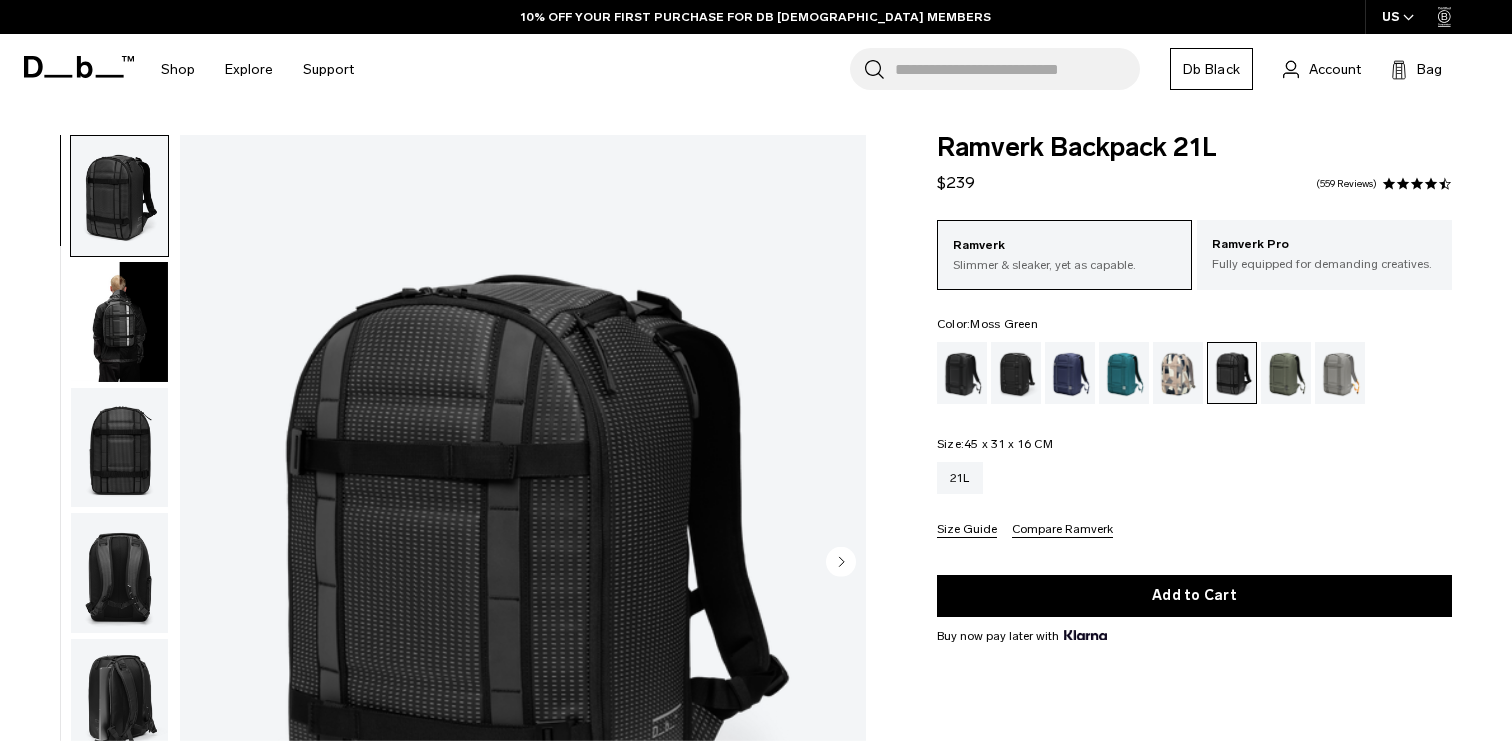 click at bounding box center (1286, 373) 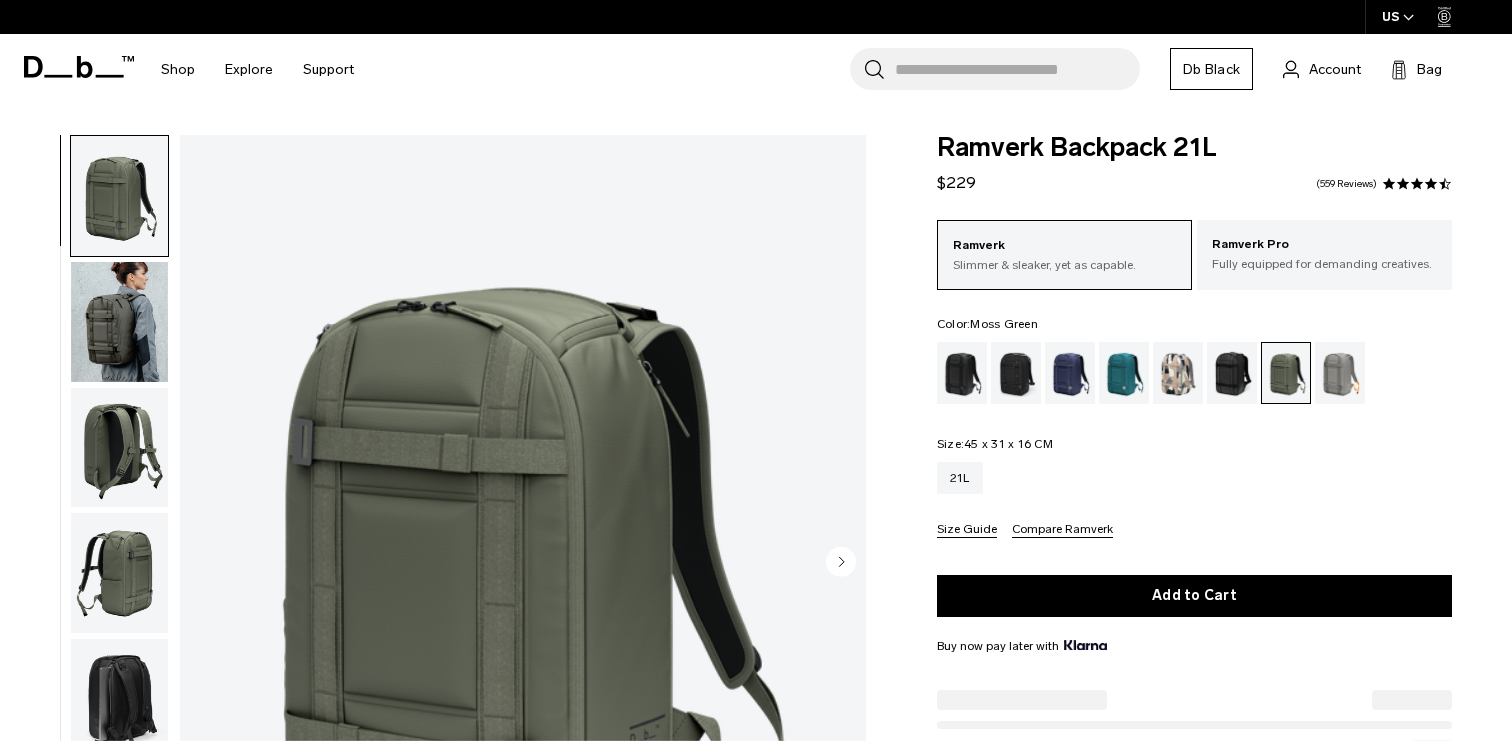 scroll, scrollTop: 0, scrollLeft: 0, axis: both 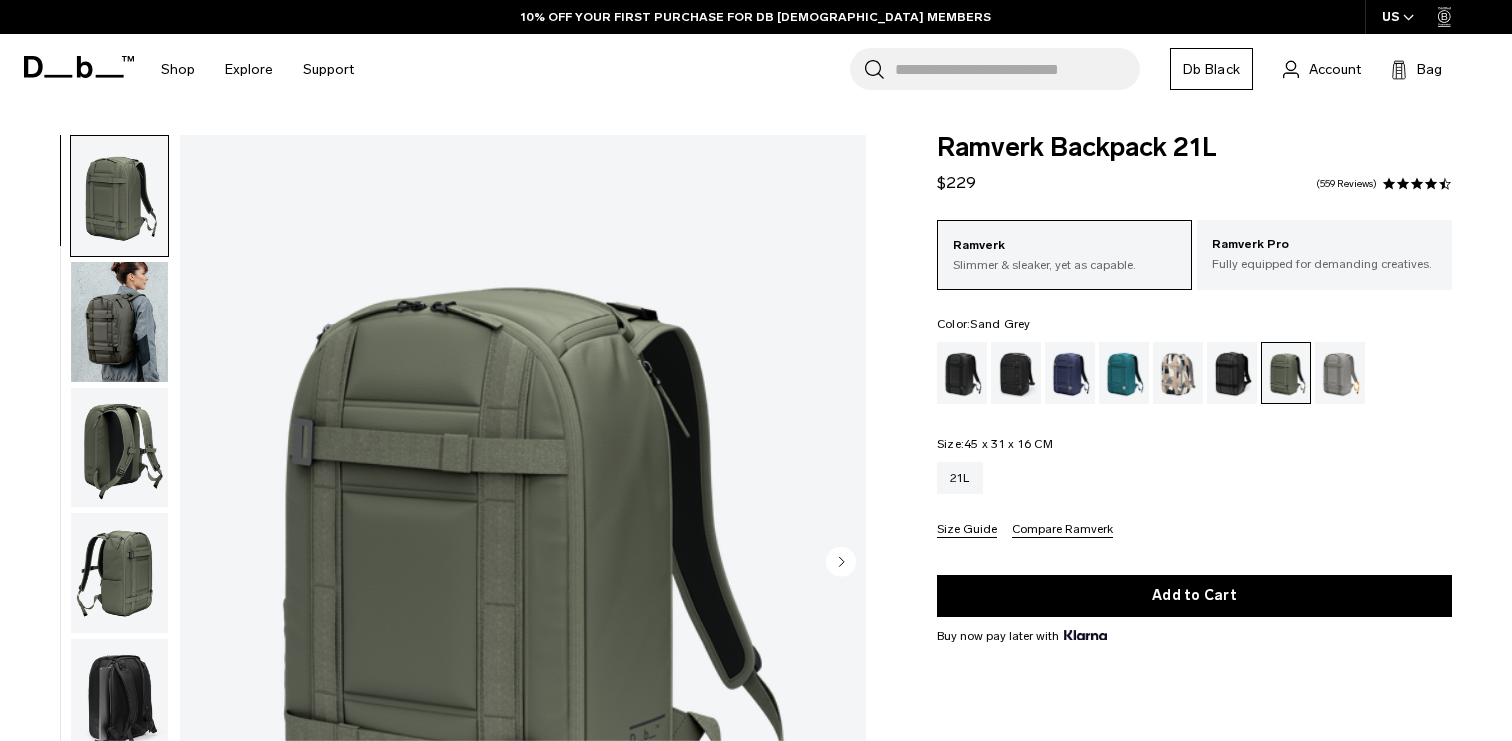 click at bounding box center (1340, 373) 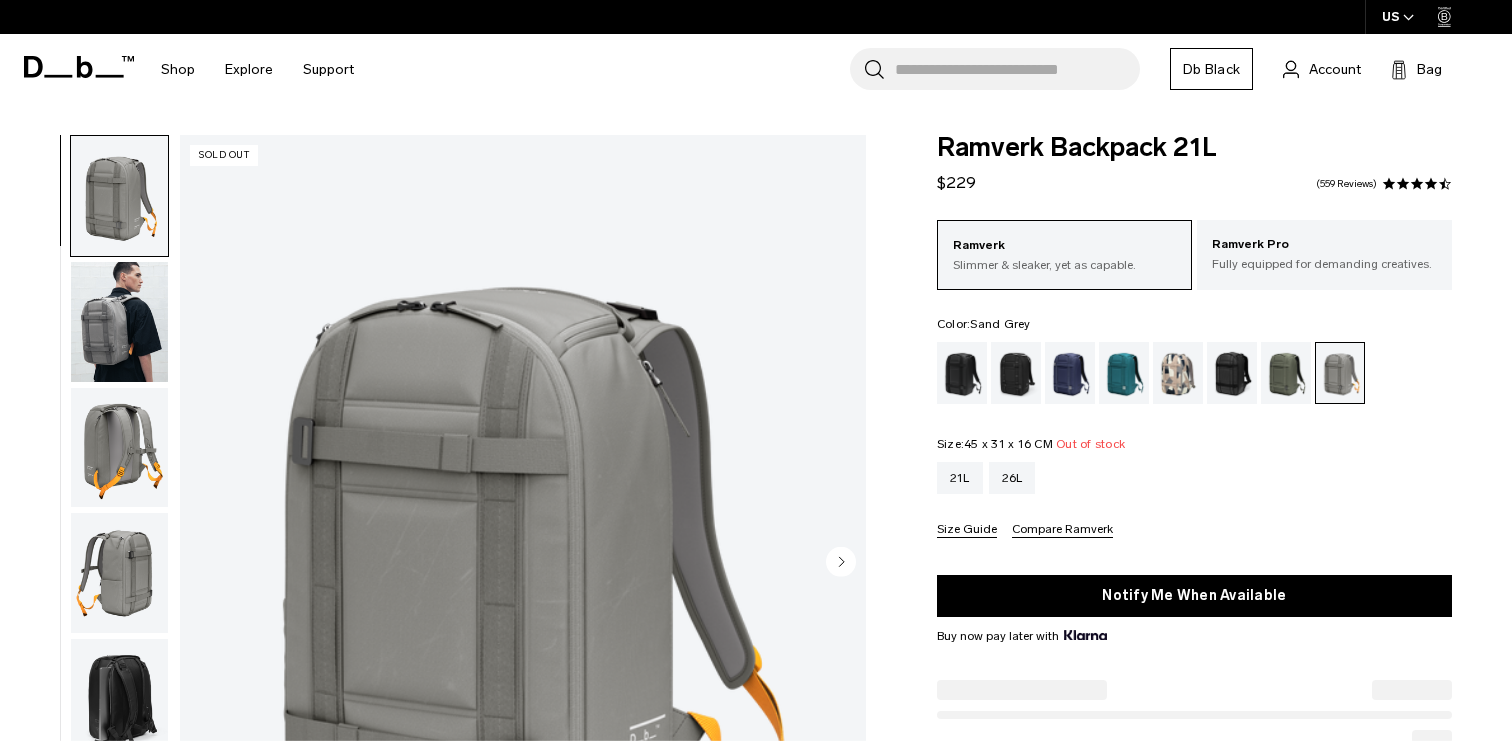 scroll, scrollTop: 0, scrollLeft: 0, axis: both 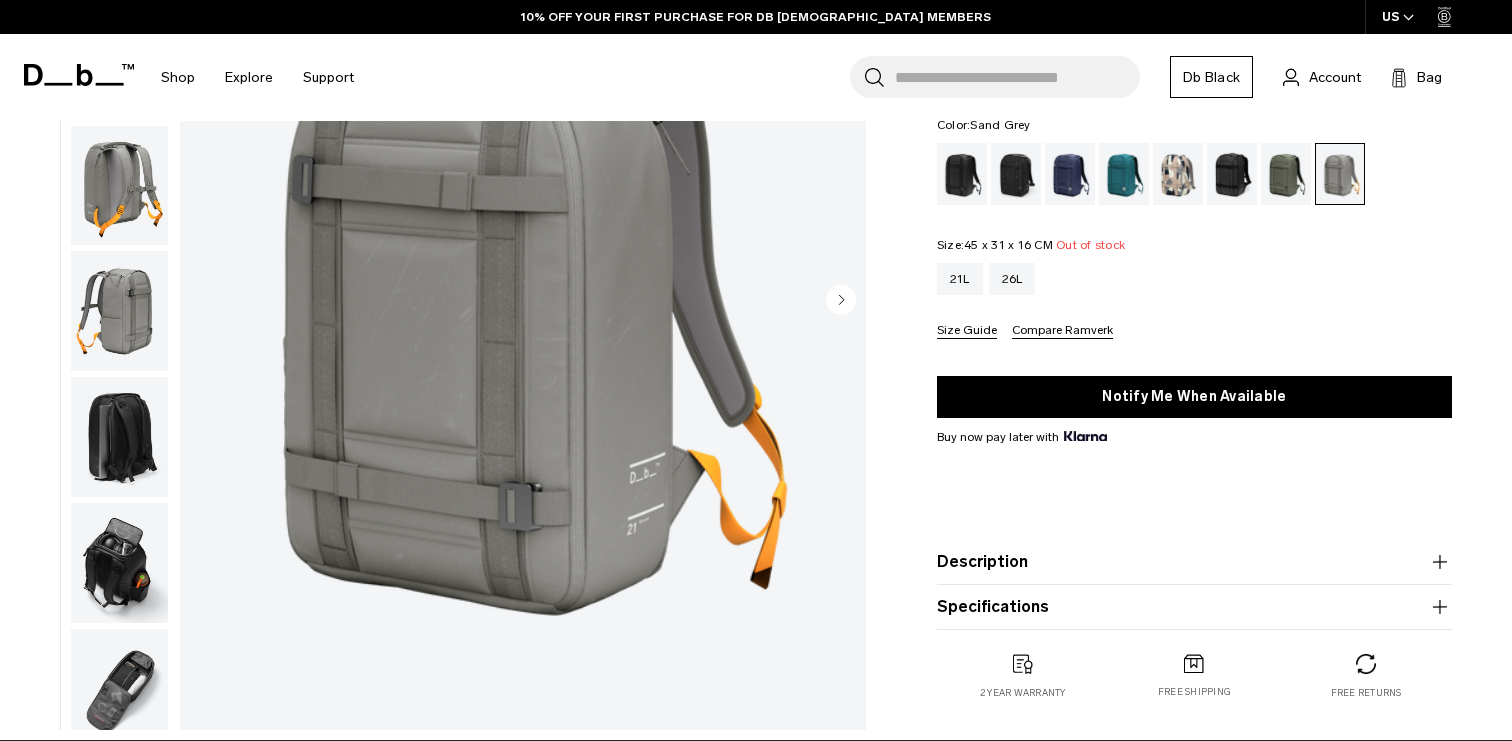 click at bounding box center (119, 311) 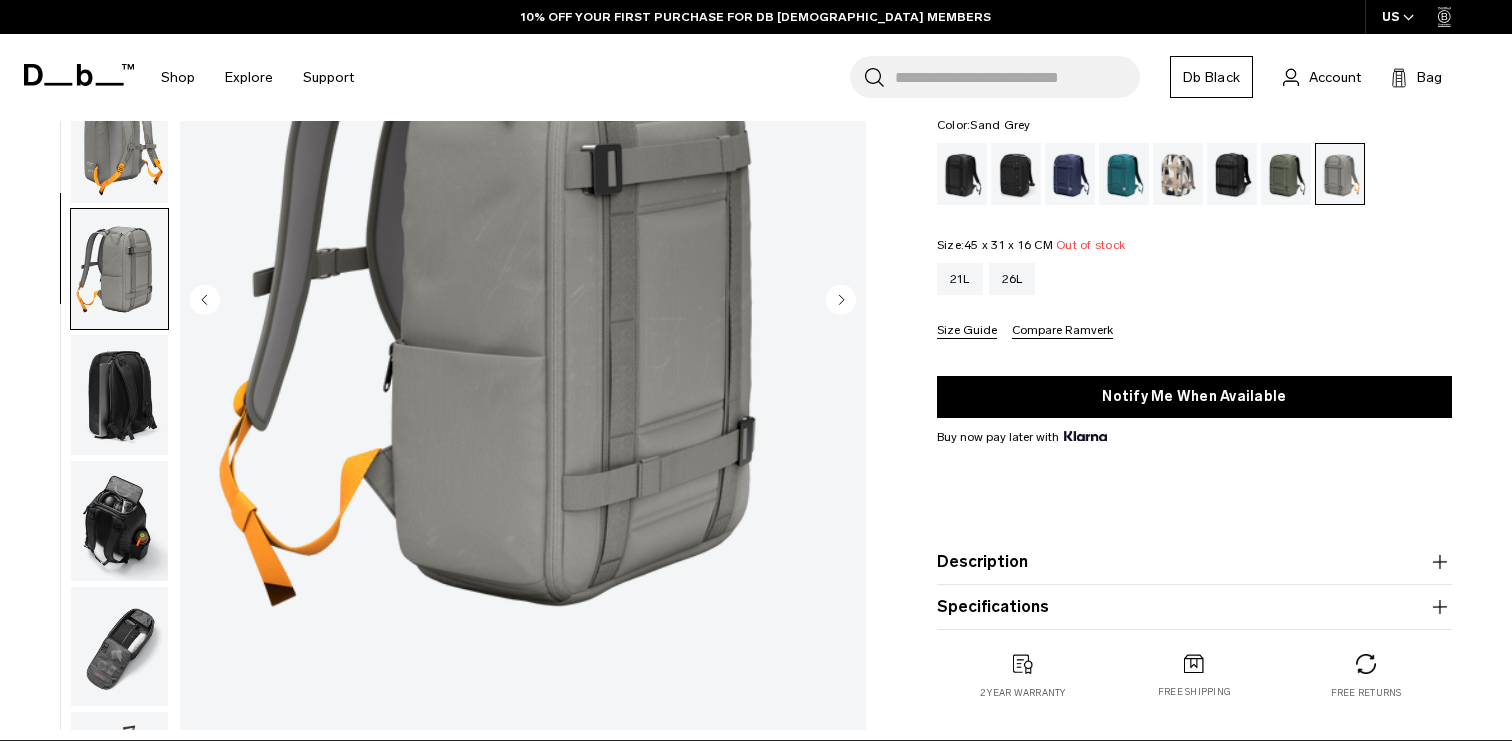 scroll, scrollTop: 0, scrollLeft: 0, axis: both 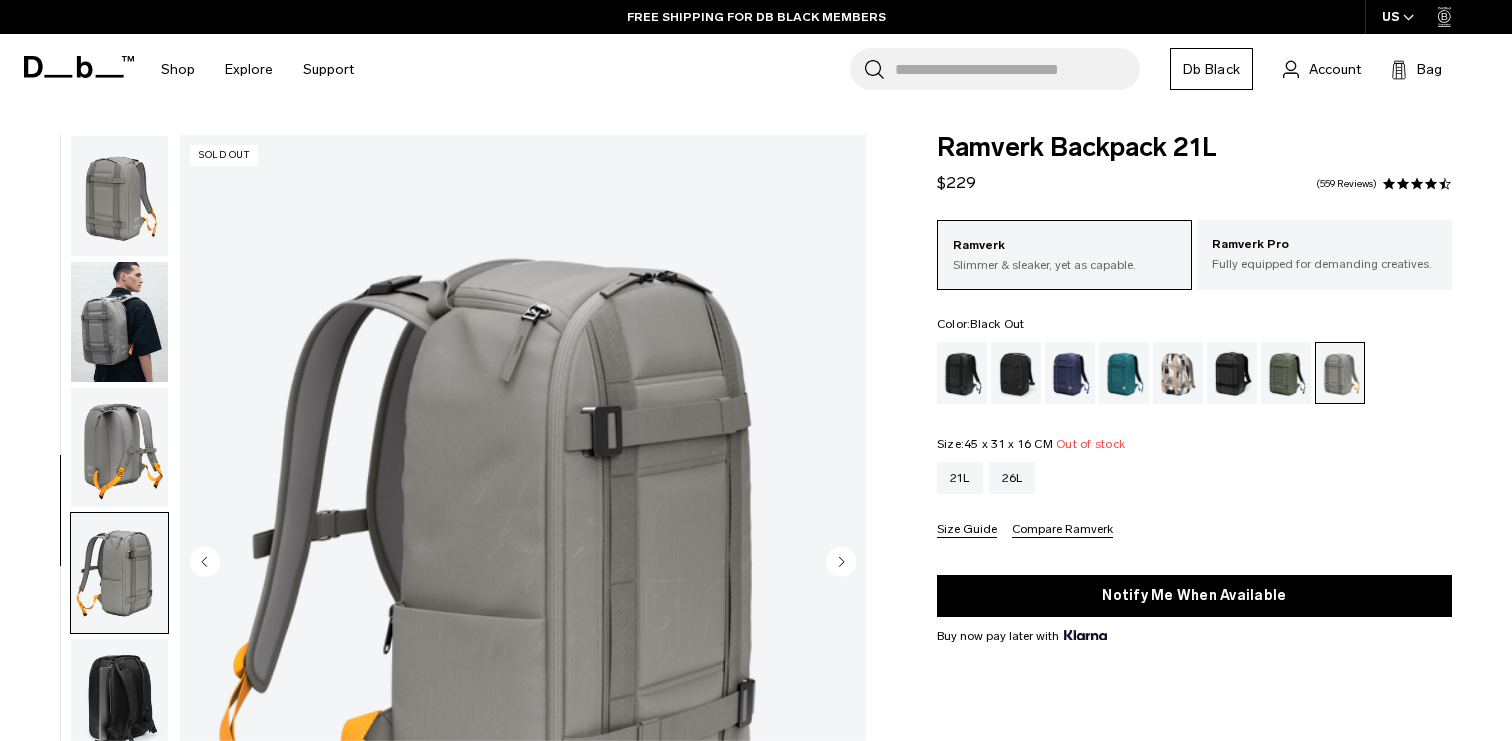 click at bounding box center (962, 373) 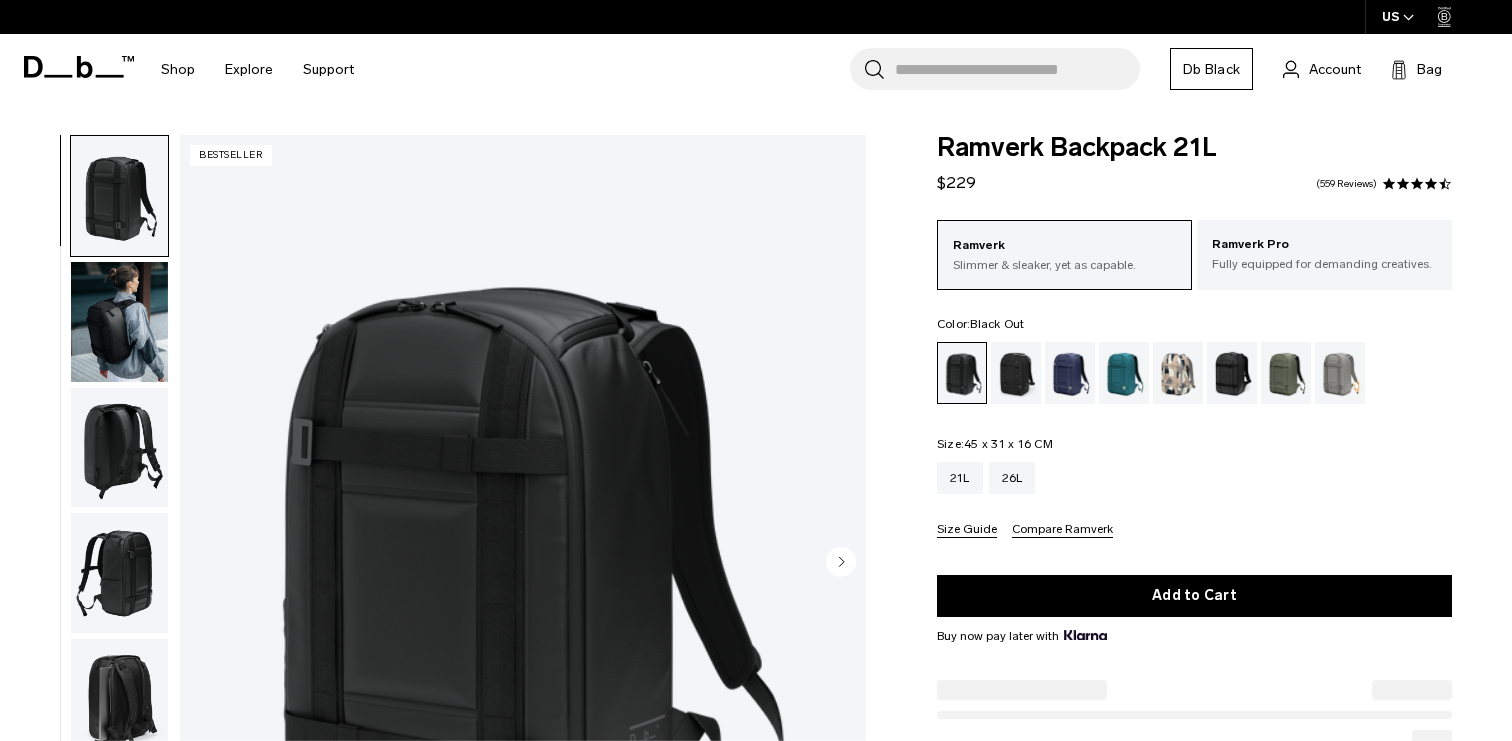 scroll, scrollTop: 0, scrollLeft: 0, axis: both 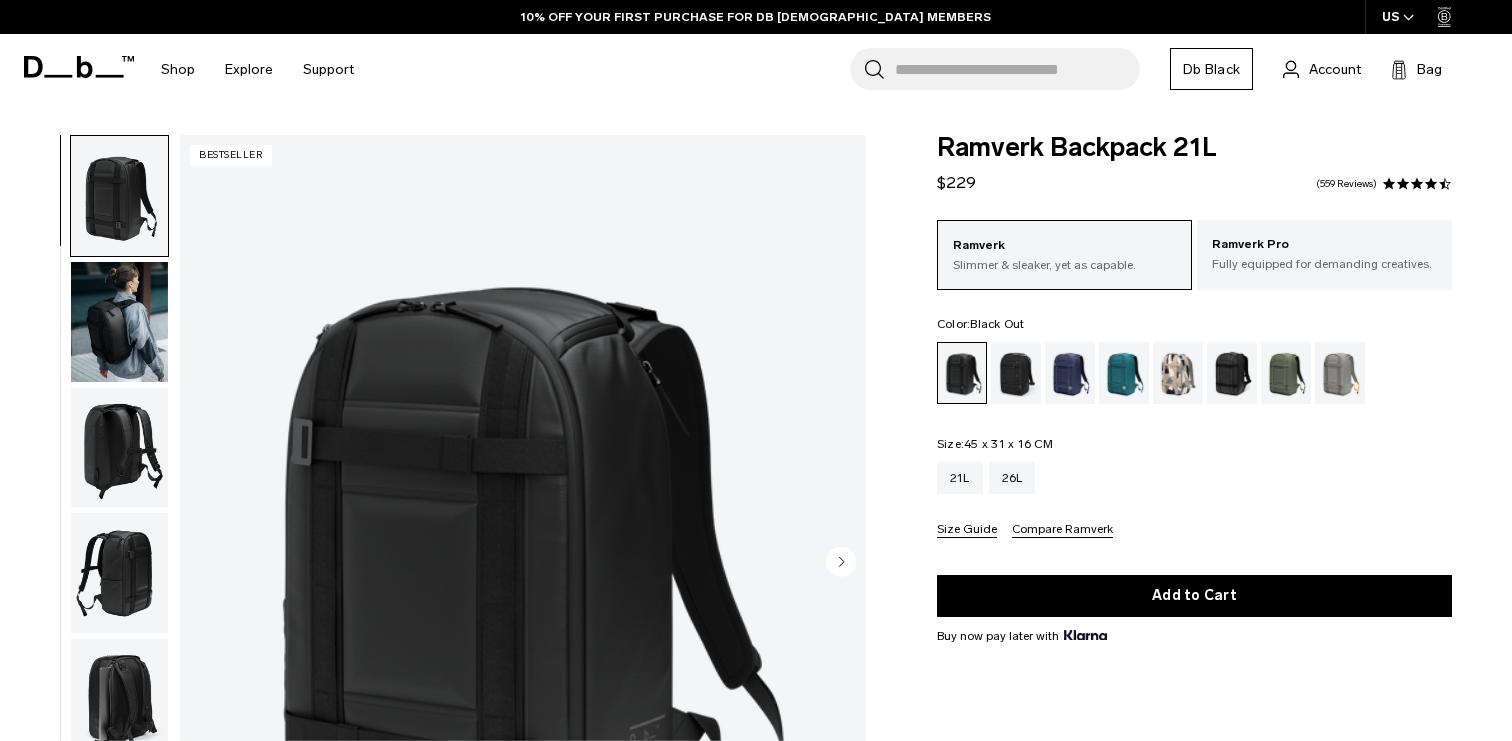 click at bounding box center (119, 322) 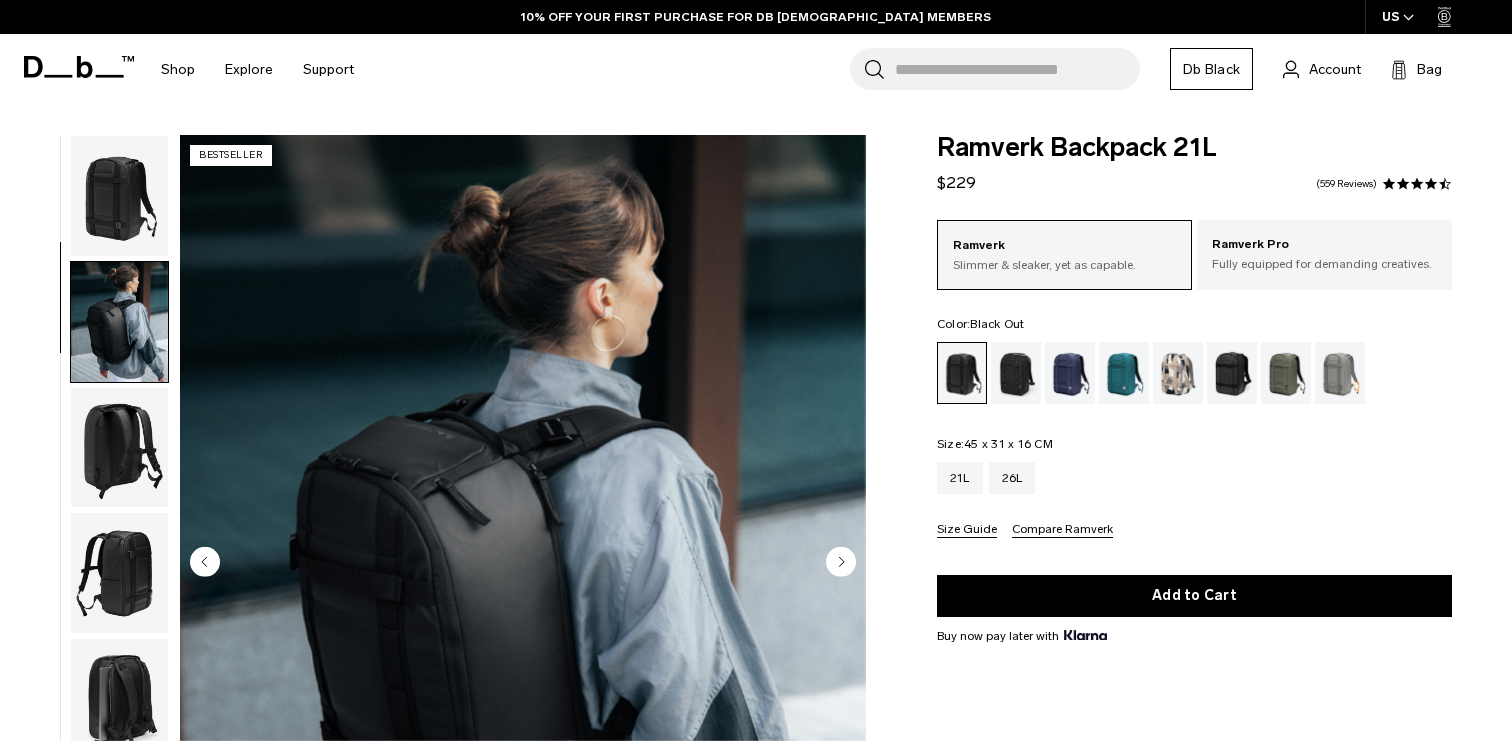 scroll, scrollTop: 126, scrollLeft: 0, axis: vertical 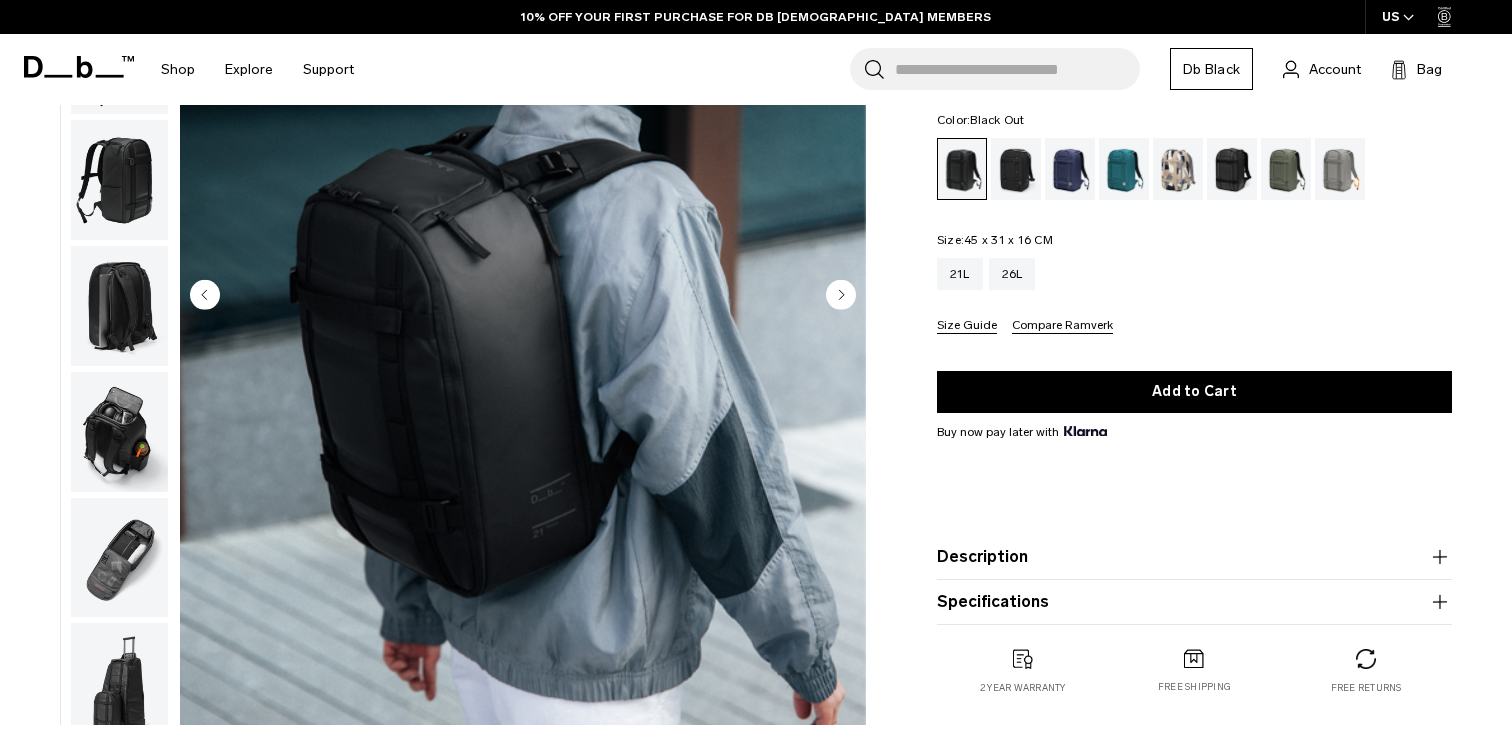 click on "Description" at bounding box center (1194, 557) 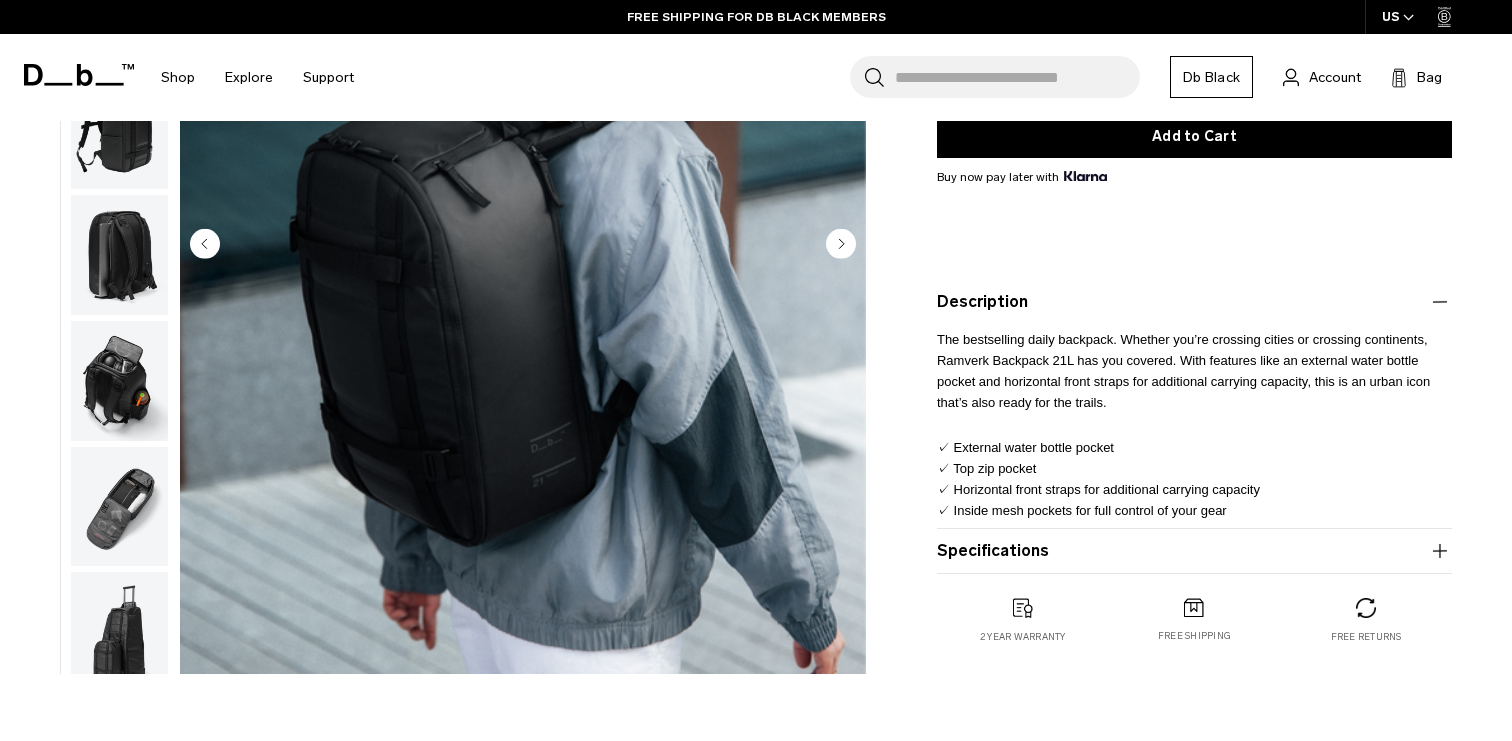 scroll, scrollTop: 460, scrollLeft: 0, axis: vertical 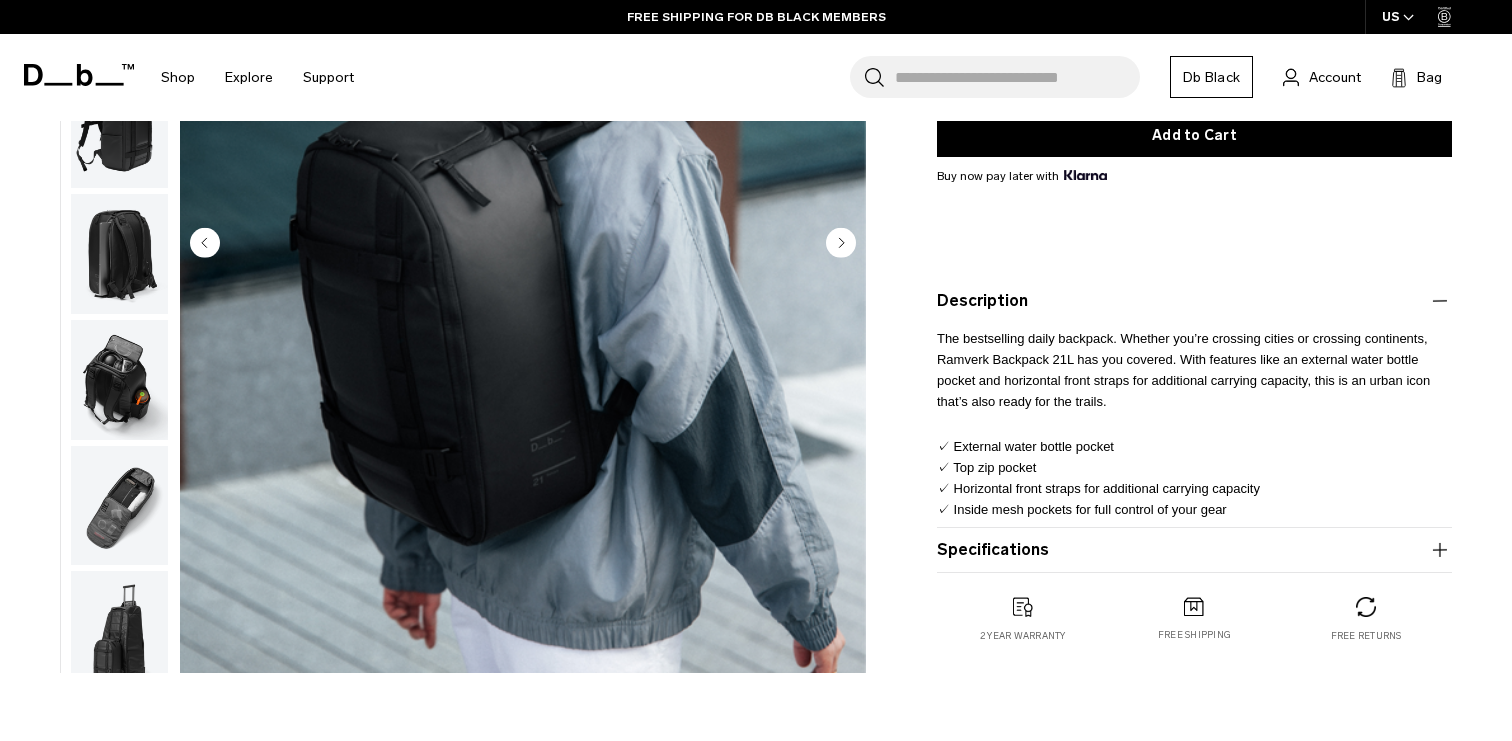 click on "Specifications" at bounding box center (1194, 550) 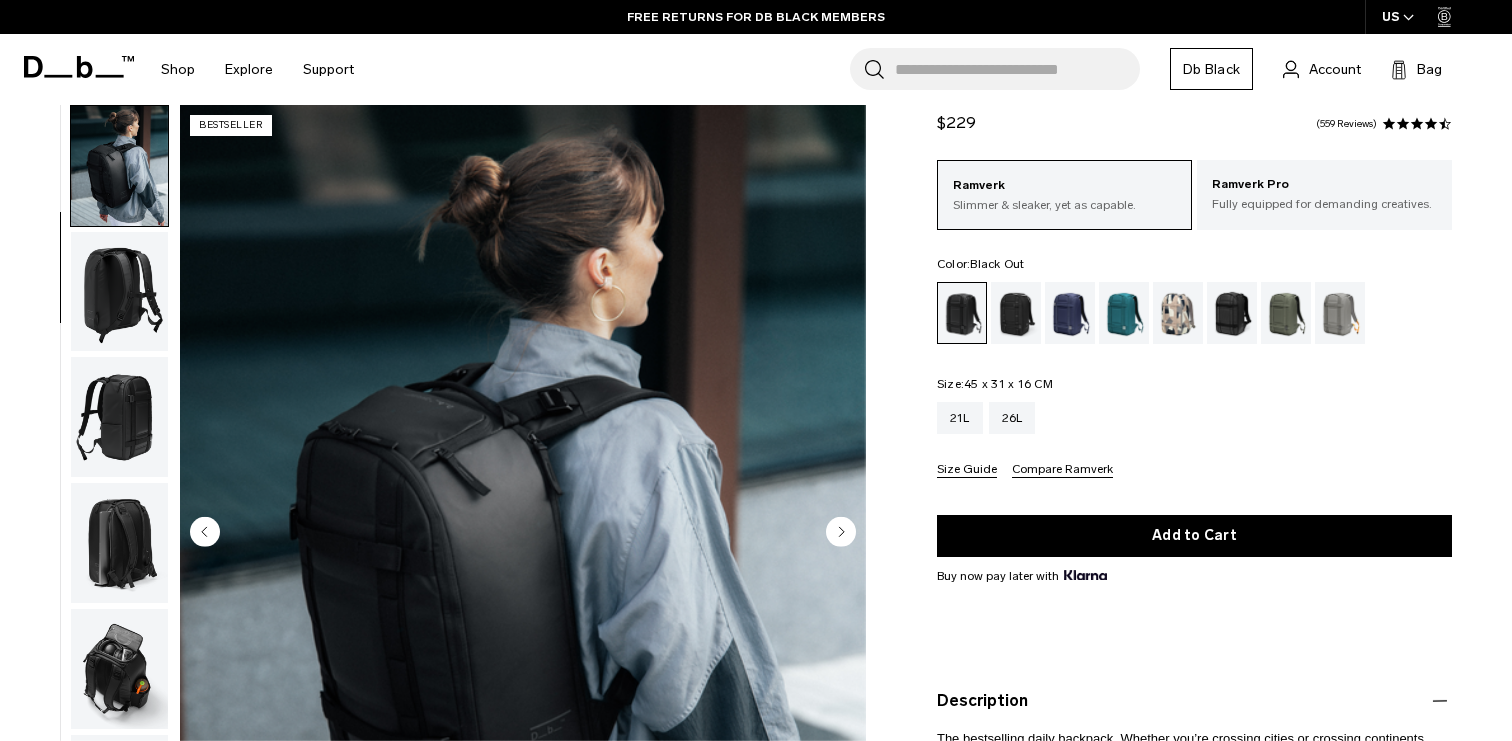 scroll, scrollTop: 0, scrollLeft: 0, axis: both 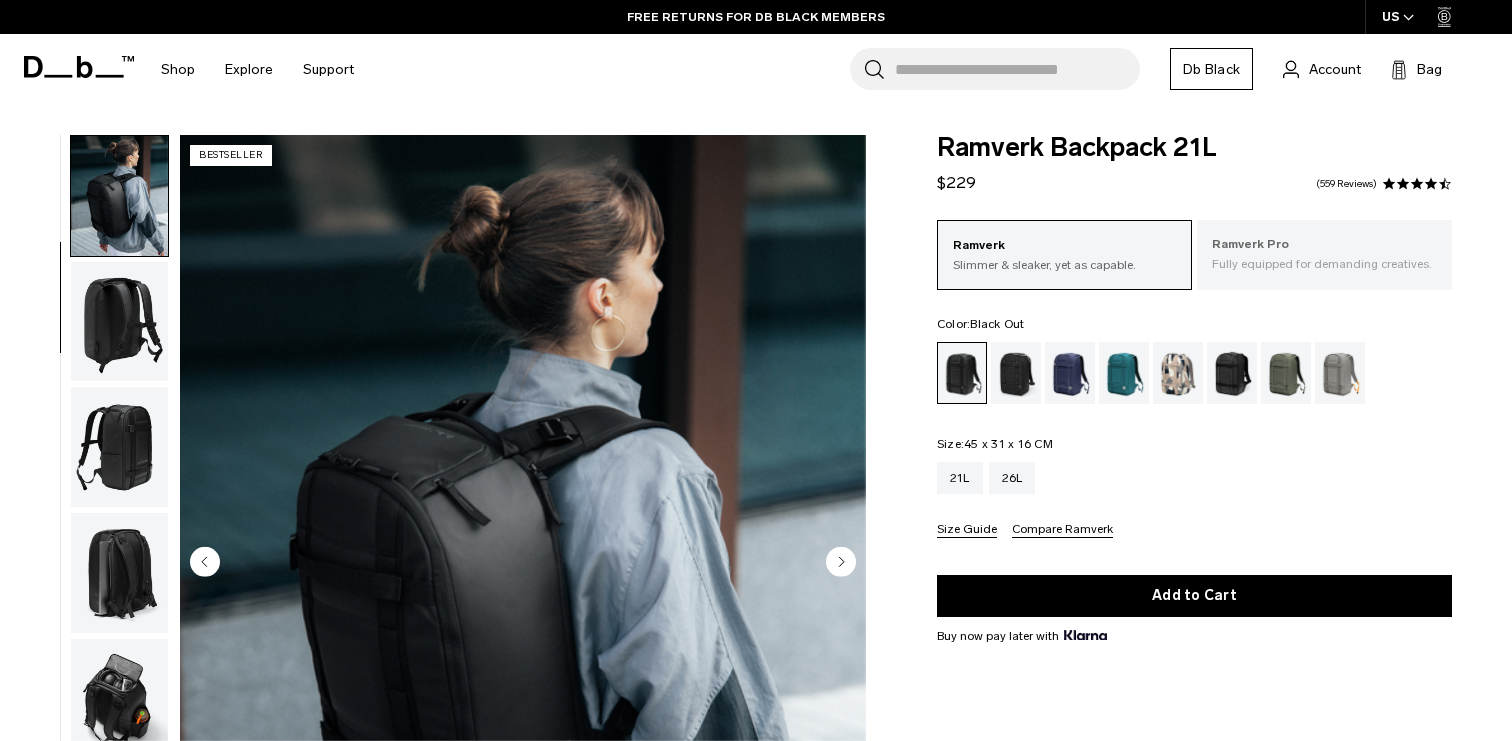 click on "Ramverk Pro" at bounding box center [1324, 245] 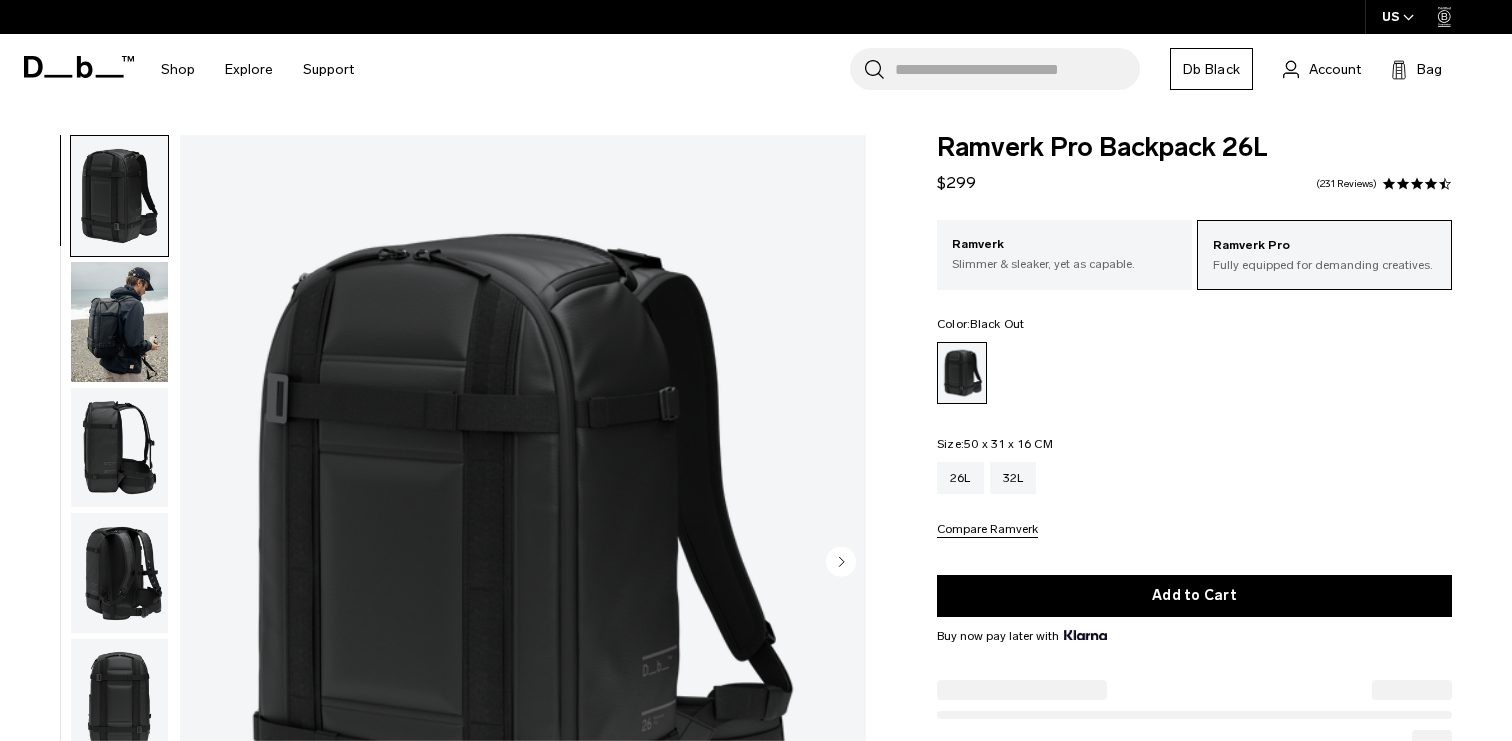 scroll, scrollTop: 0, scrollLeft: 0, axis: both 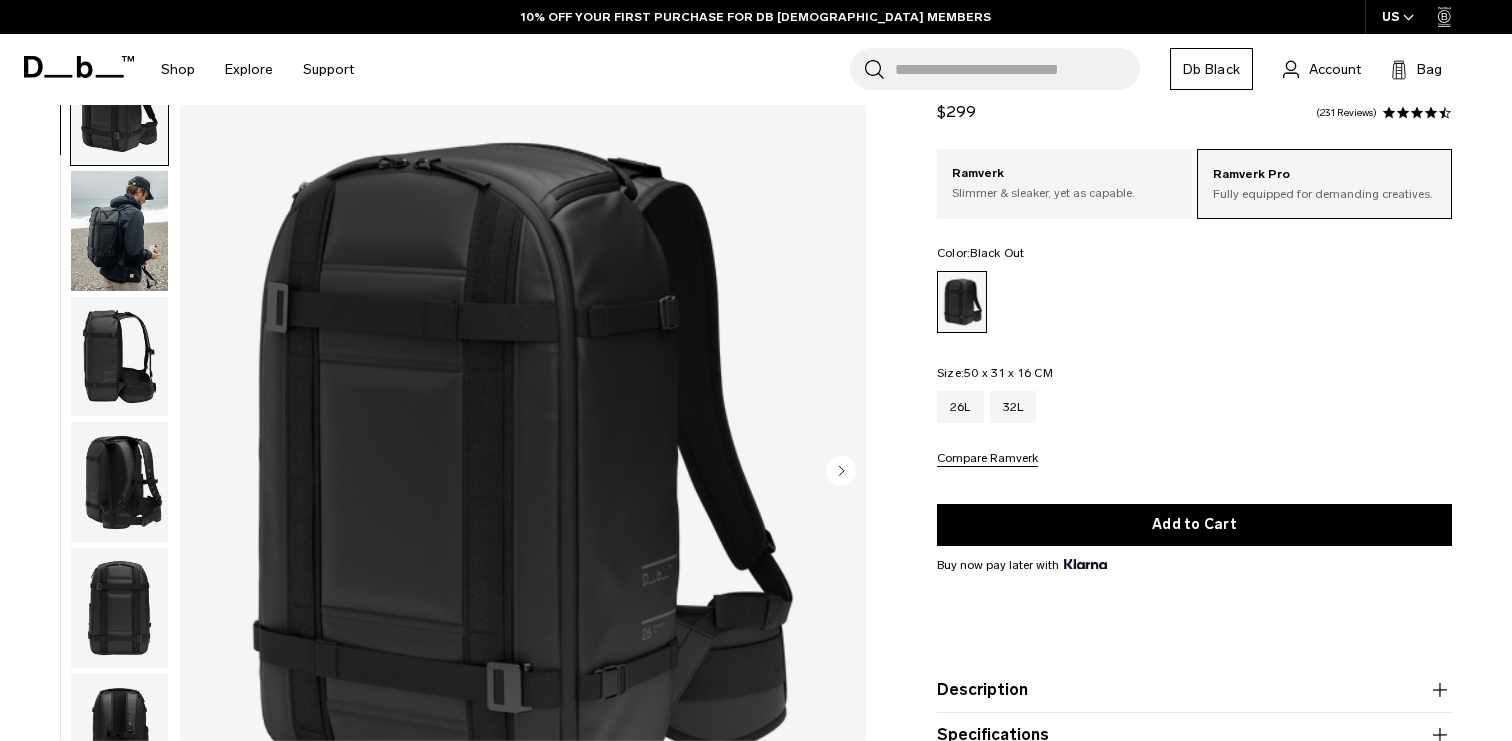click at bounding box center [119, 231] 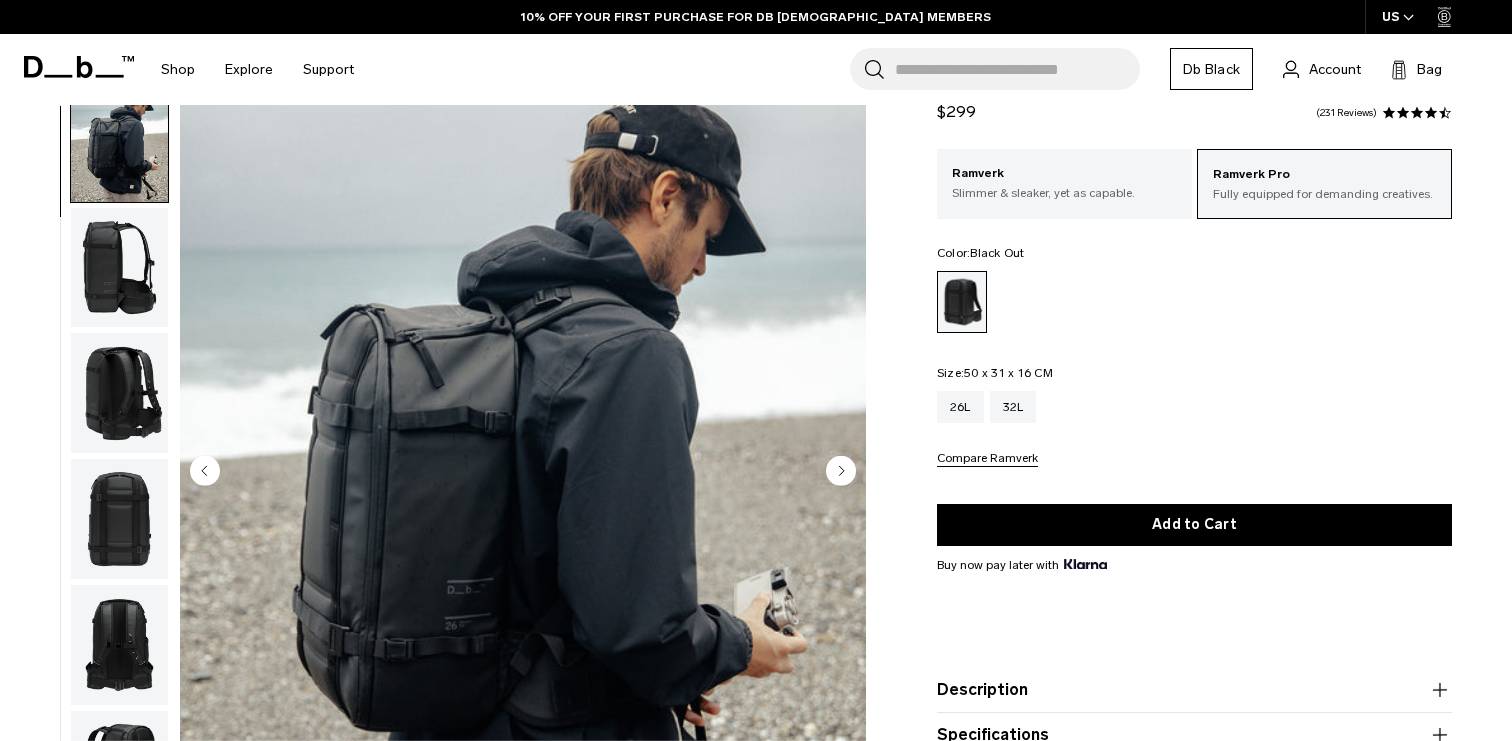 scroll, scrollTop: 126, scrollLeft: 0, axis: vertical 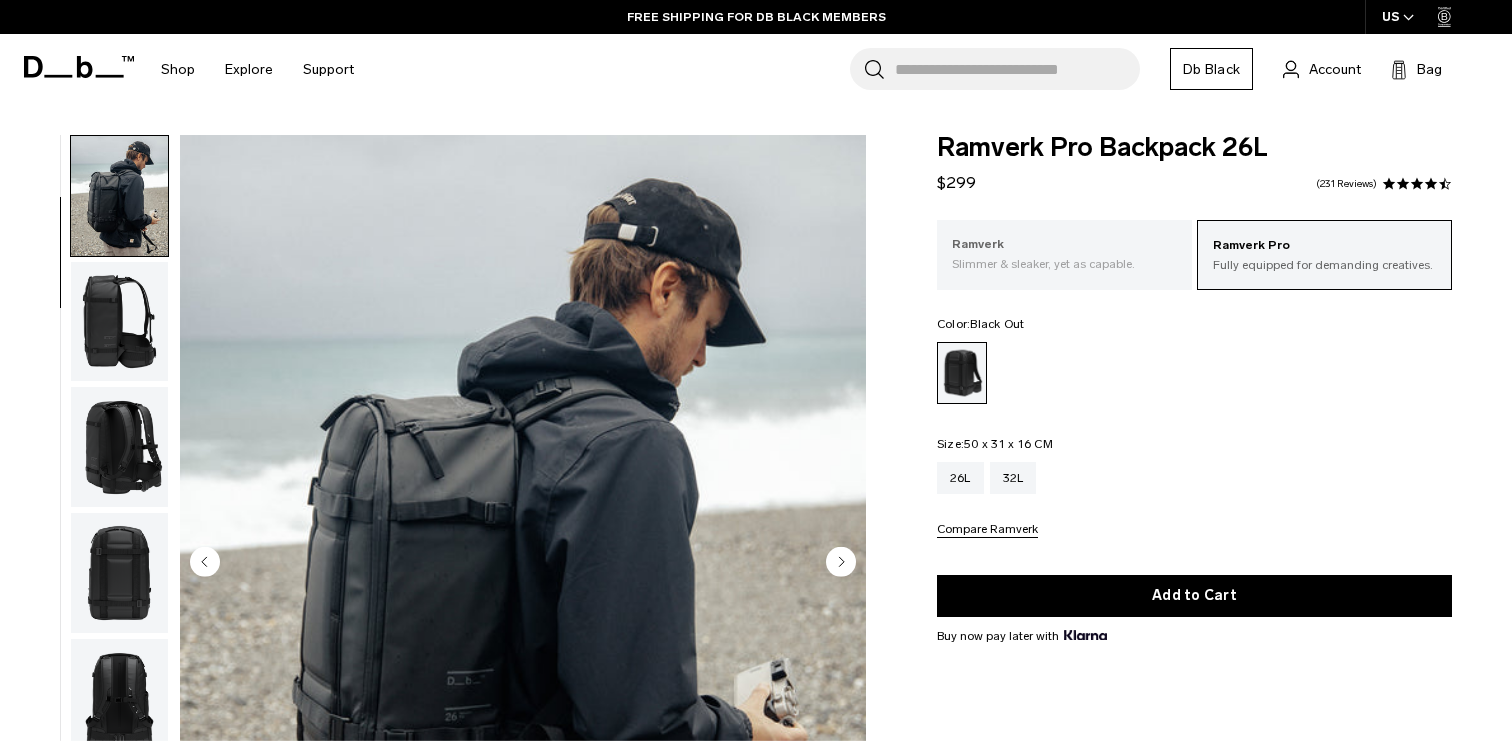 click on "Ramverk" at bounding box center (1064, 245) 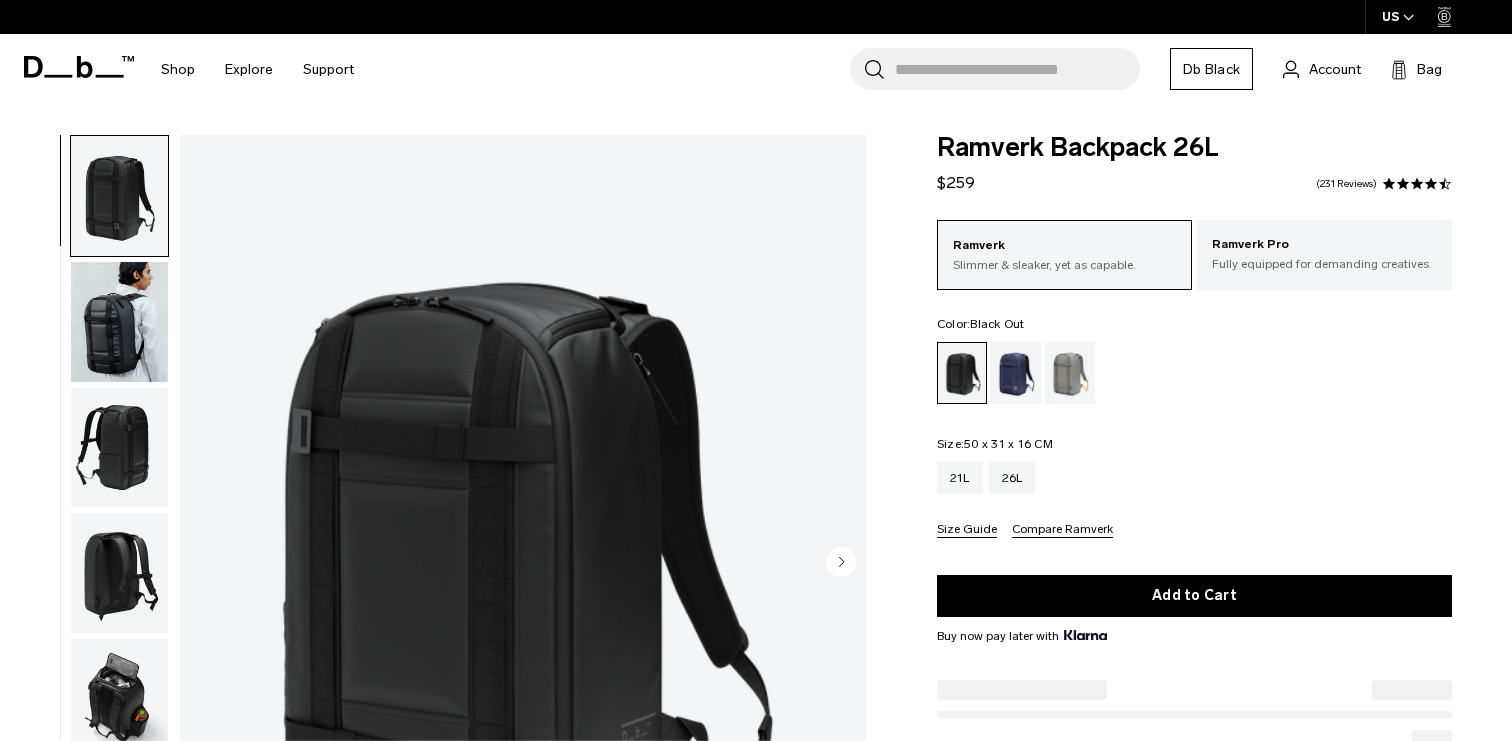 scroll, scrollTop: 0, scrollLeft: 0, axis: both 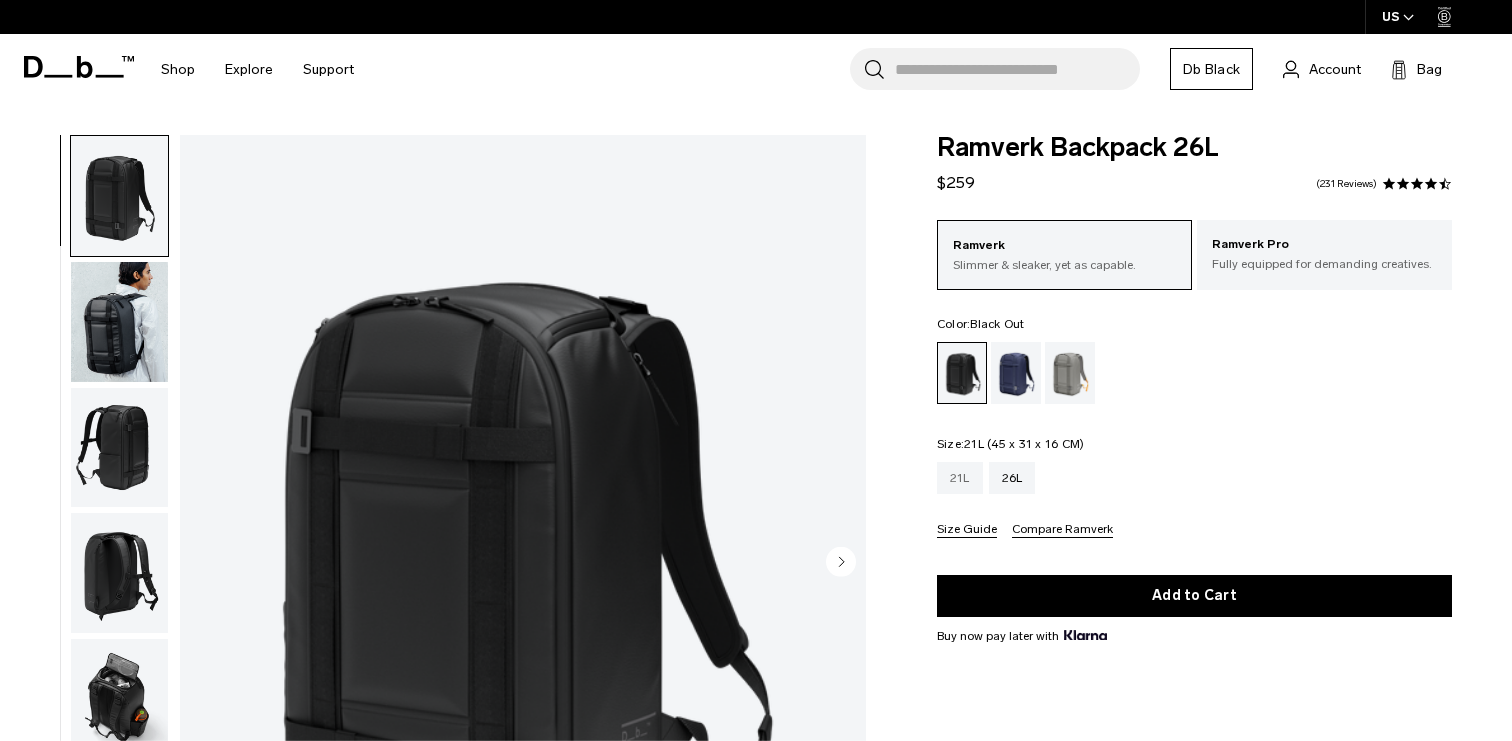 click on "21L" at bounding box center [960, 478] 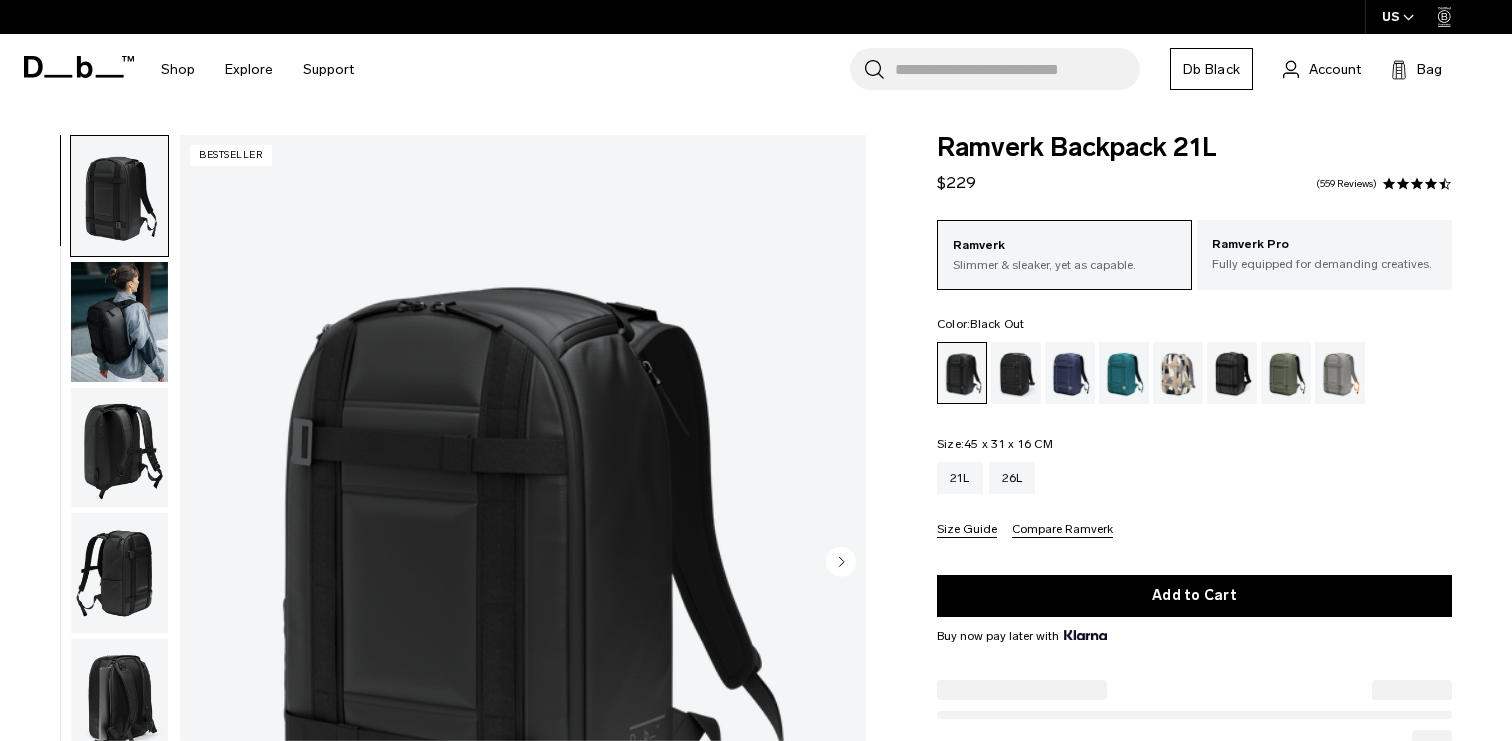 scroll, scrollTop: 0, scrollLeft: 0, axis: both 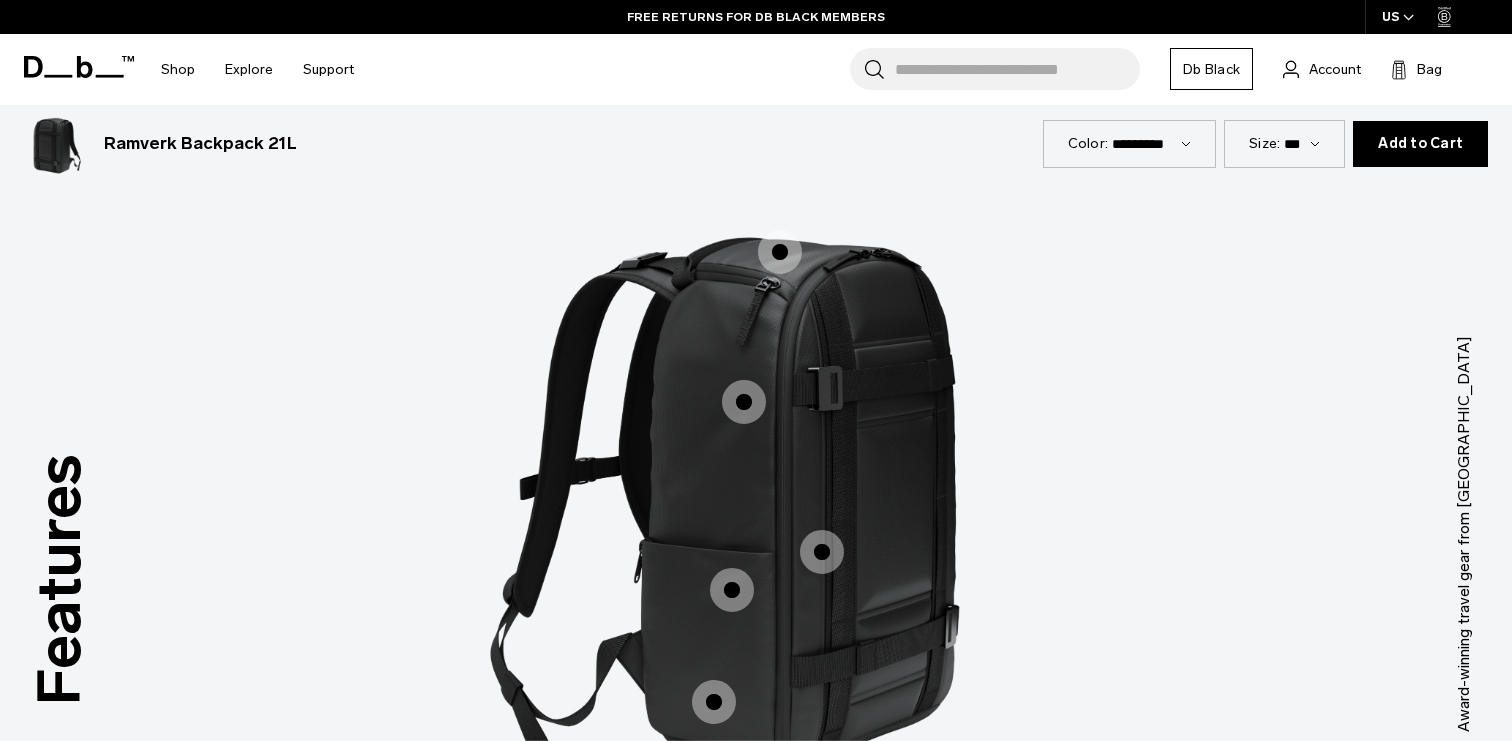 click at bounding box center (780, 252) 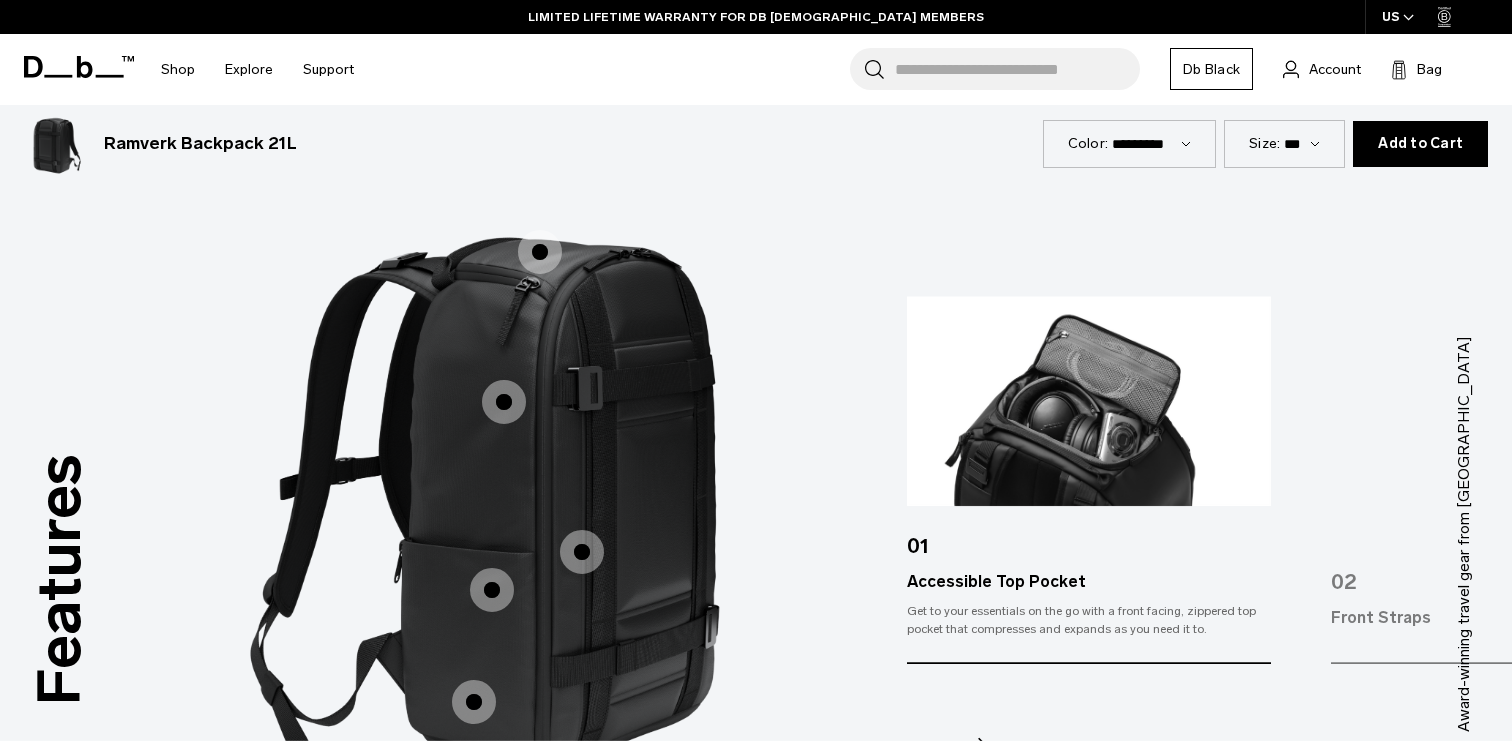 click at bounding box center [504, 402] 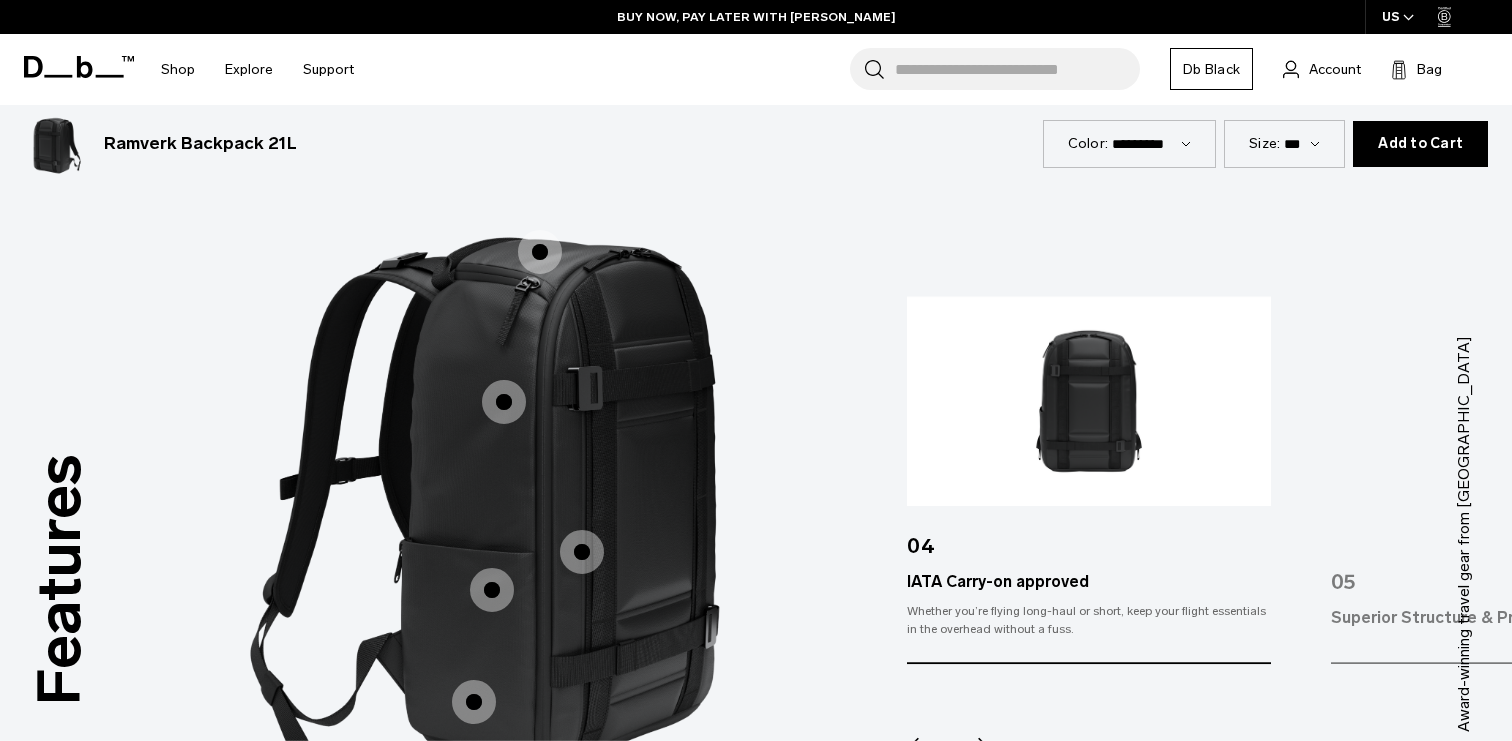 click at bounding box center (582, 552) 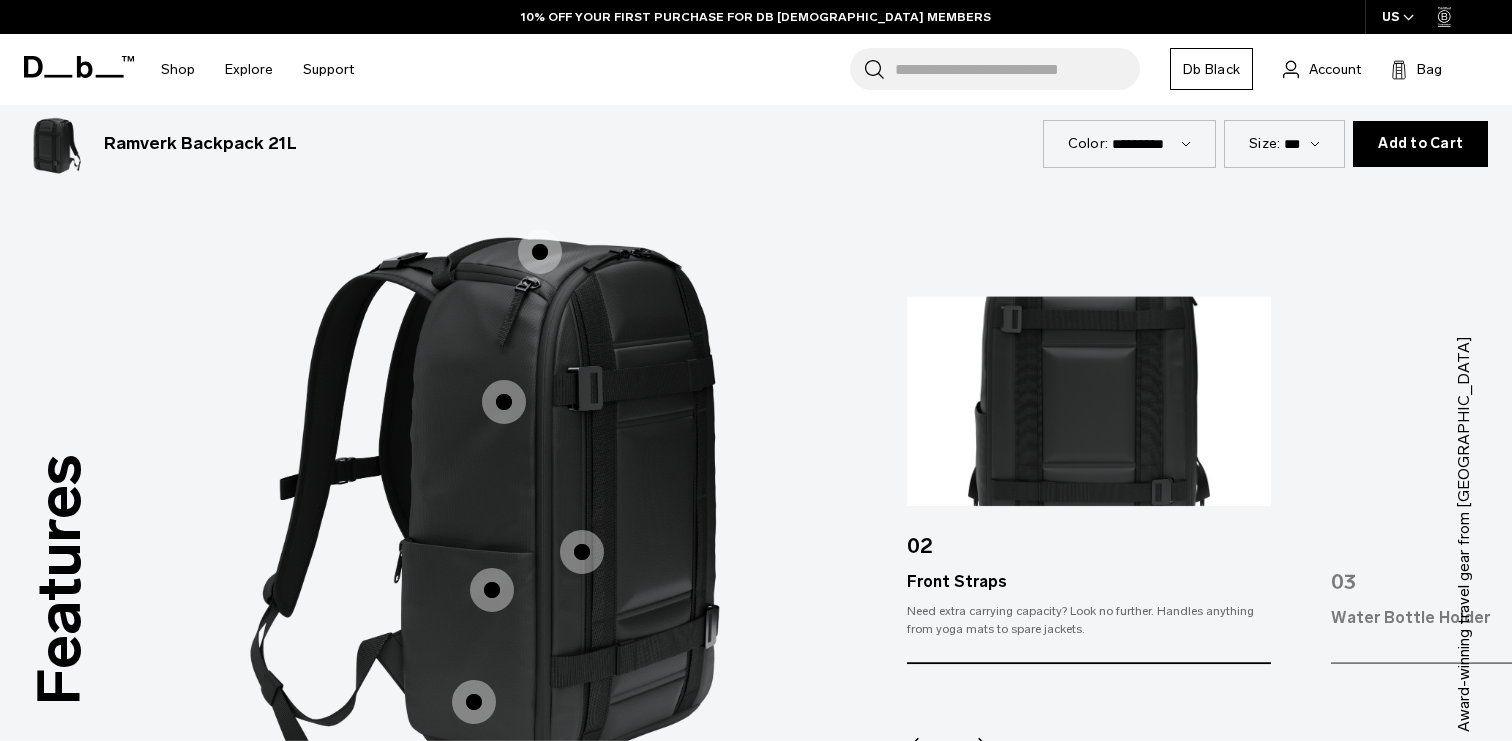 click at bounding box center [492, 590] 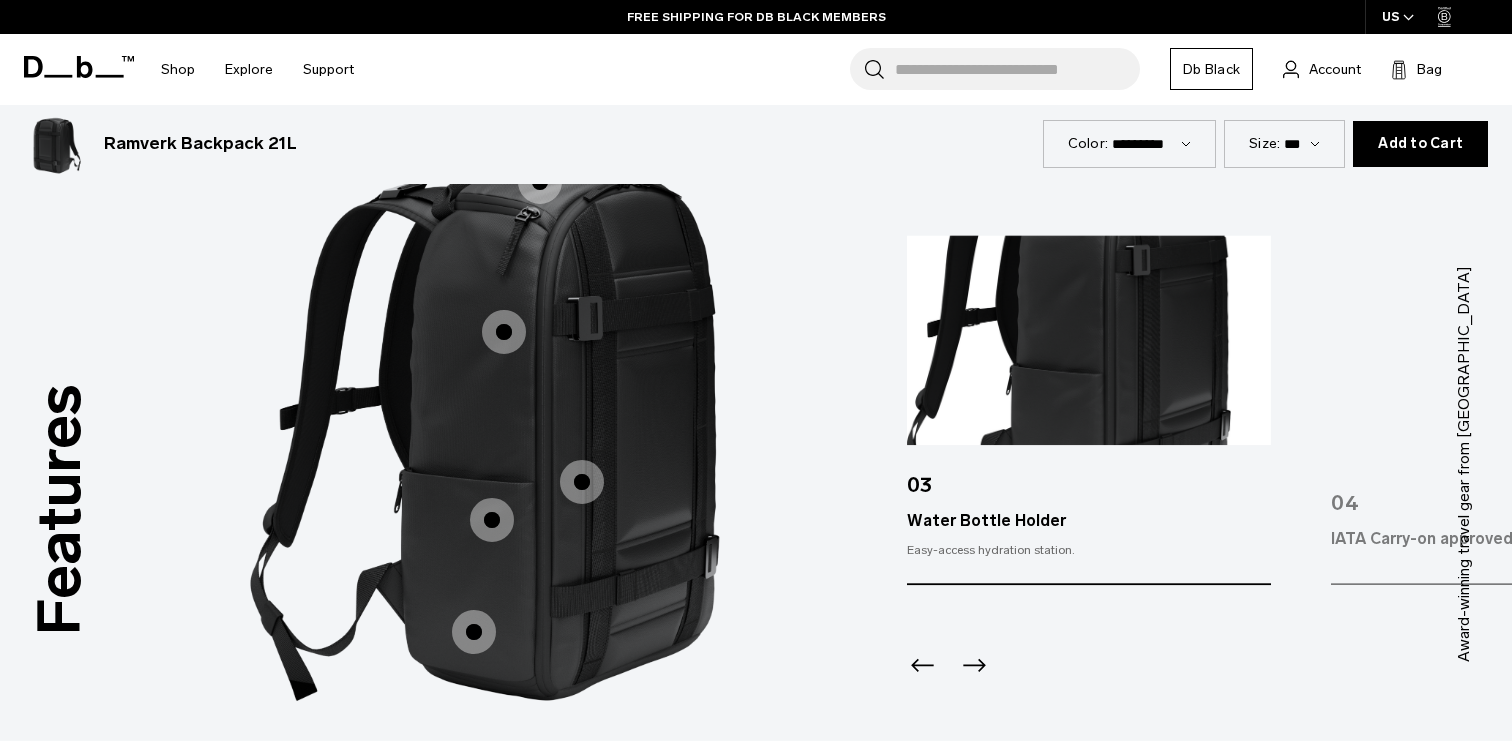 scroll, scrollTop: 2487, scrollLeft: 0, axis: vertical 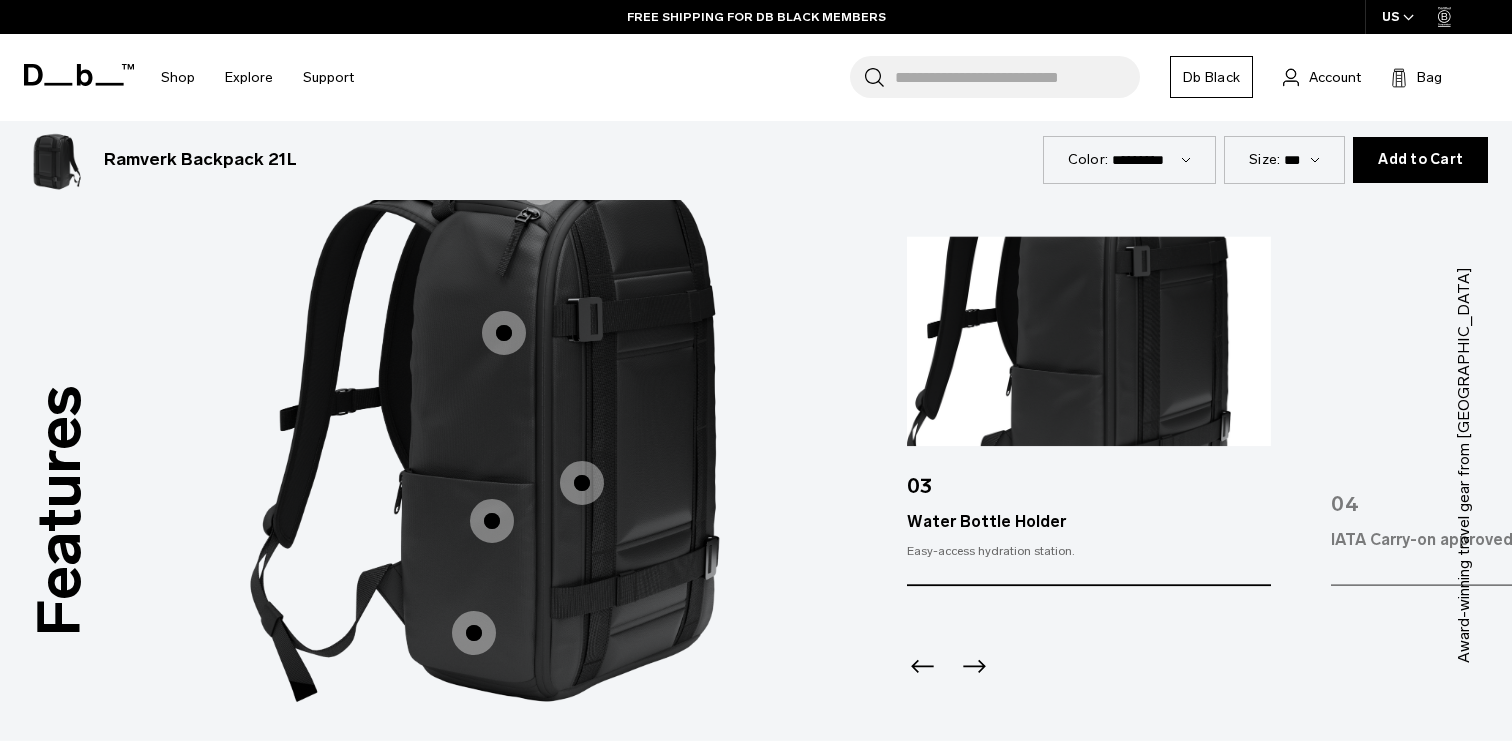 click at bounding box center (474, 633) 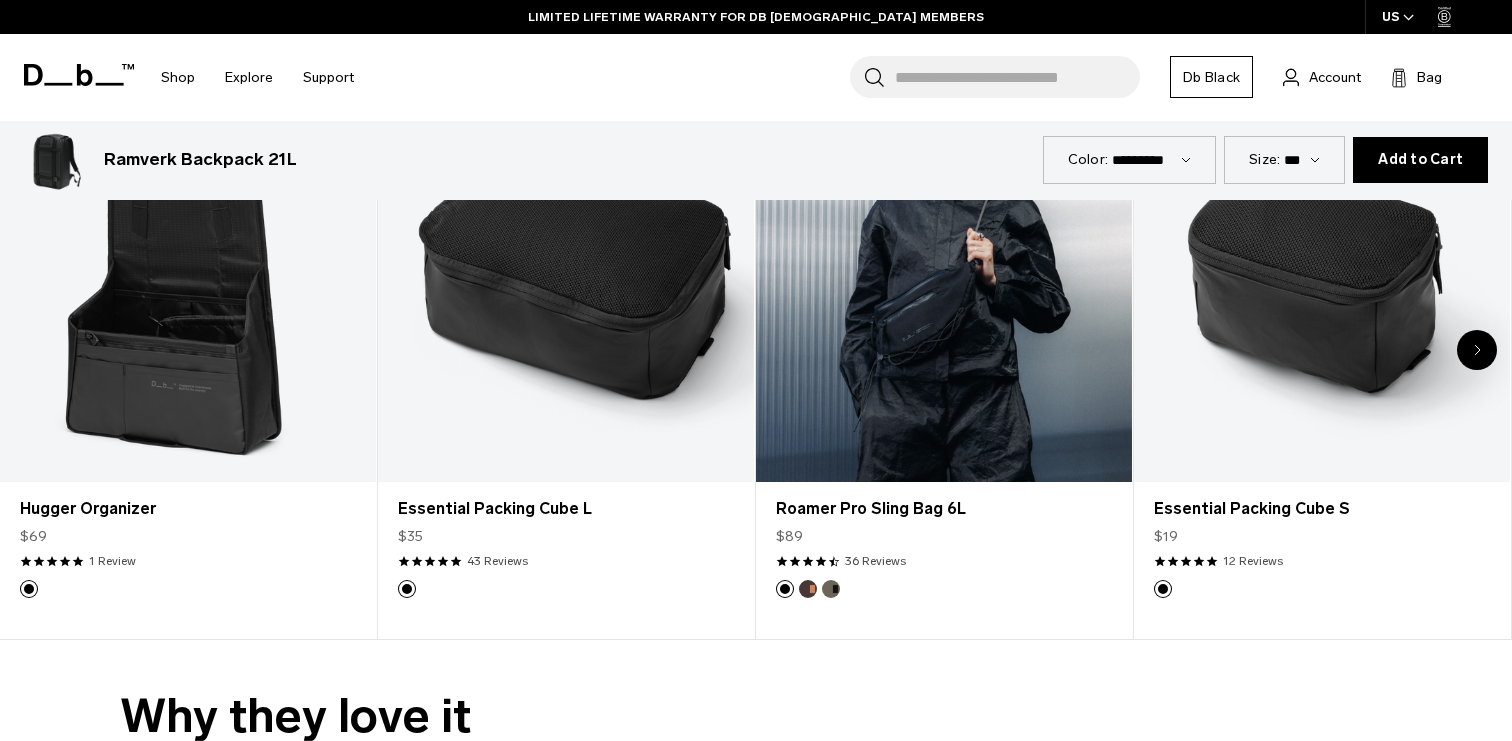 scroll, scrollTop: 4296, scrollLeft: 0, axis: vertical 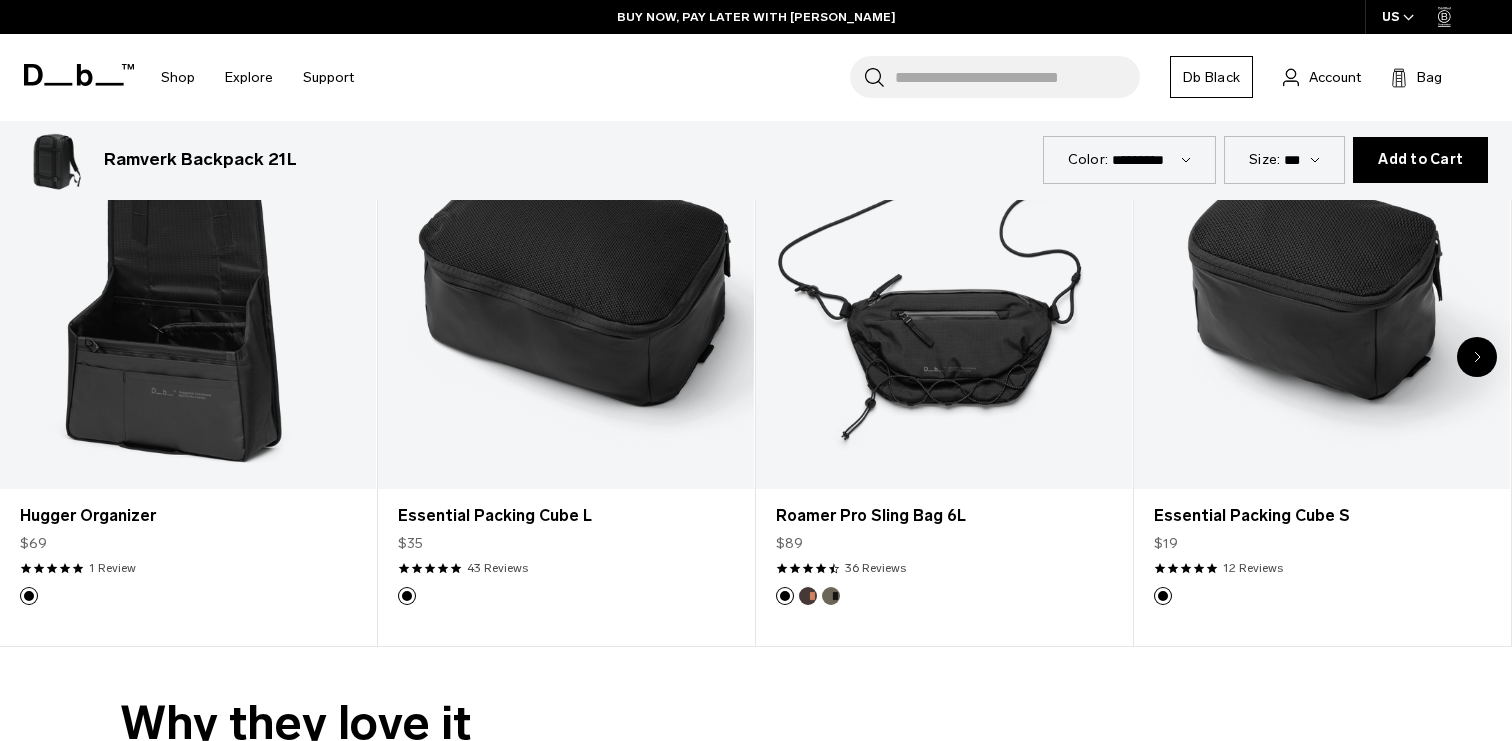 click at bounding box center [1477, 357] 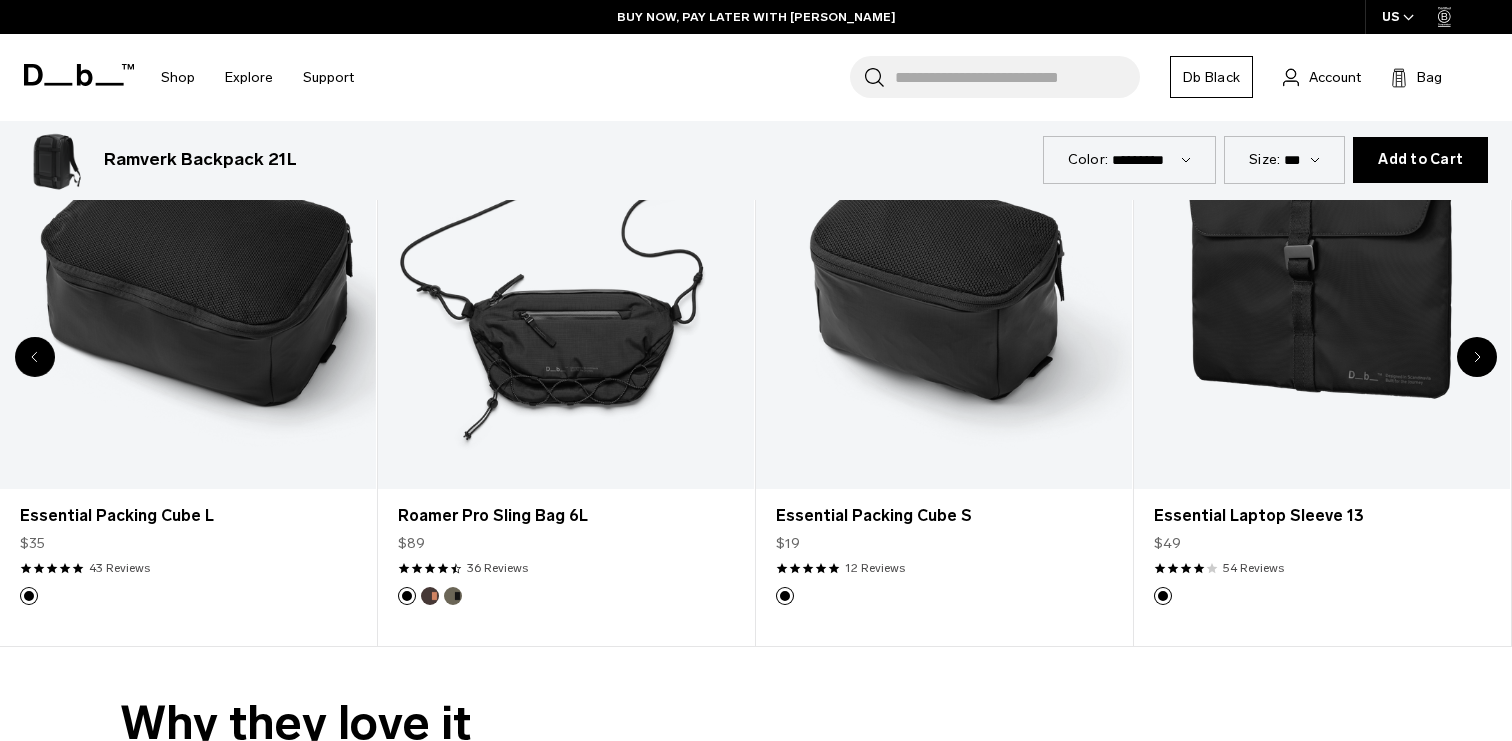 click at bounding box center [1477, 357] 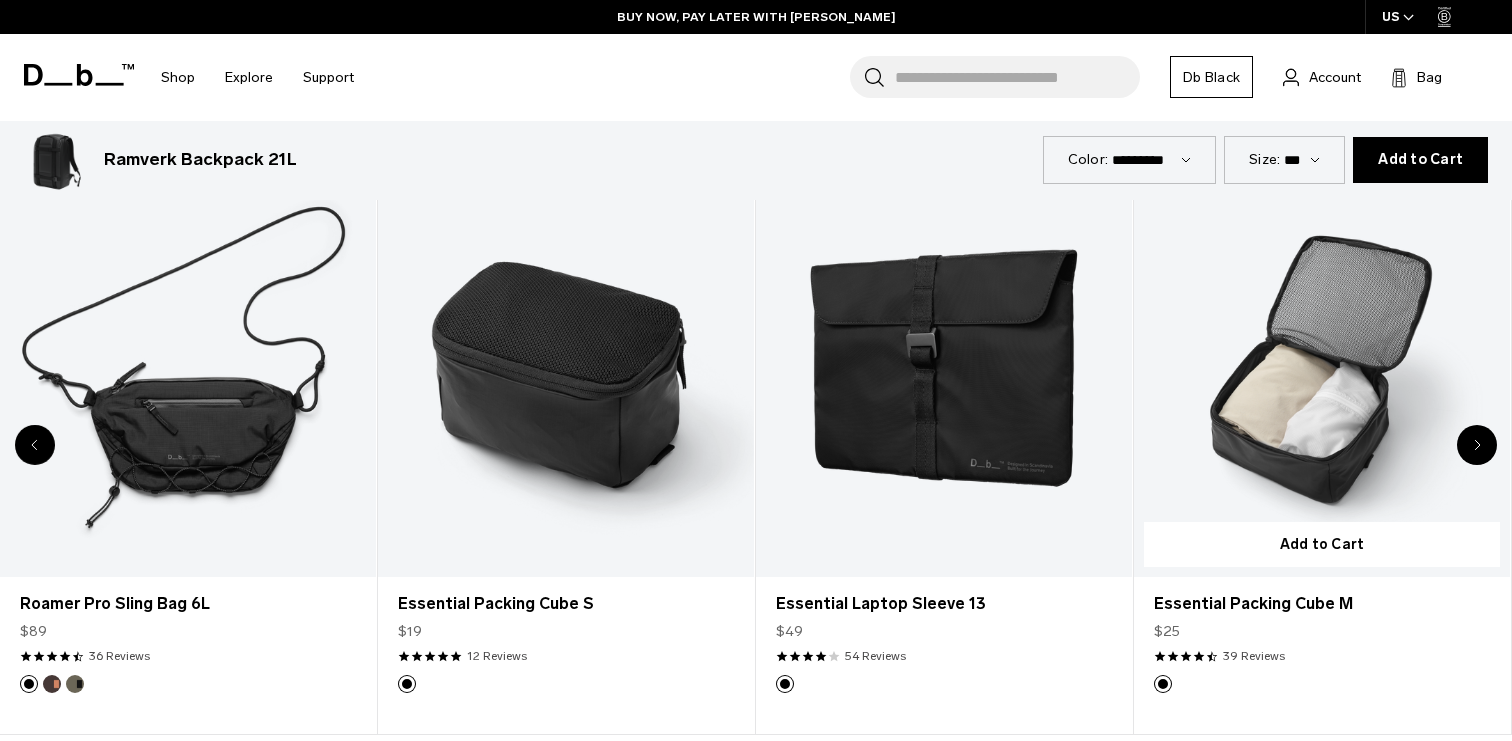 scroll, scrollTop: 4210, scrollLeft: 0, axis: vertical 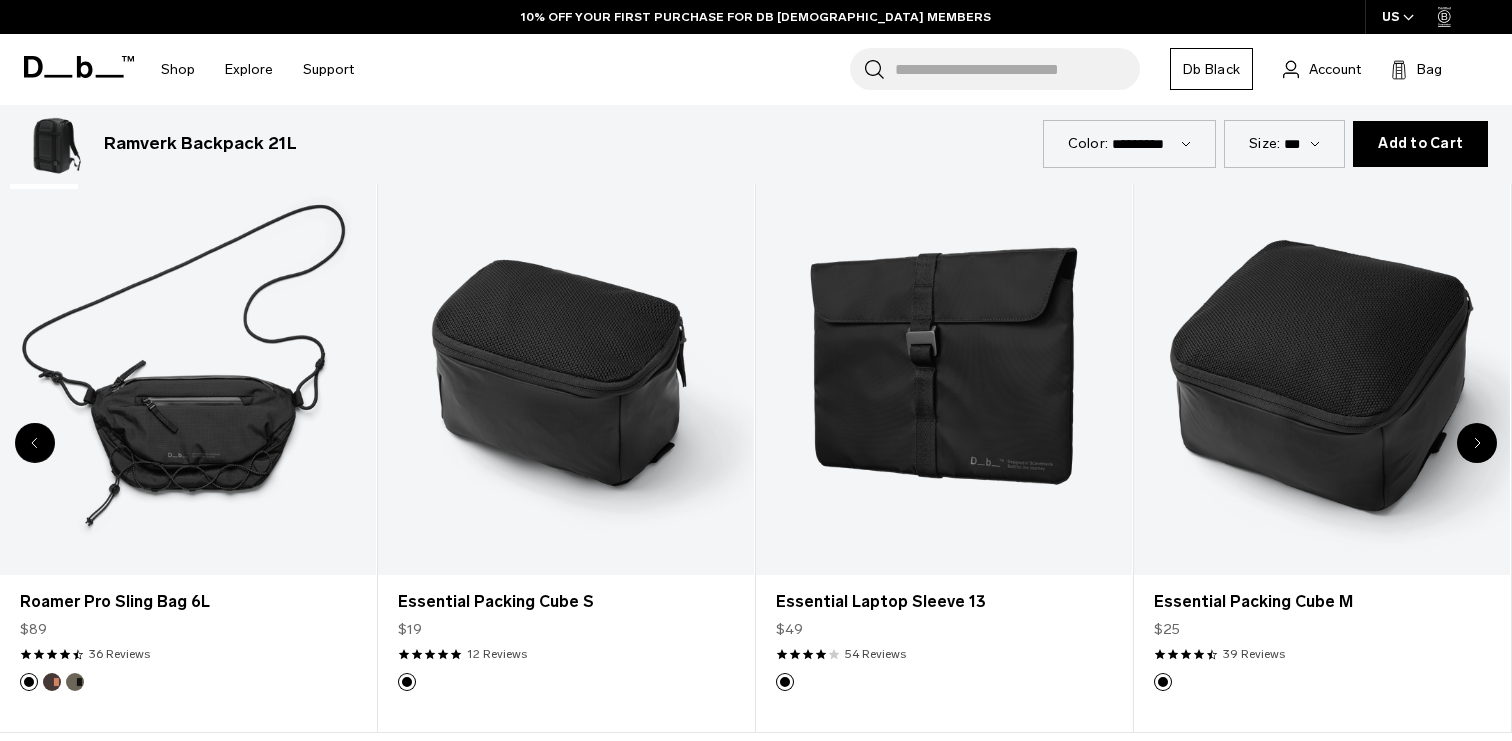 click 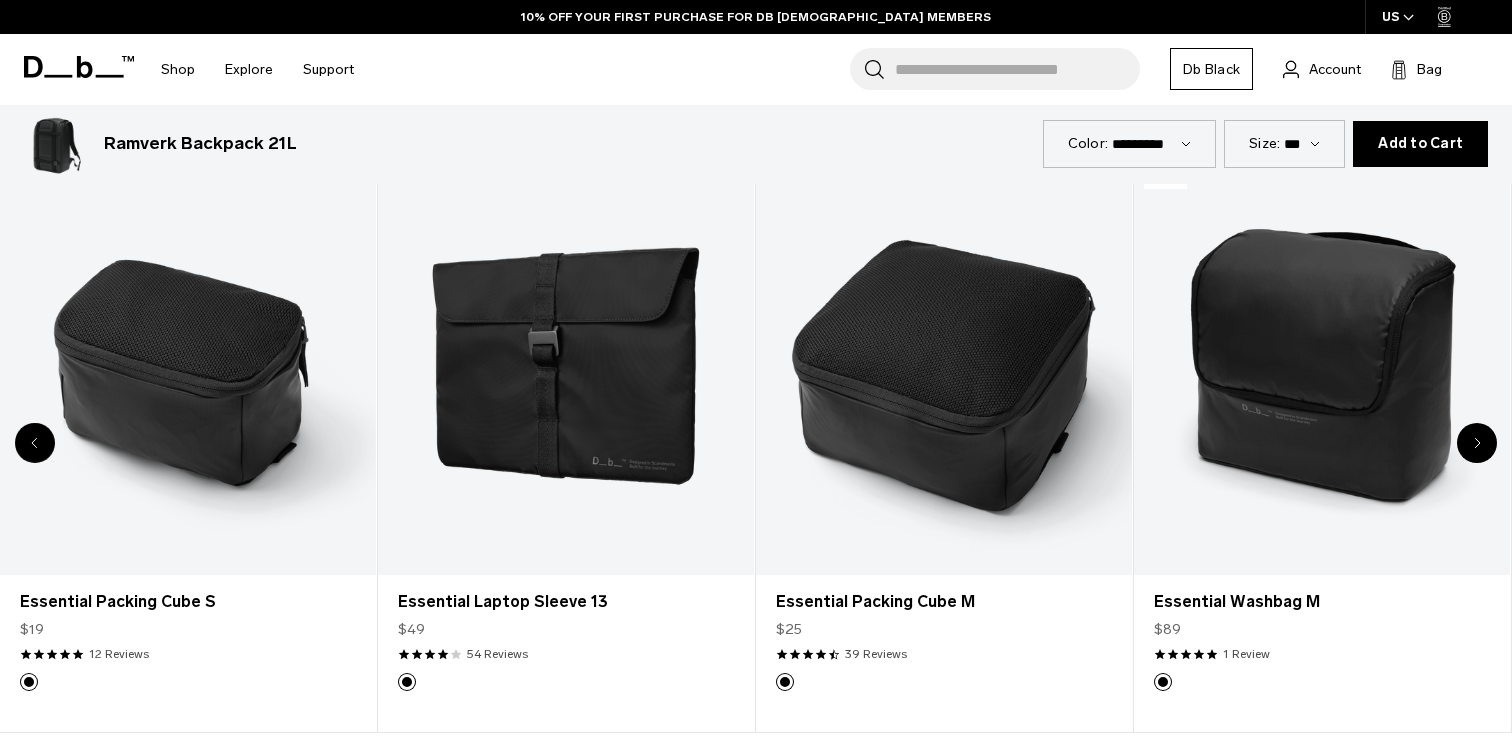 click 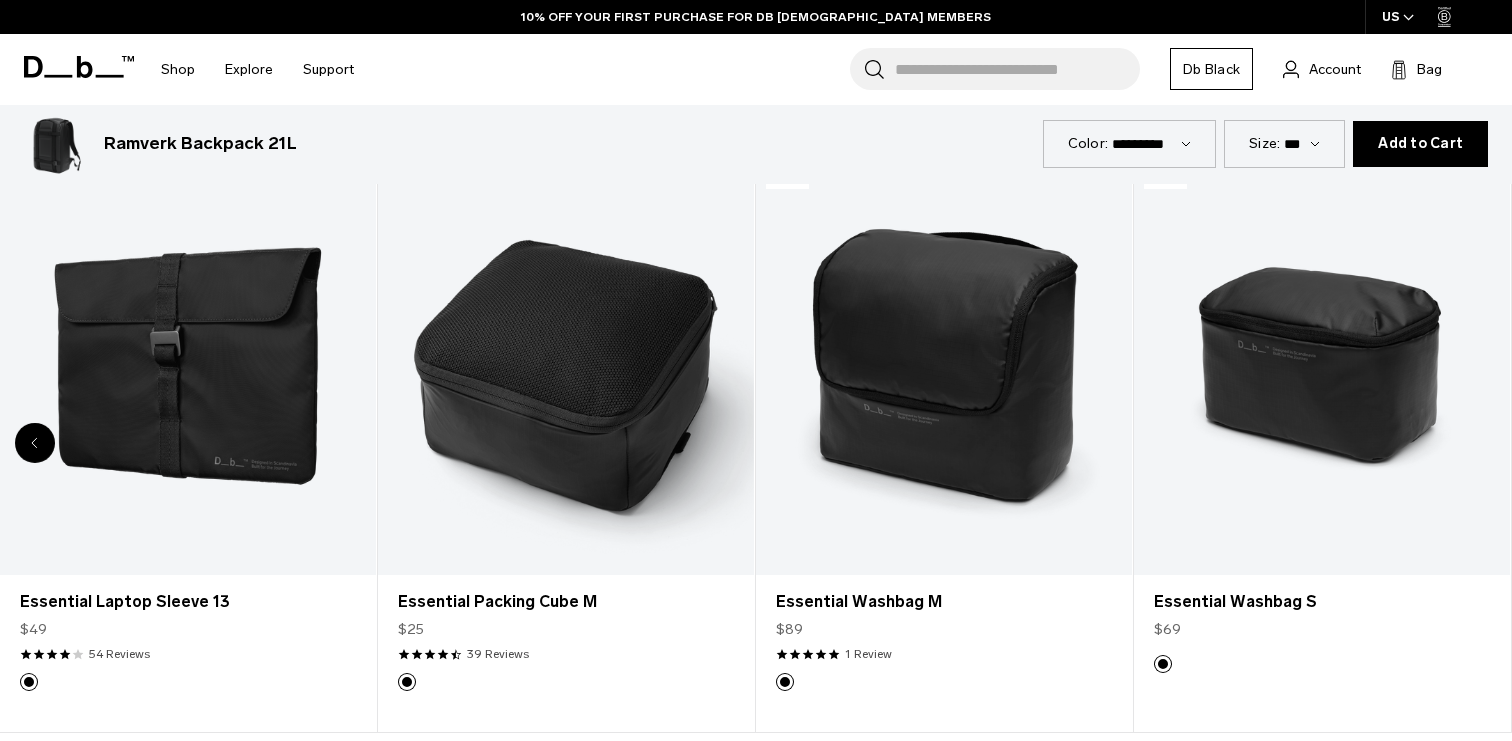 click at bounding box center (1322, 367) 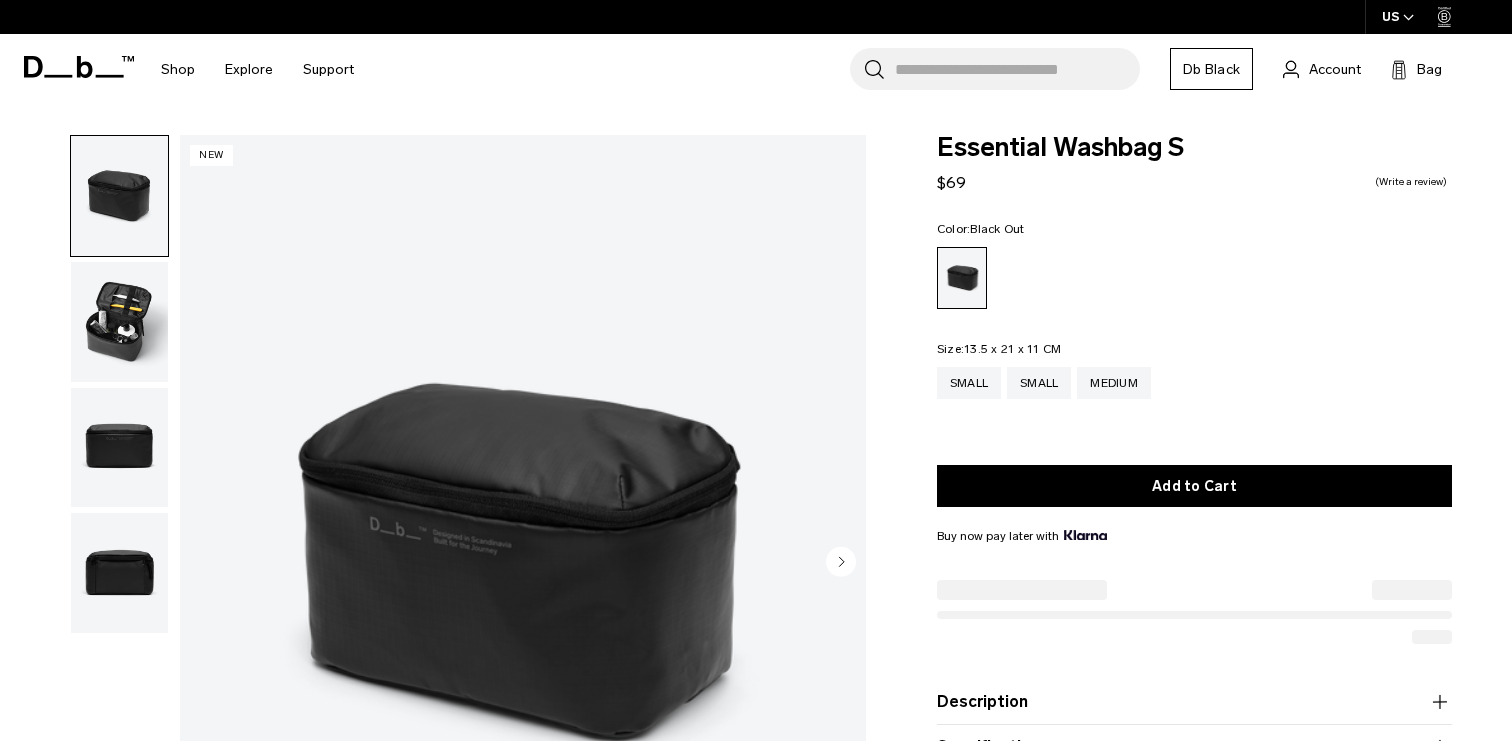 scroll, scrollTop: 0, scrollLeft: 0, axis: both 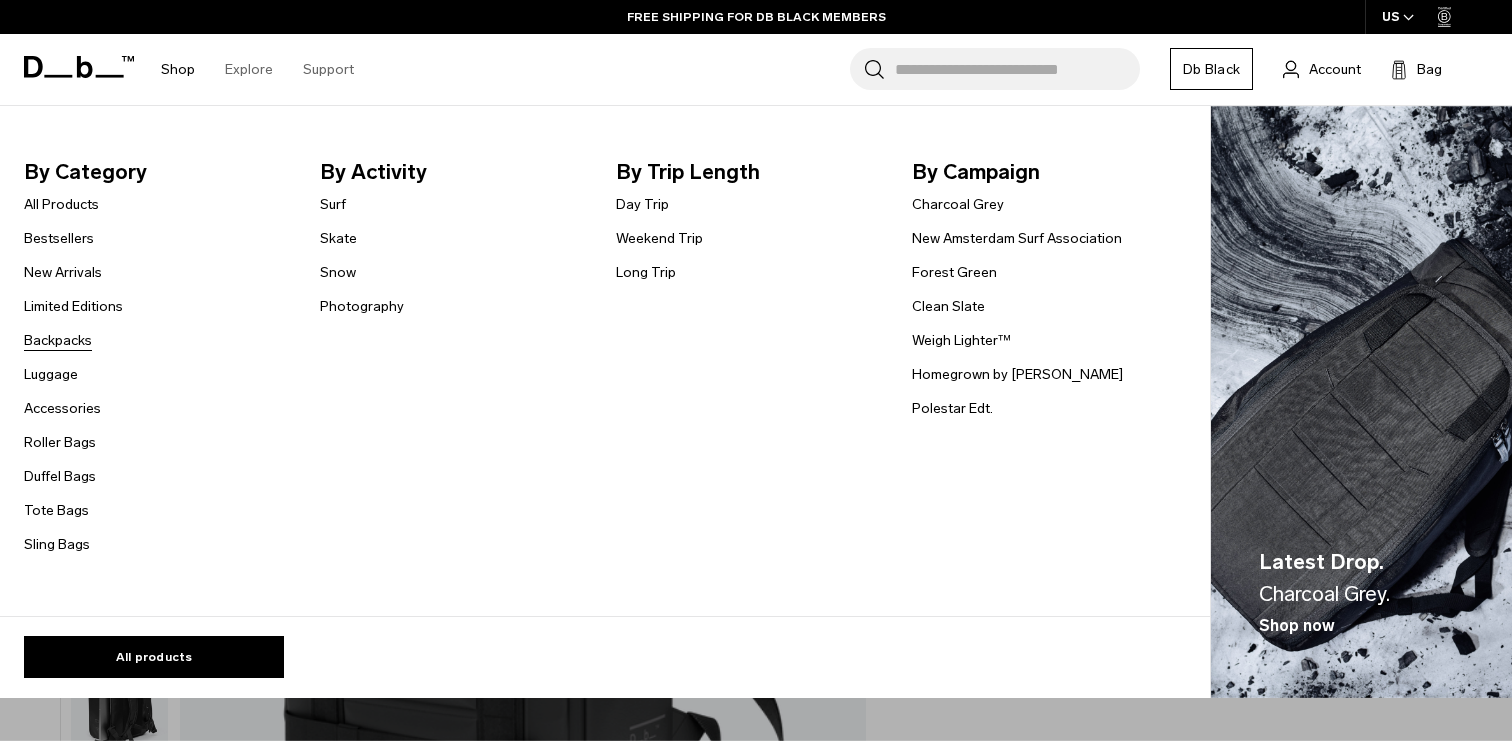 click on "Backpacks" at bounding box center [58, 340] 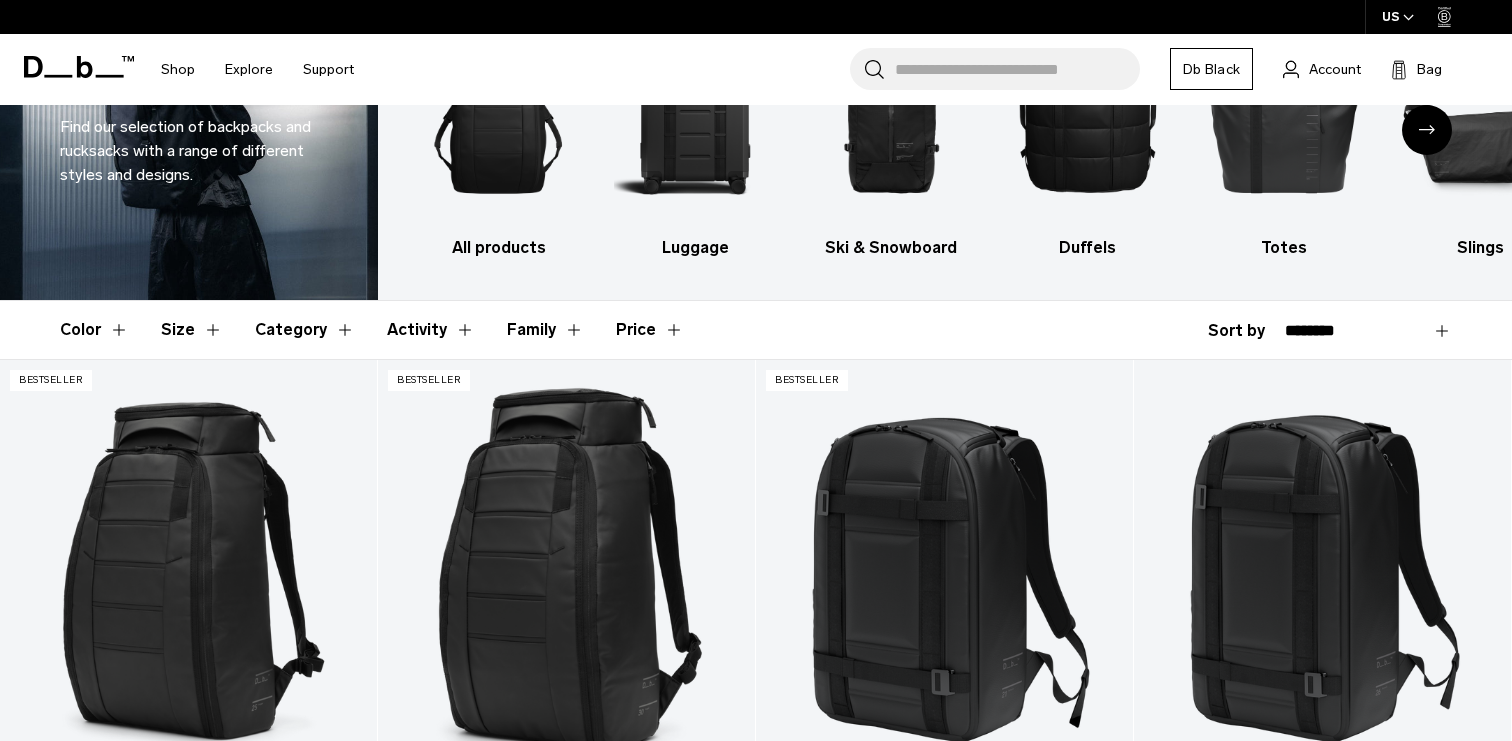 scroll, scrollTop: 0, scrollLeft: 0, axis: both 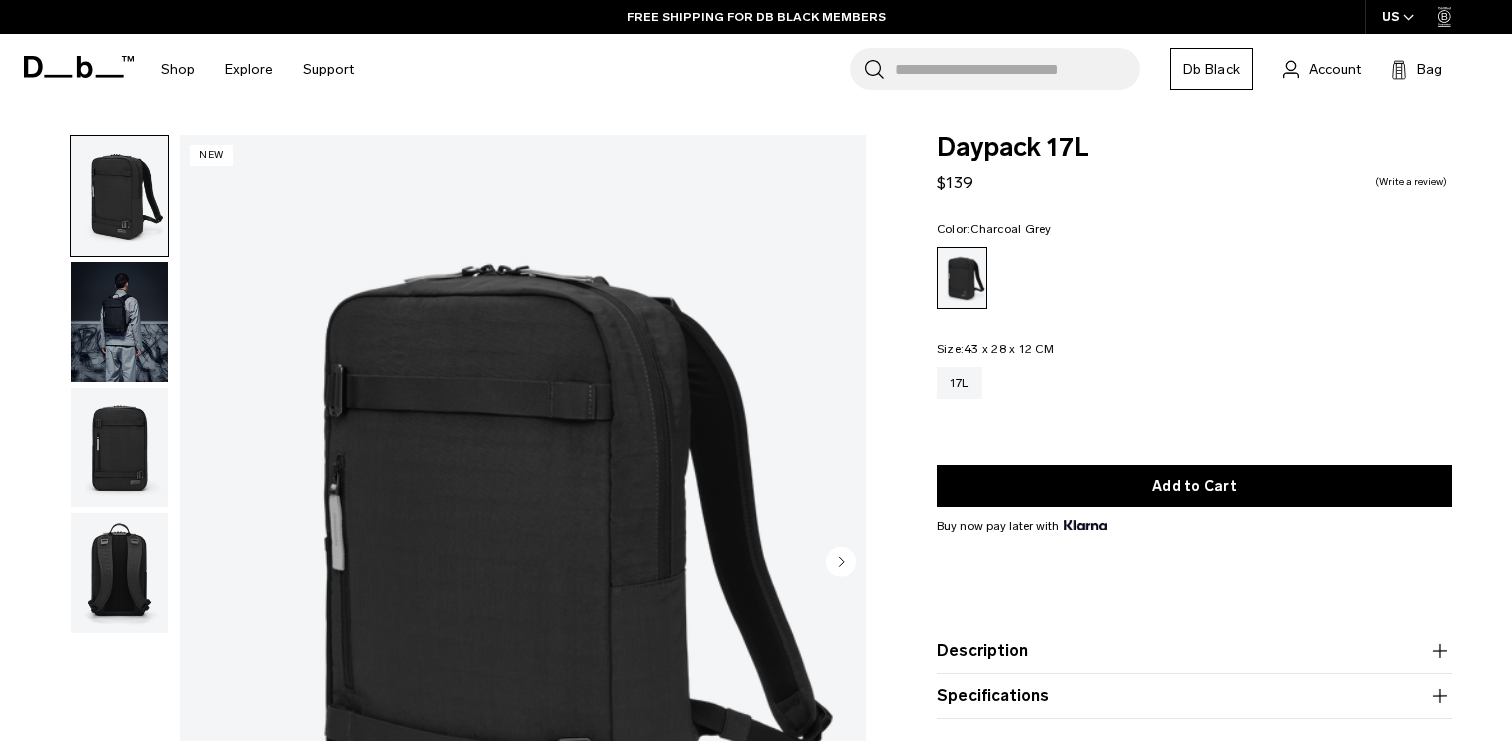 click at bounding box center (119, 322) 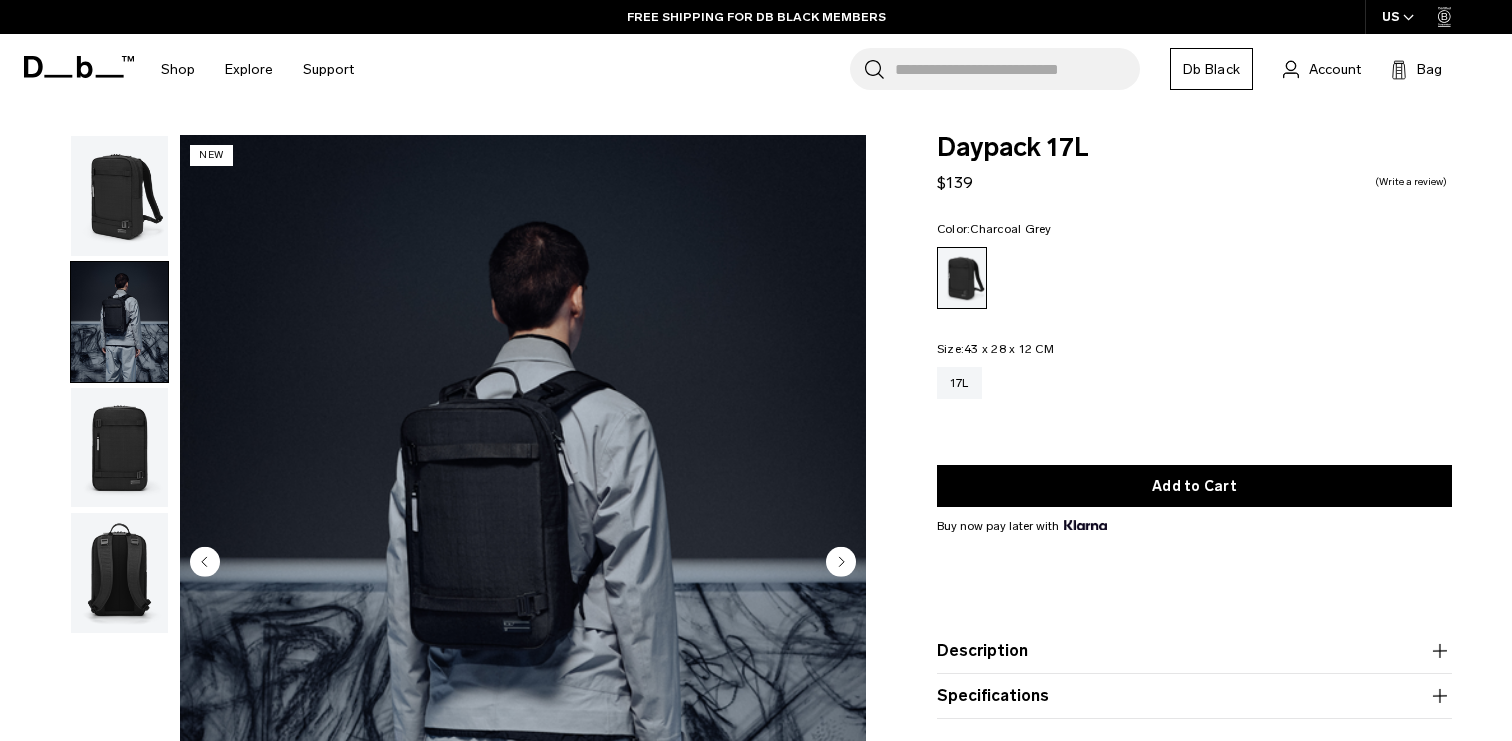 click at bounding box center (119, 448) 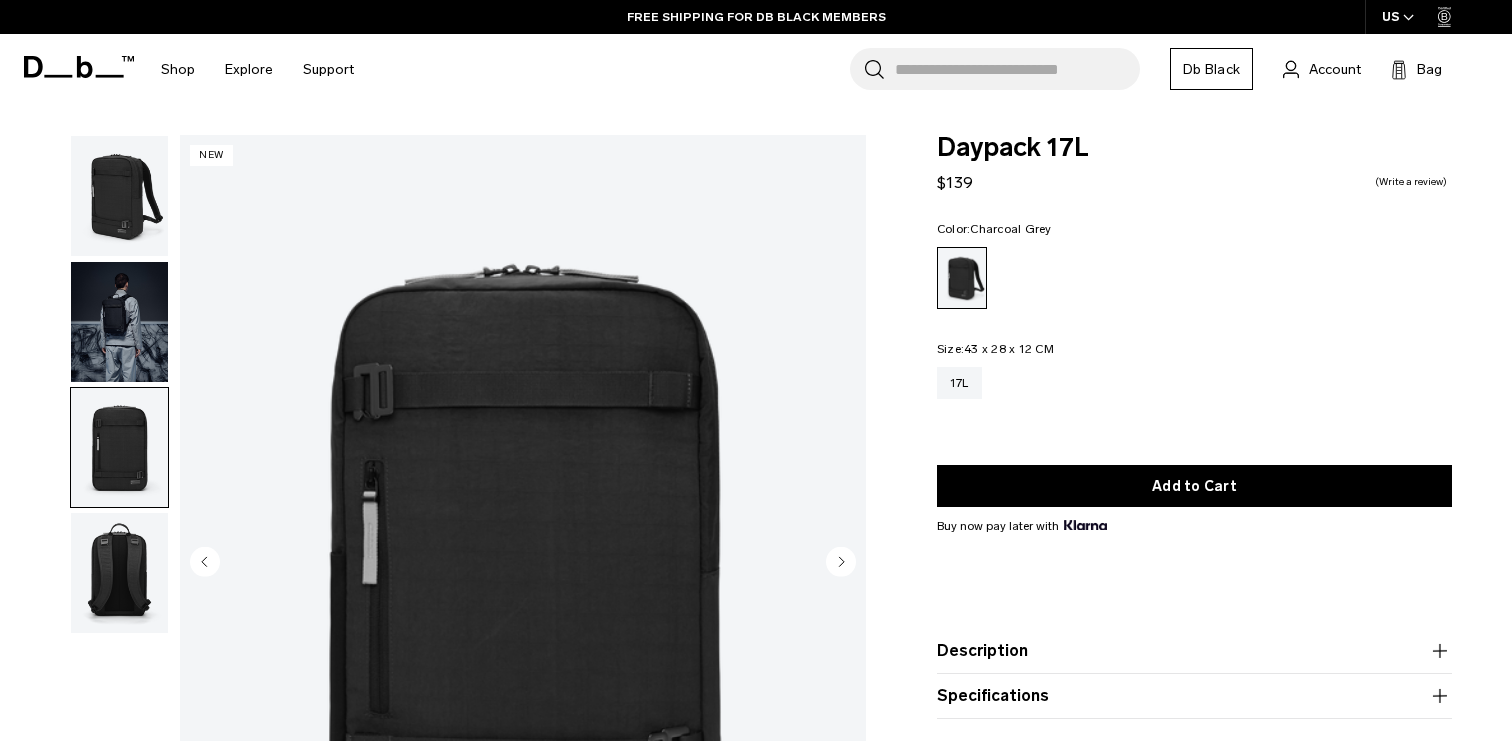 click at bounding box center (119, 573) 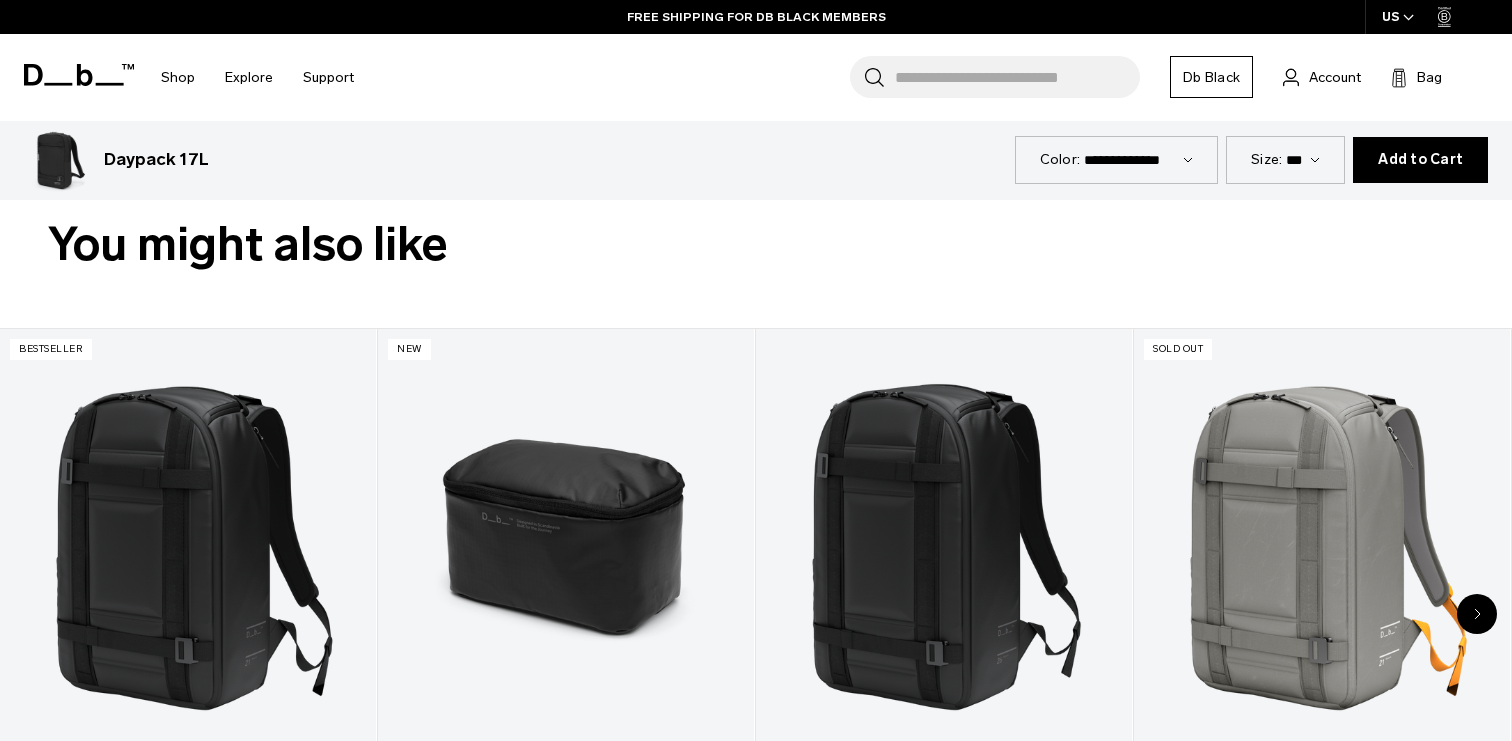 scroll, scrollTop: 0, scrollLeft: 0, axis: both 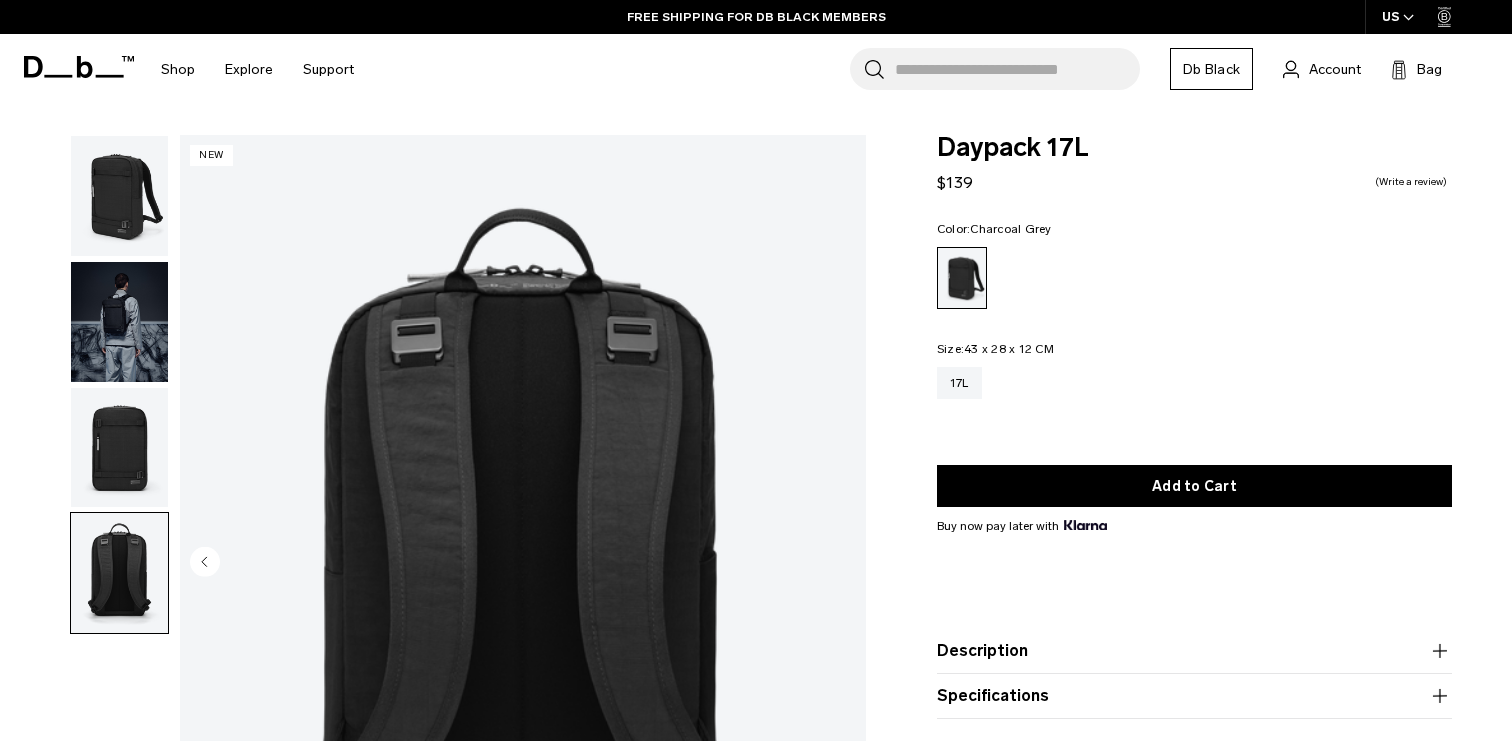 click at bounding box center [119, 196] 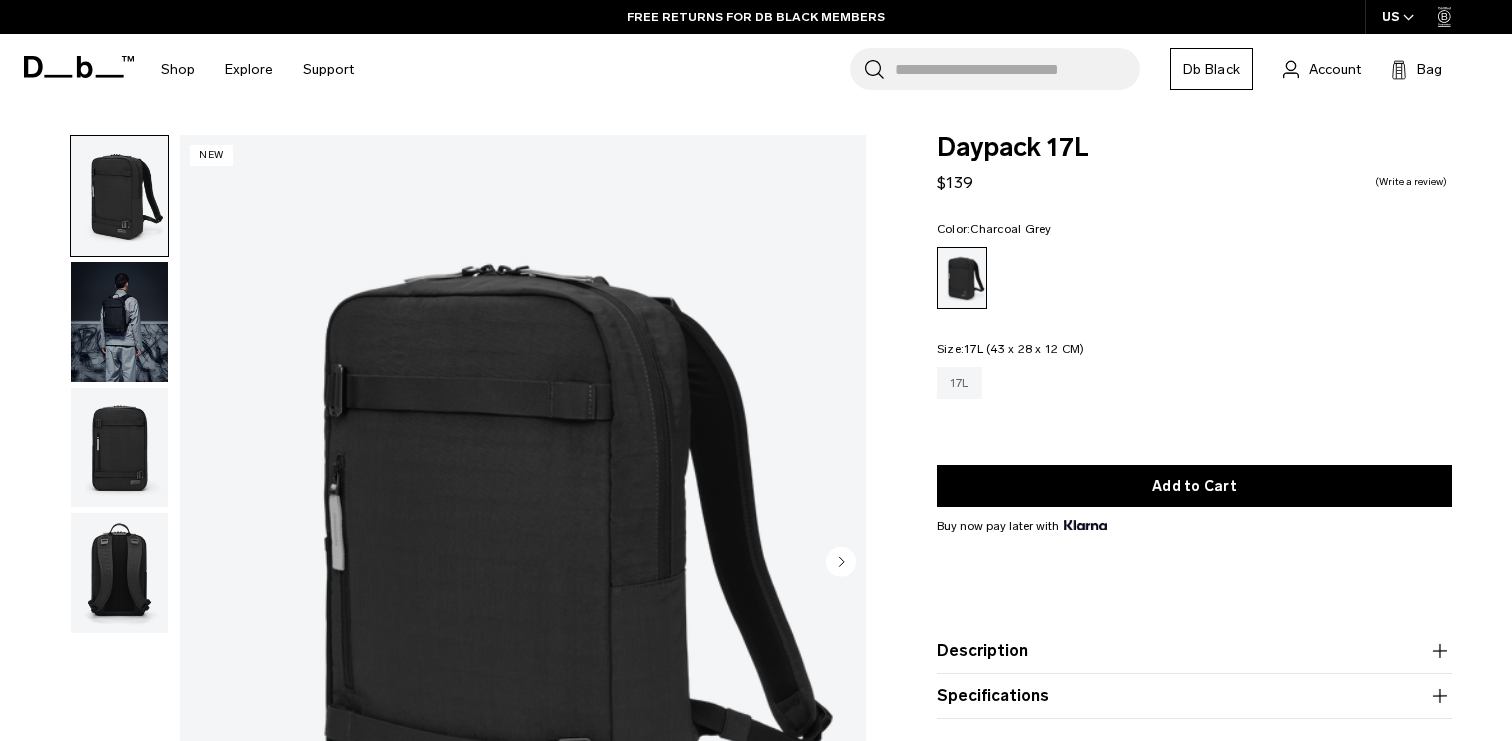 click on "17L" at bounding box center (959, 383) 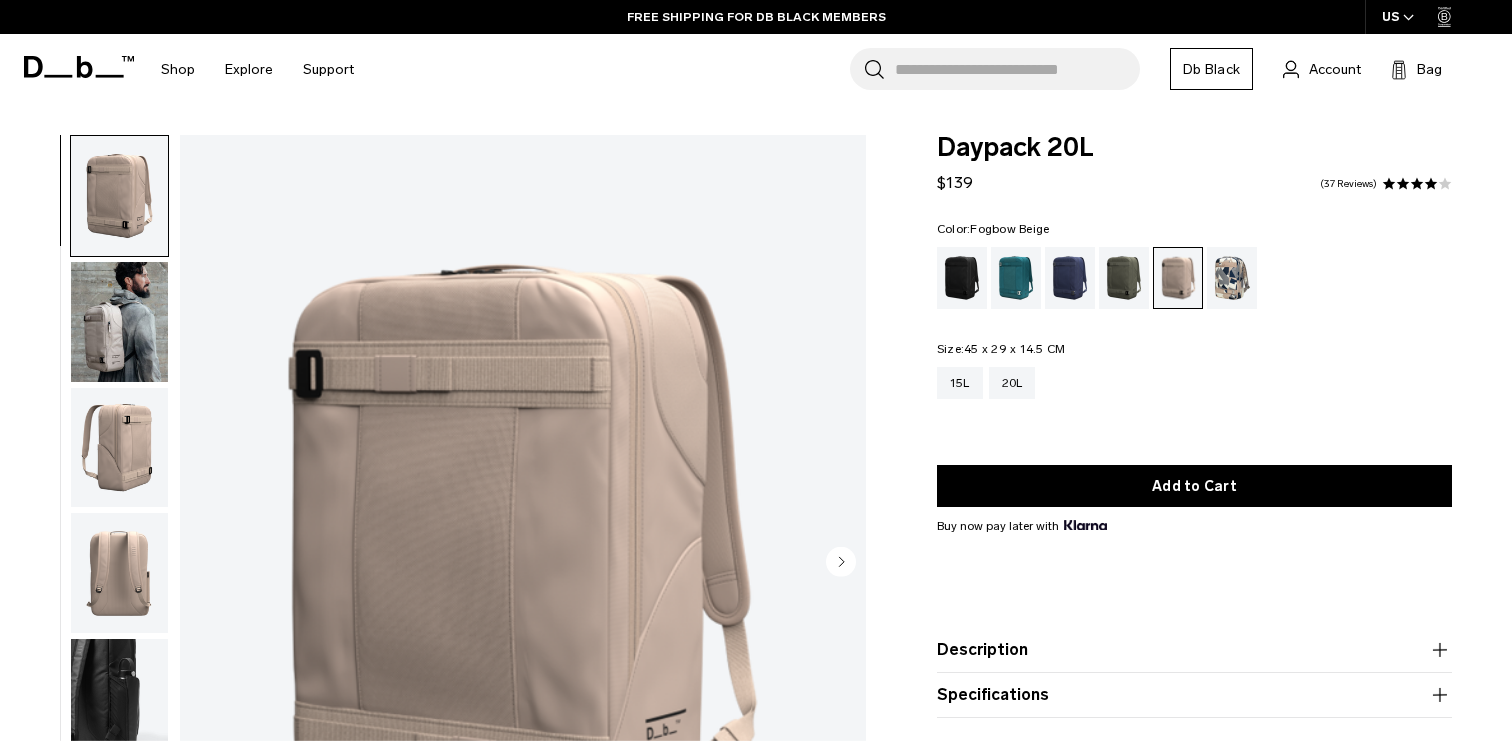 scroll, scrollTop: 0, scrollLeft: 0, axis: both 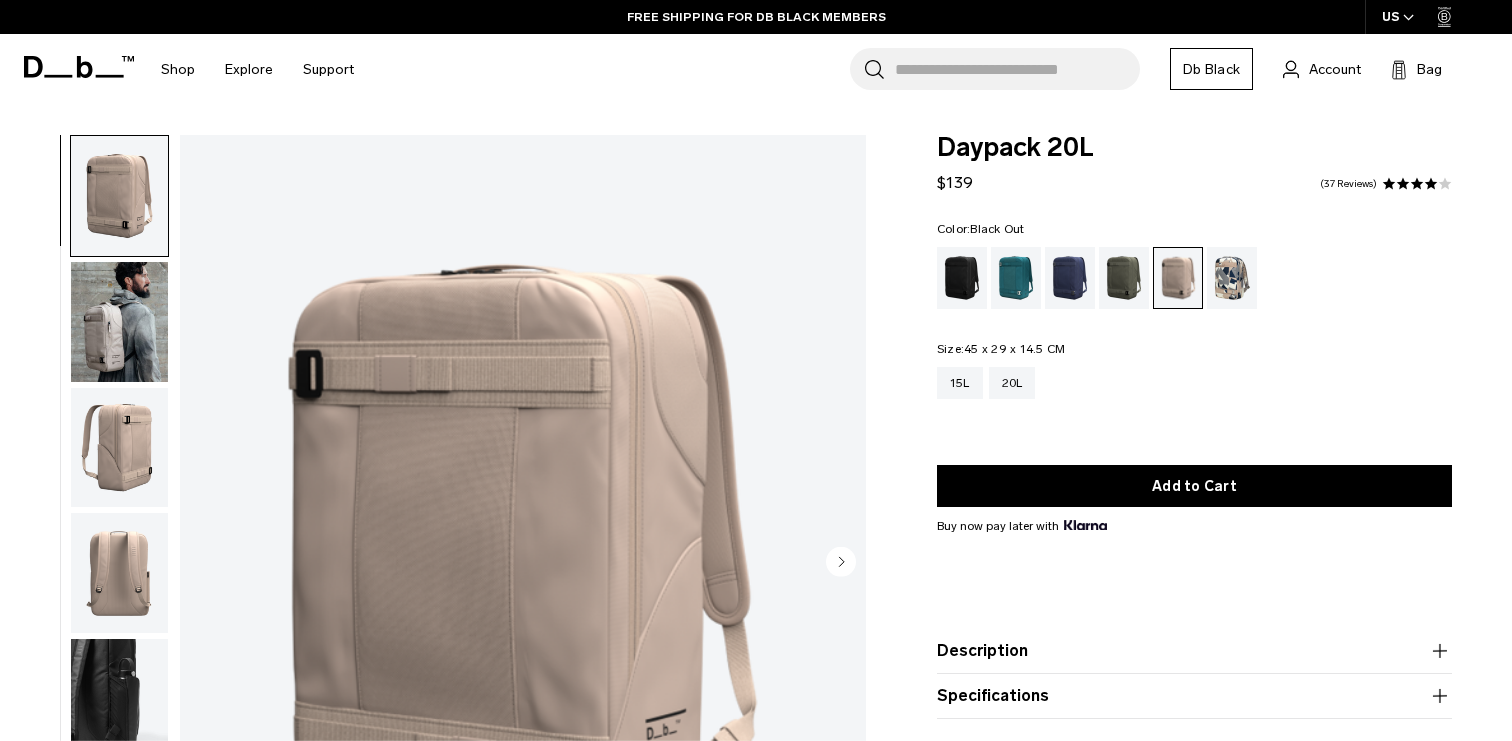 click at bounding box center (962, 278) 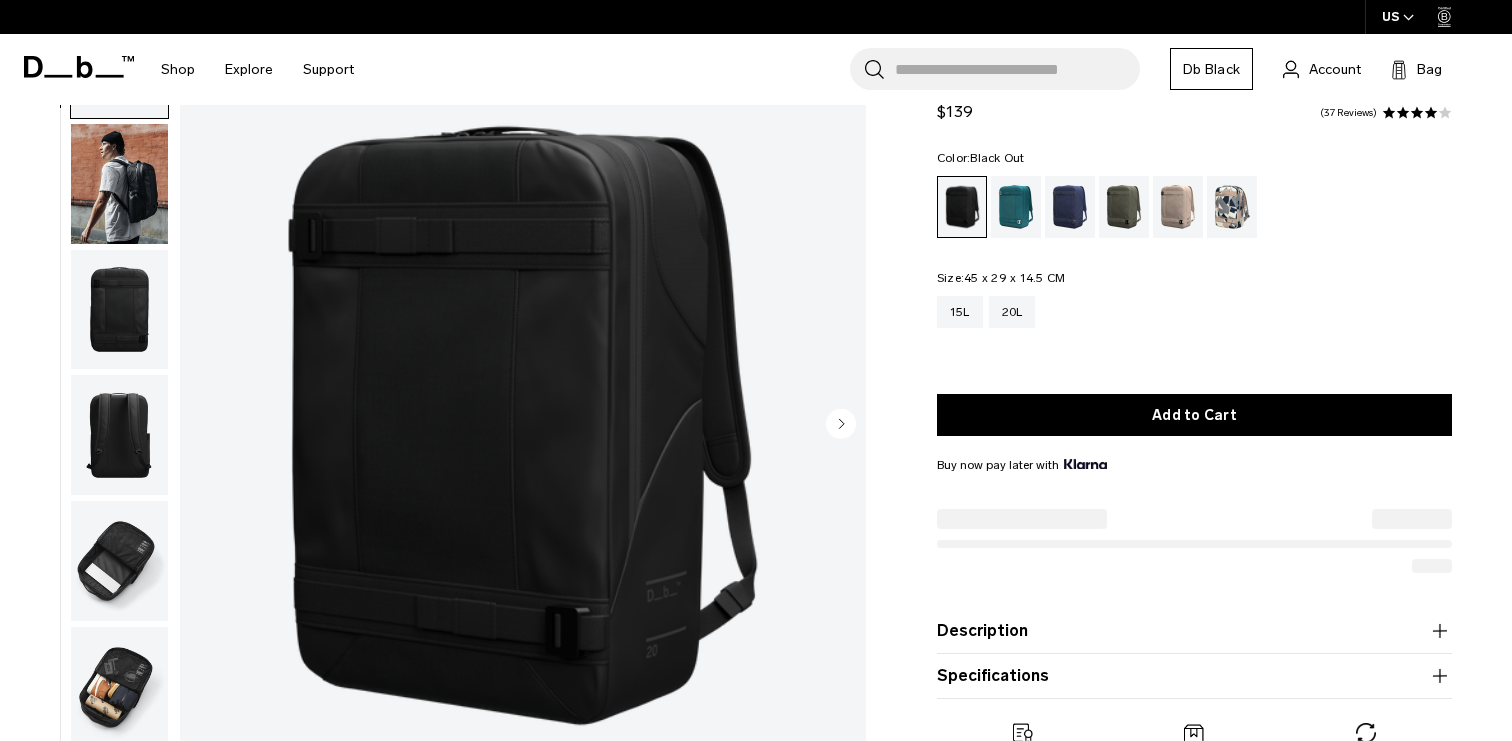 scroll, scrollTop: 0, scrollLeft: 0, axis: both 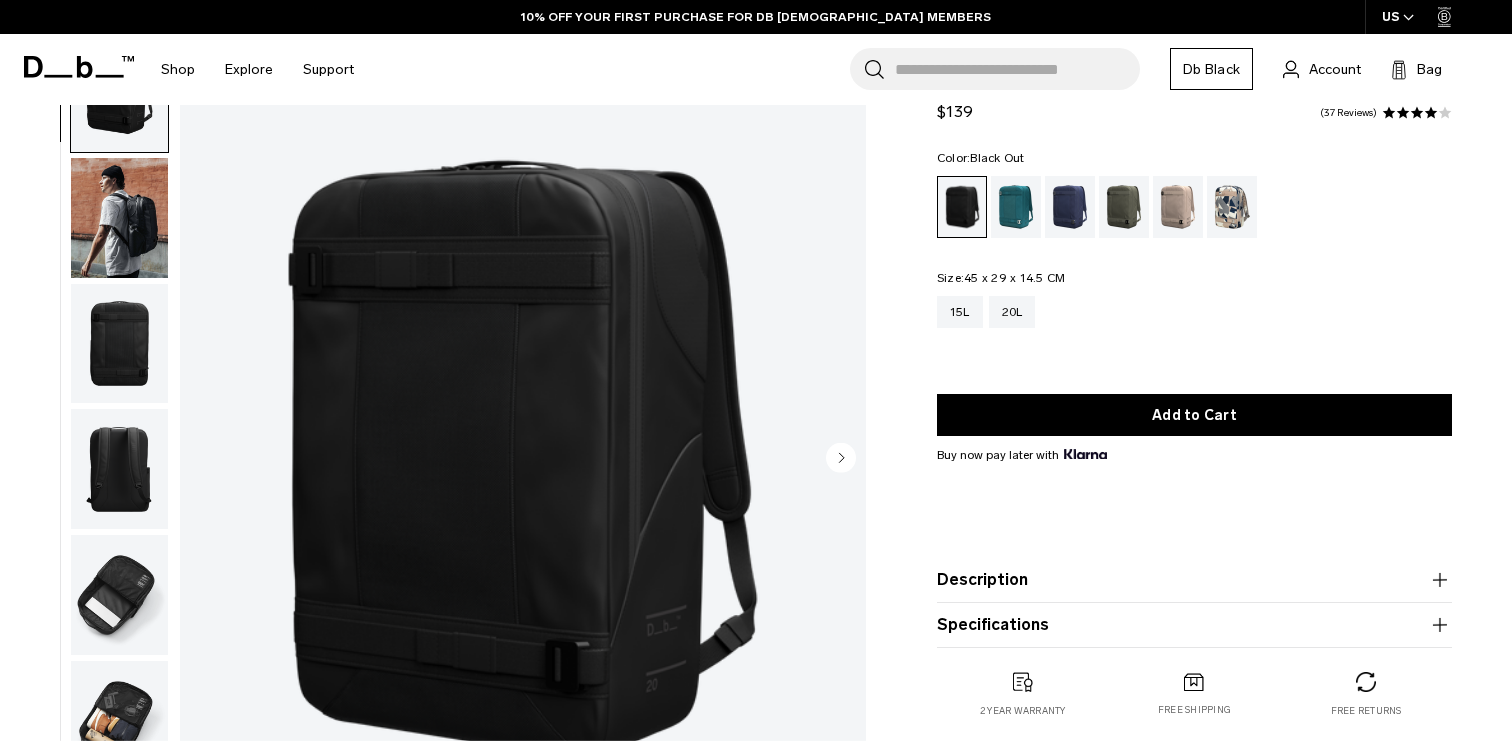 click at bounding box center [119, 459] 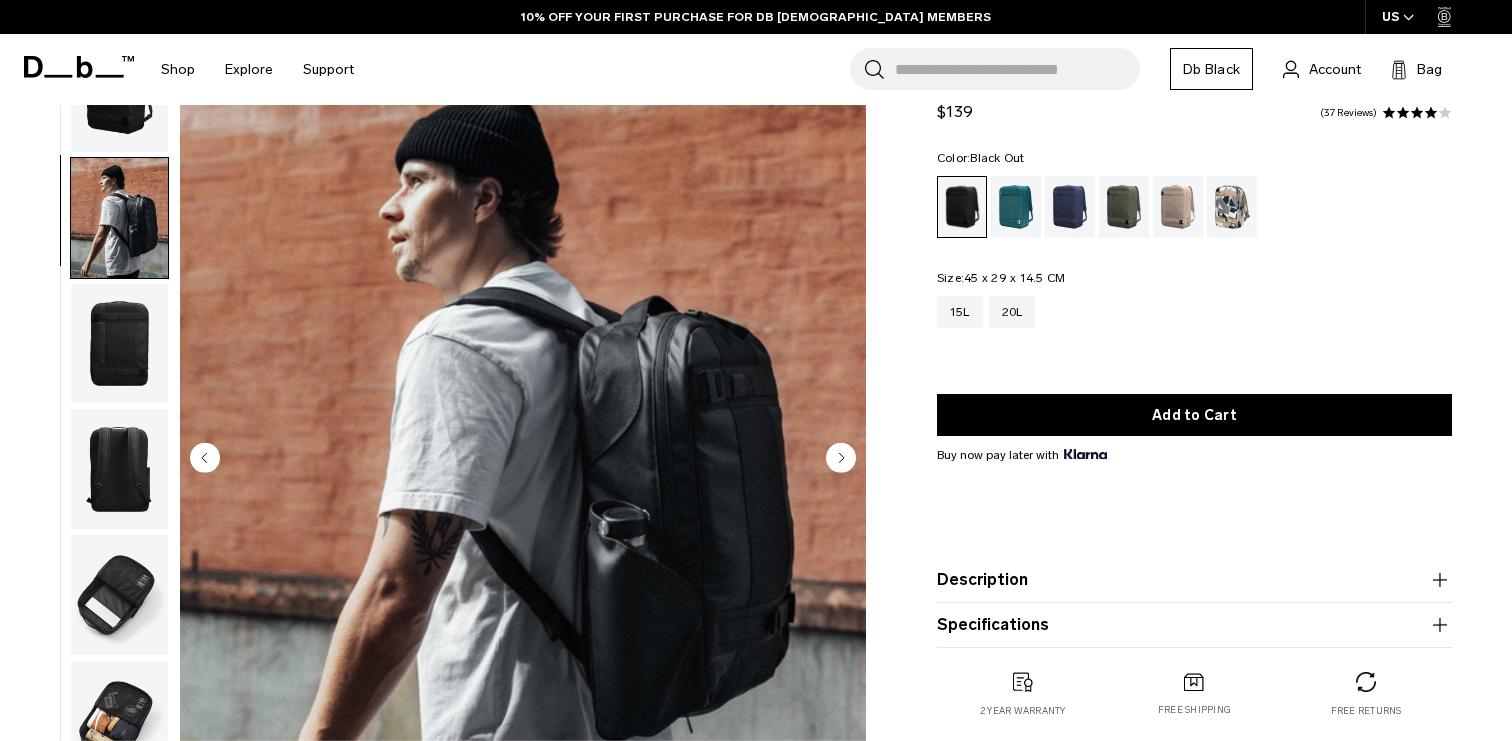 scroll, scrollTop: 19, scrollLeft: 0, axis: vertical 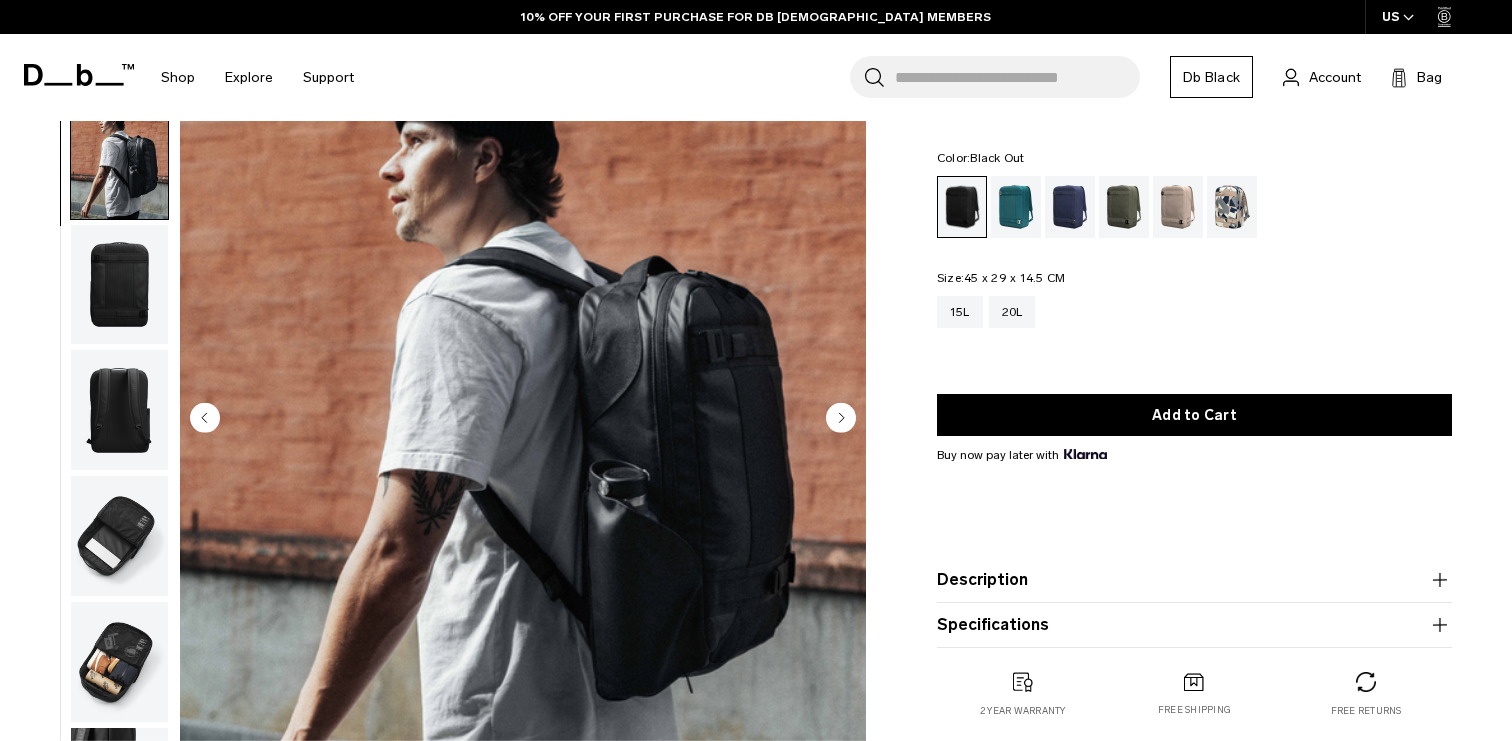click at bounding box center [119, 285] 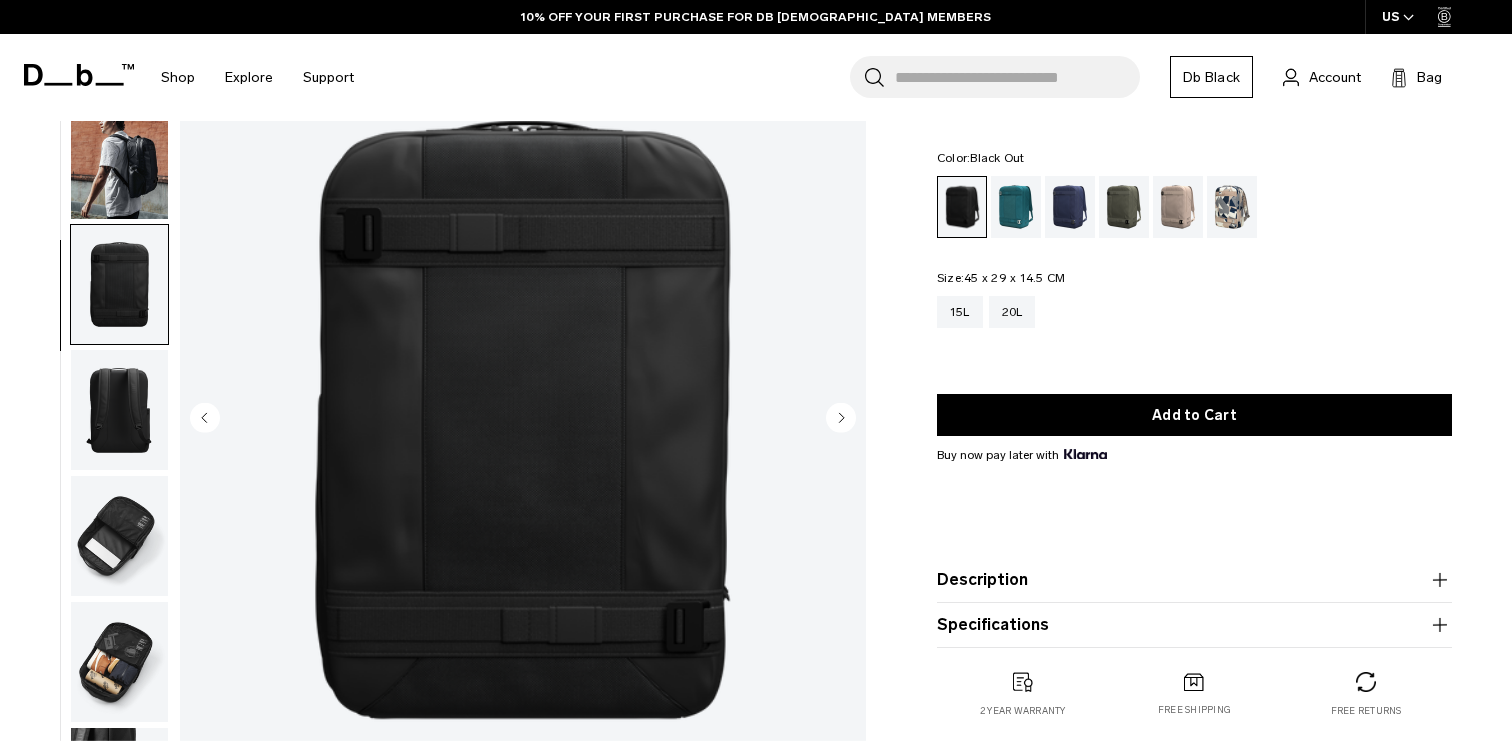 click at bounding box center [119, 410] 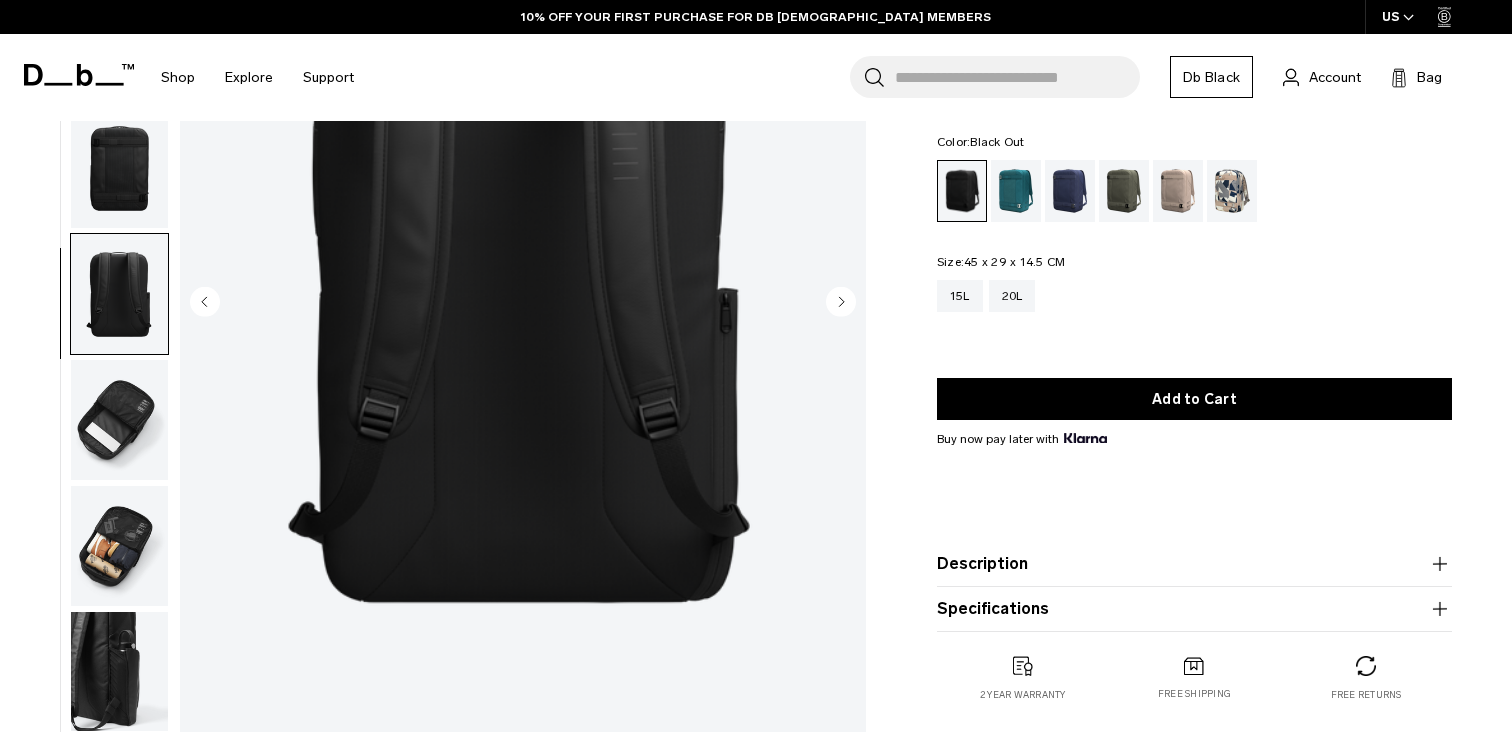 click at bounding box center (119, 420) 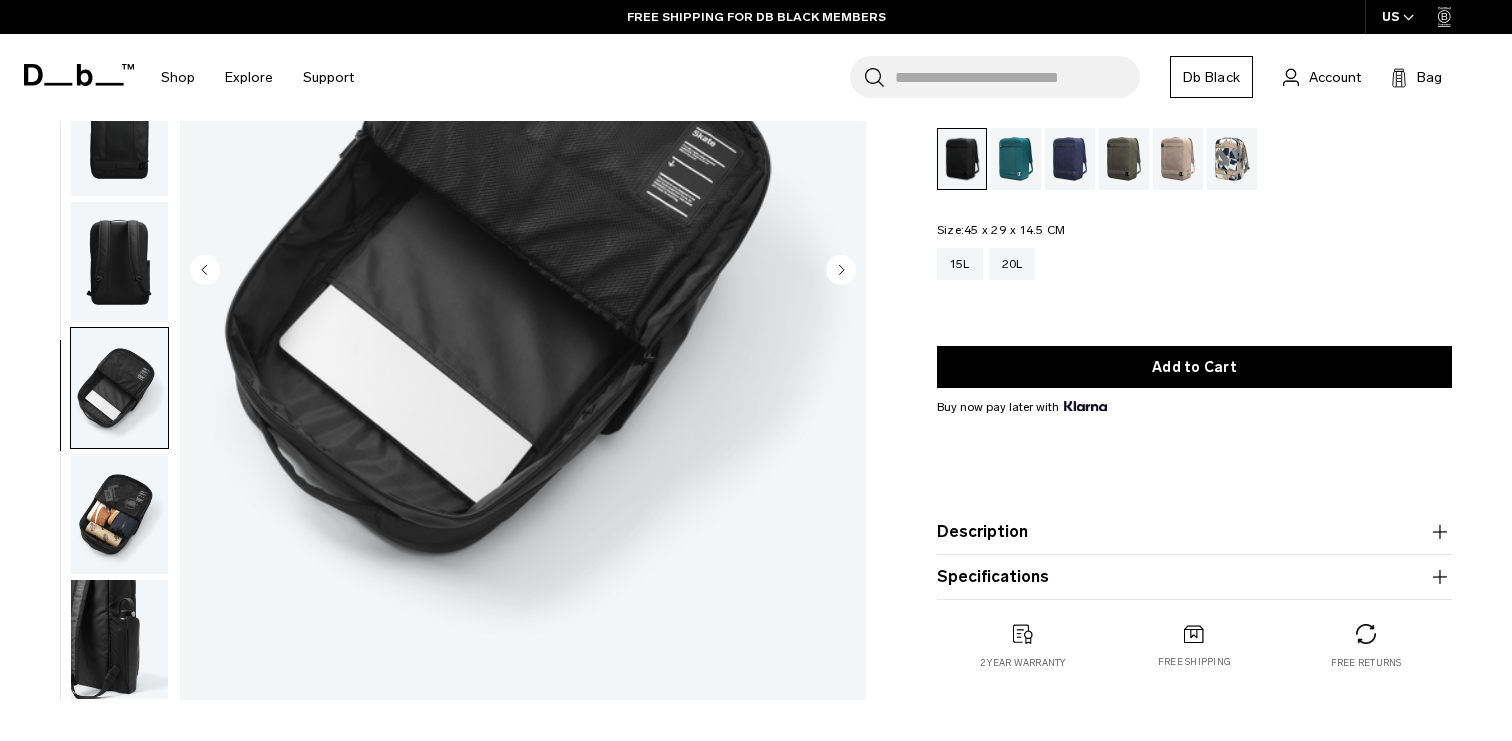 scroll, scrollTop: 272, scrollLeft: 0, axis: vertical 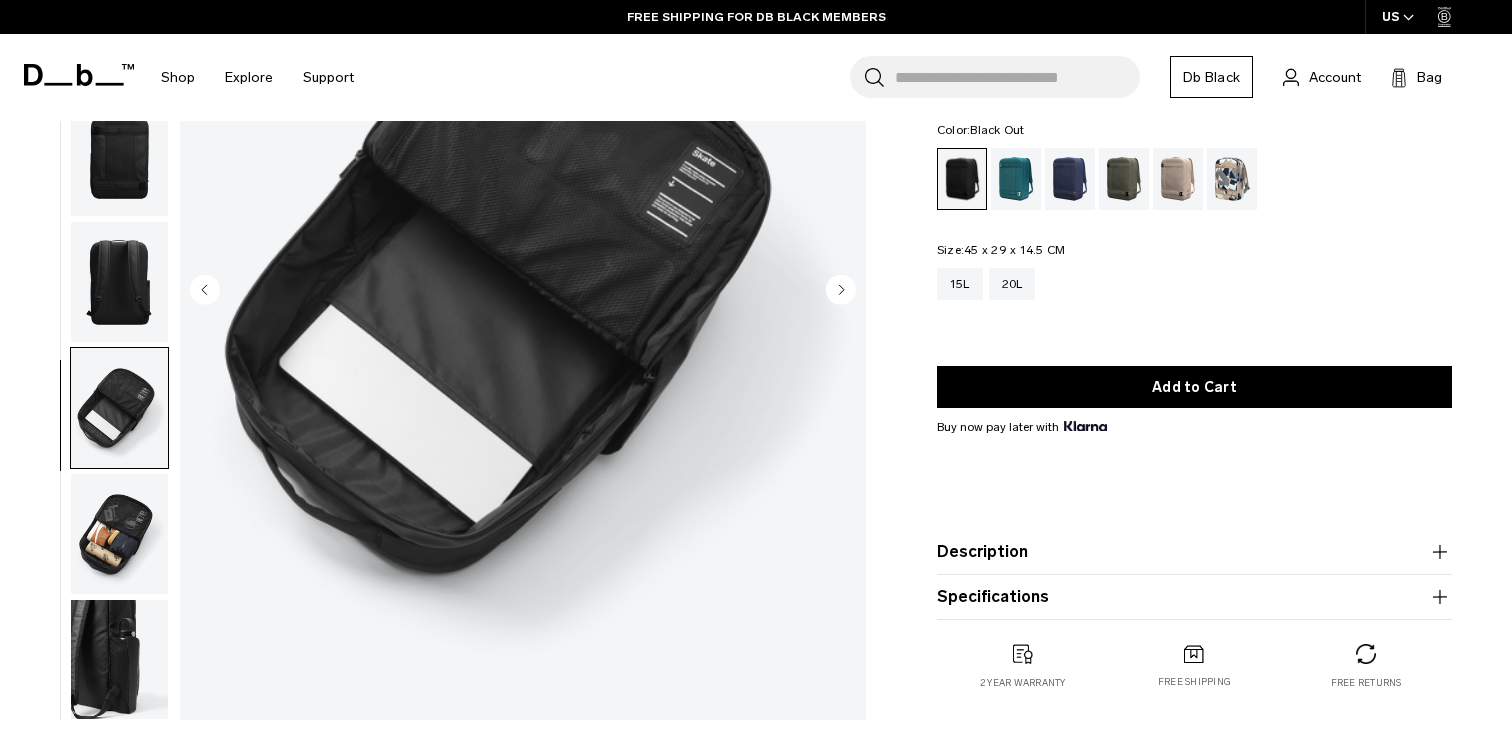 click at bounding box center [119, 534] 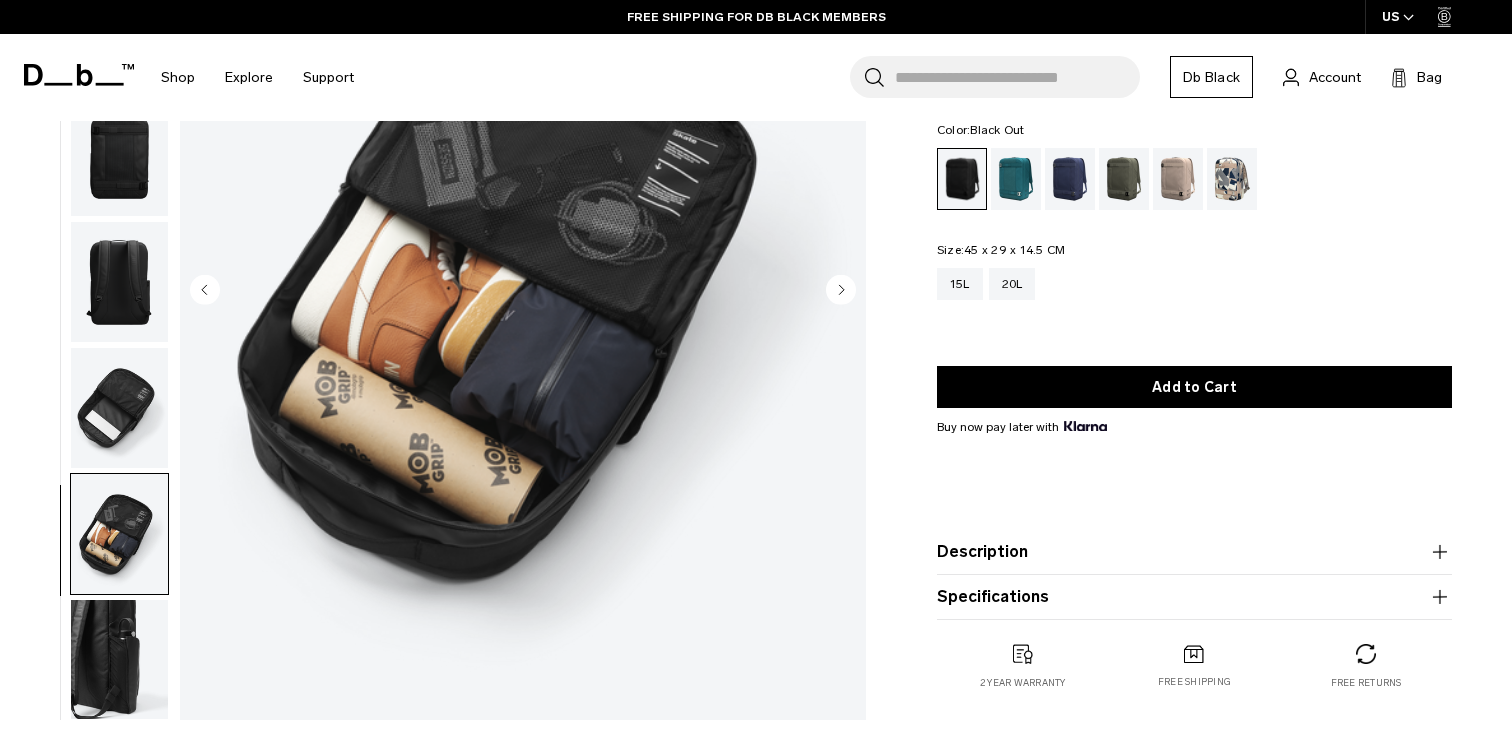 click at bounding box center [119, 660] 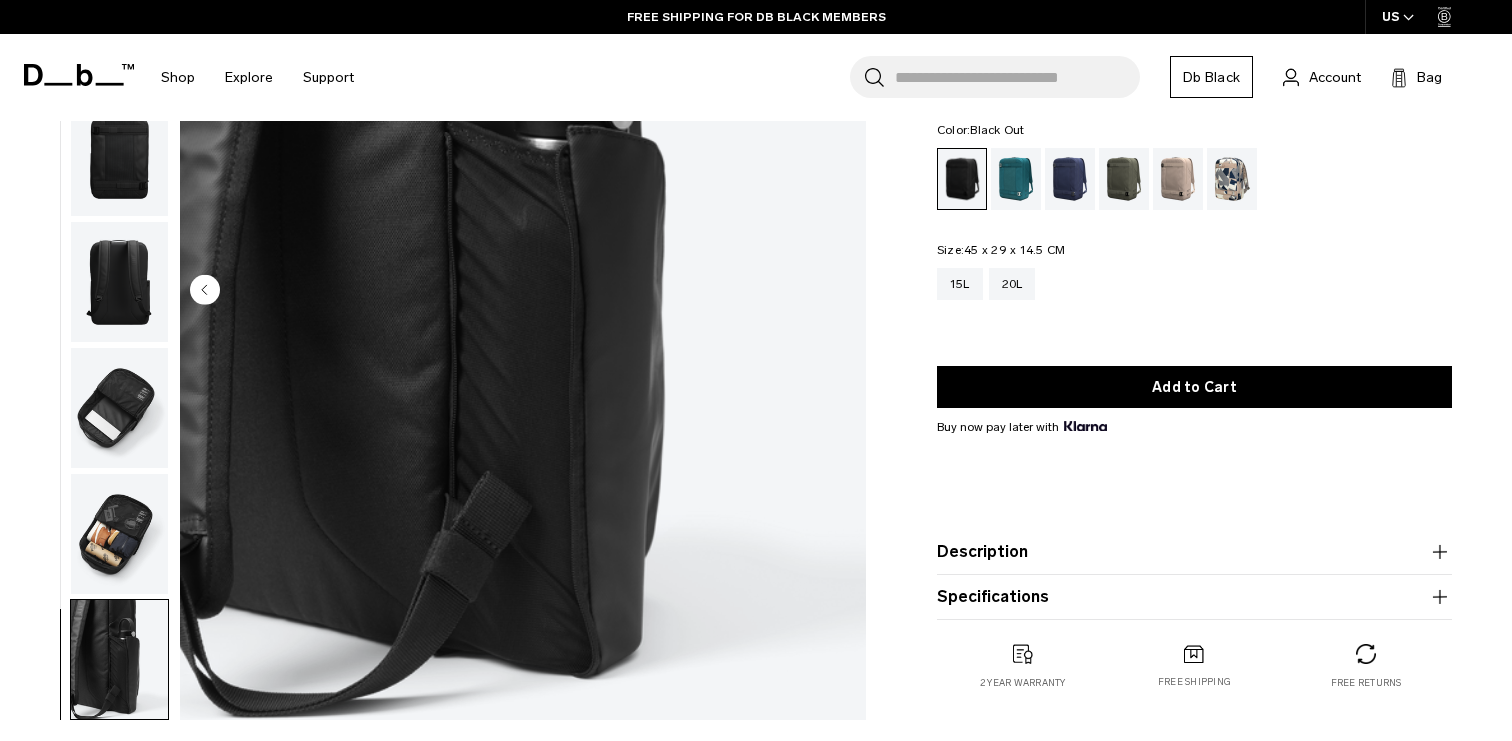 scroll, scrollTop: 0, scrollLeft: 0, axis: both 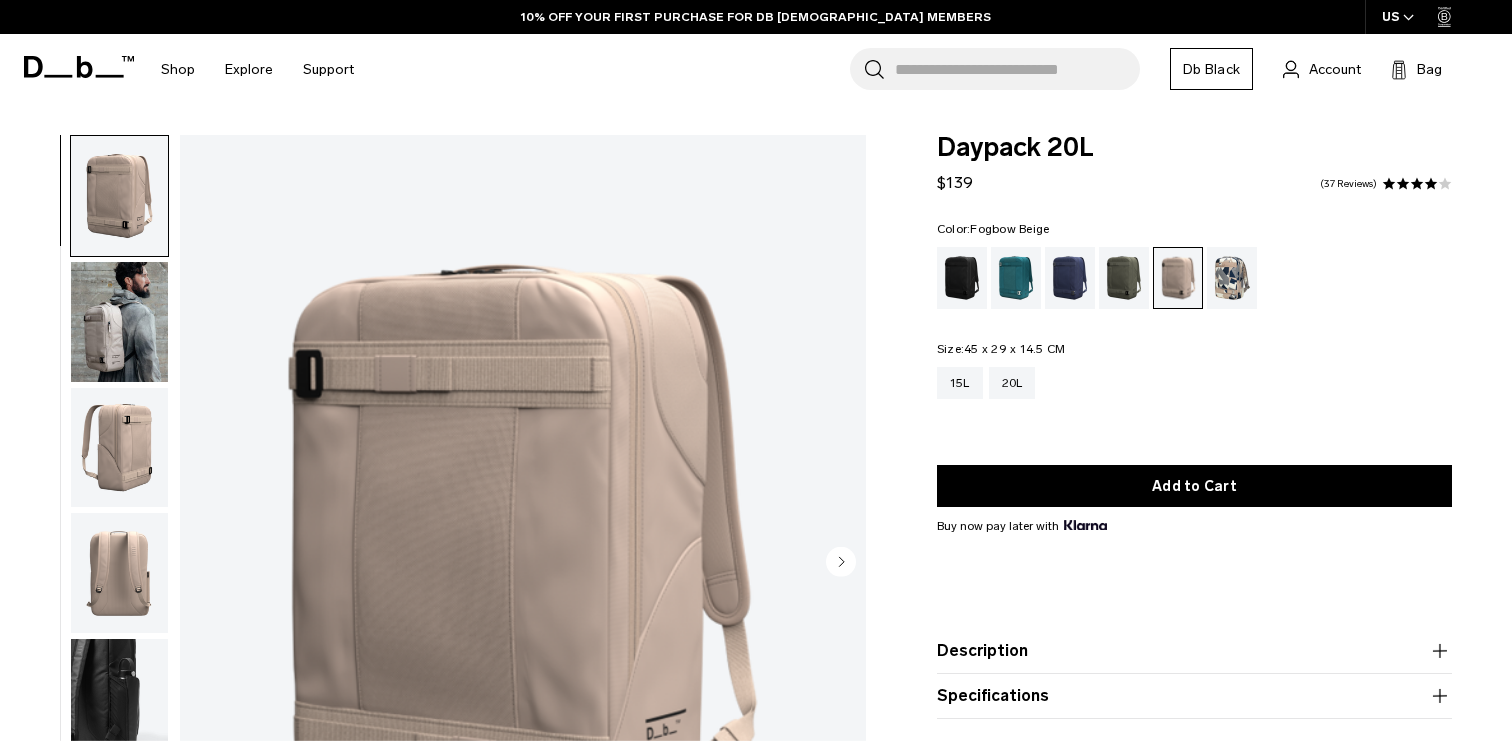 click at bounding box center [119, 322] 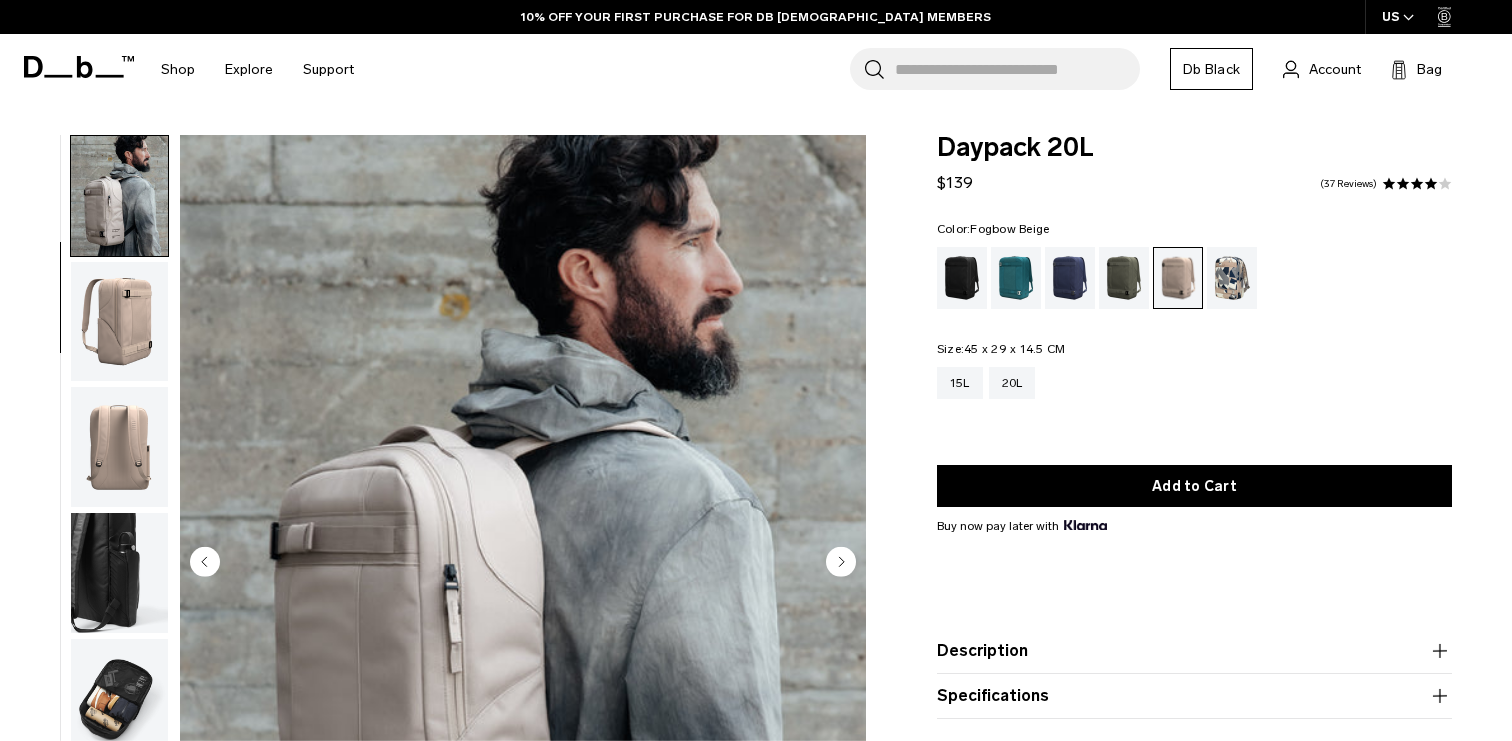 scroll, scrollTop: 145, scrollLeft: 0, axis: vertical 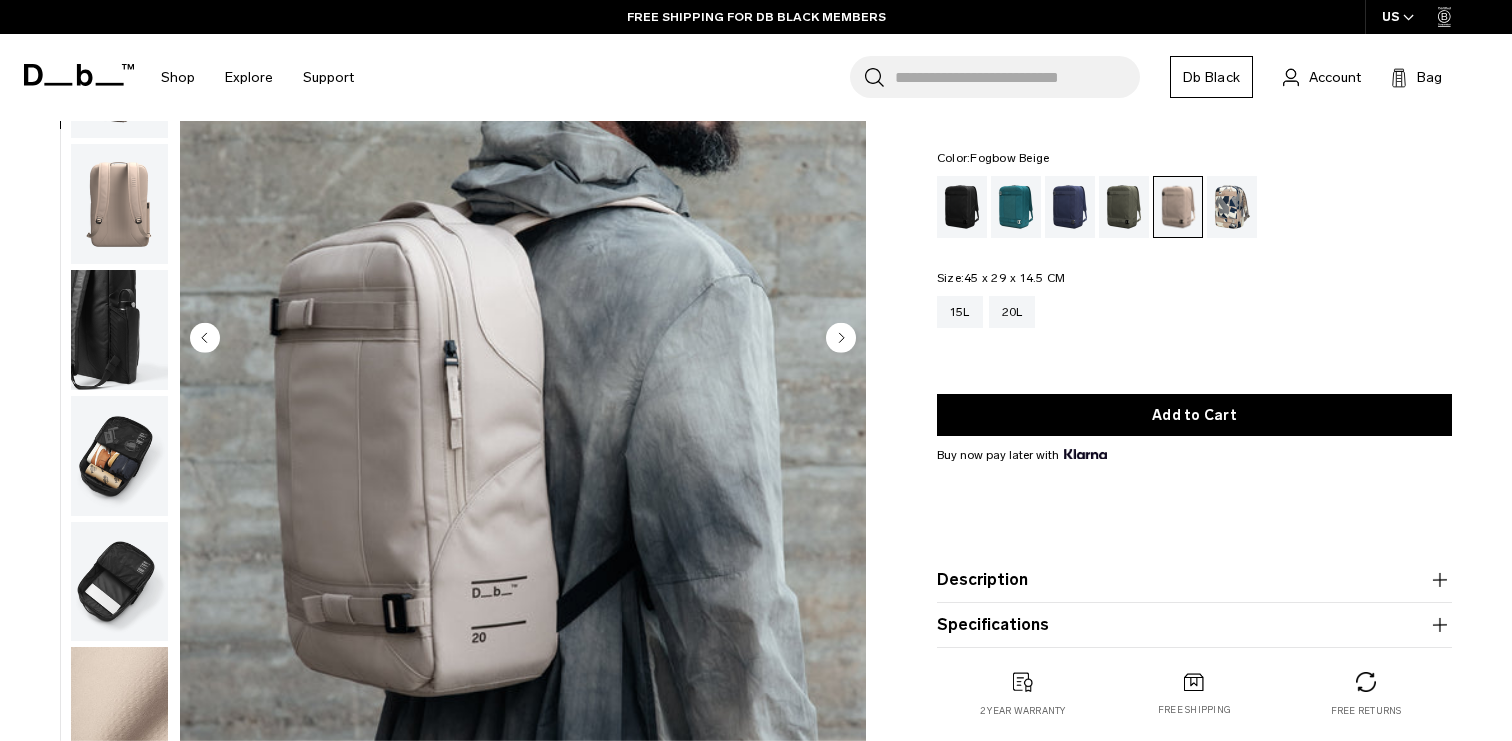 click at bounding box center [119, 456] 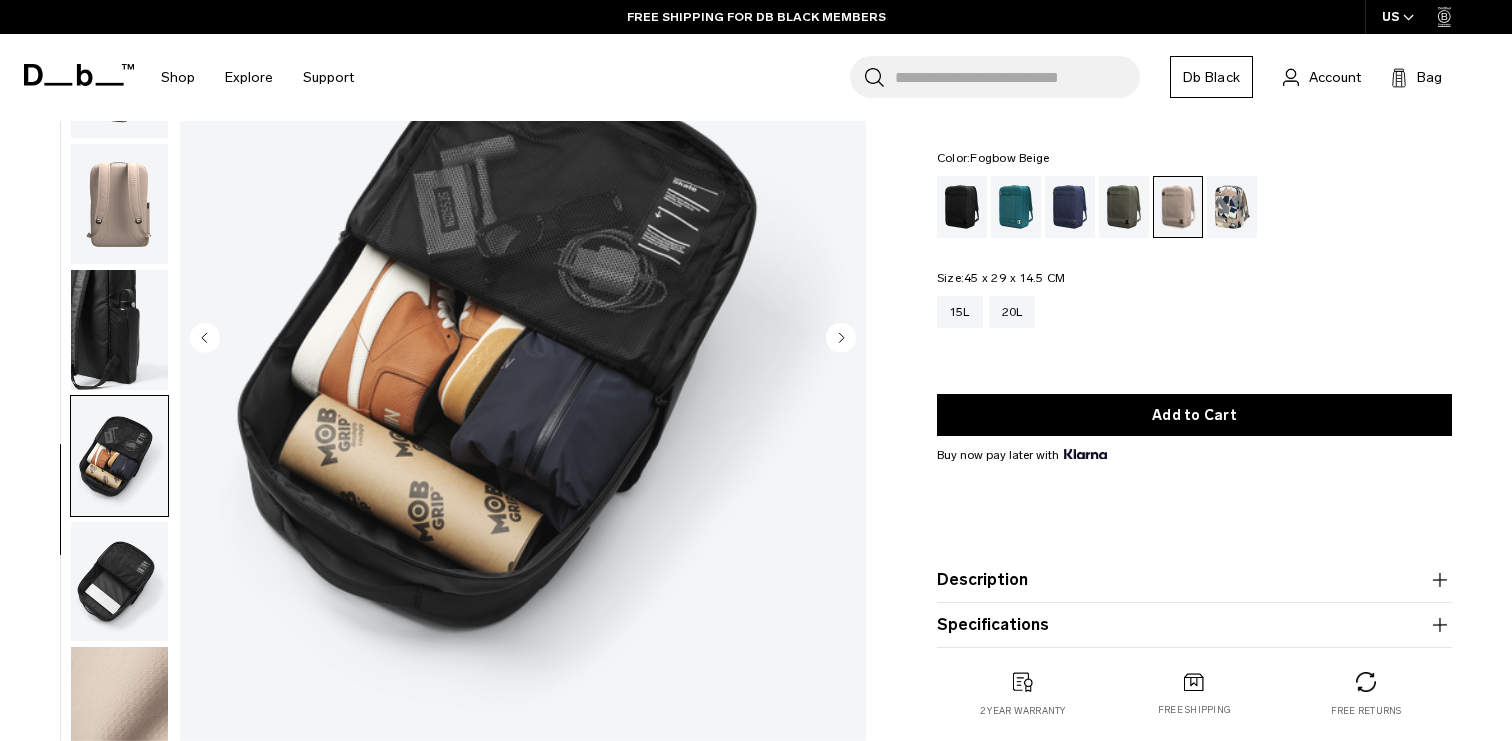 click at bounding box center (119, 582) 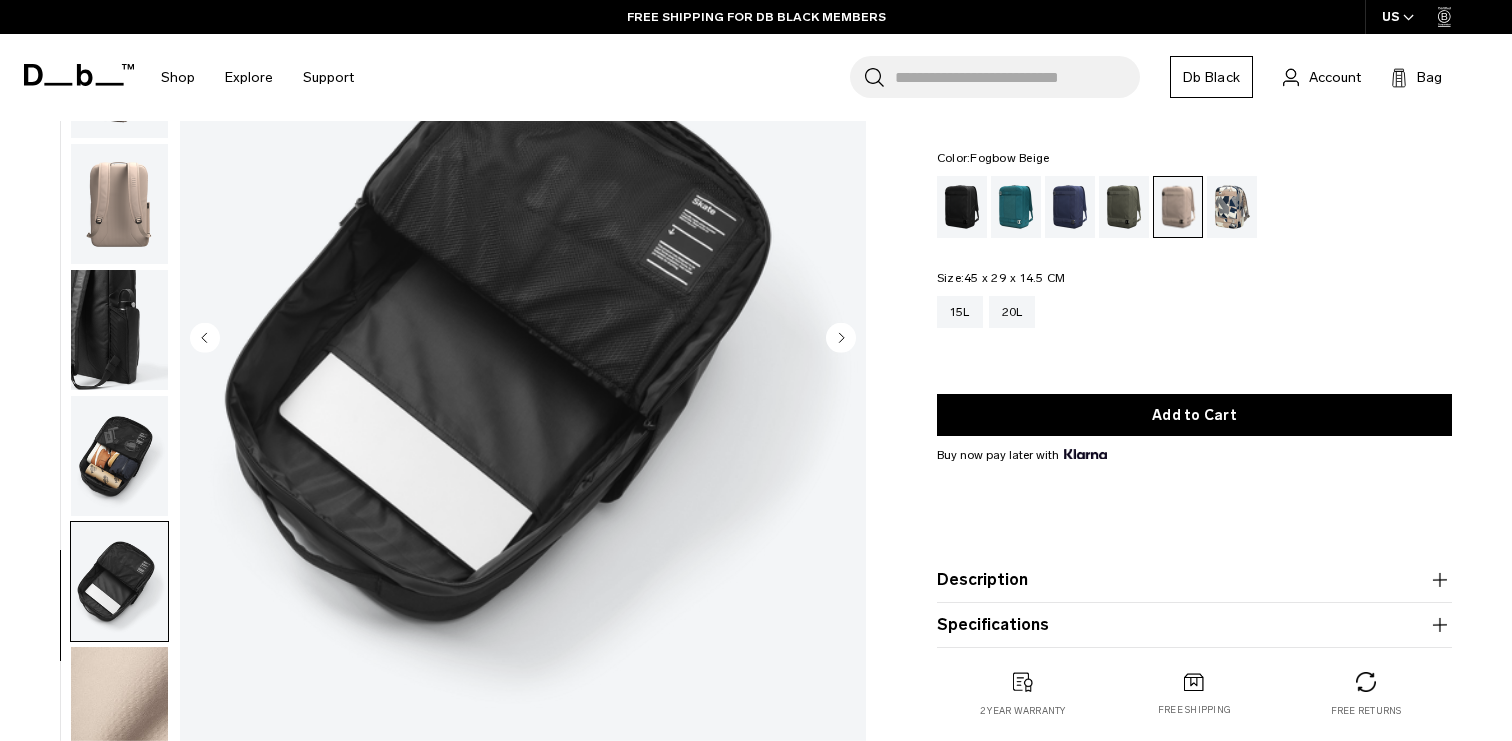 click at bounding box center (119, 330) 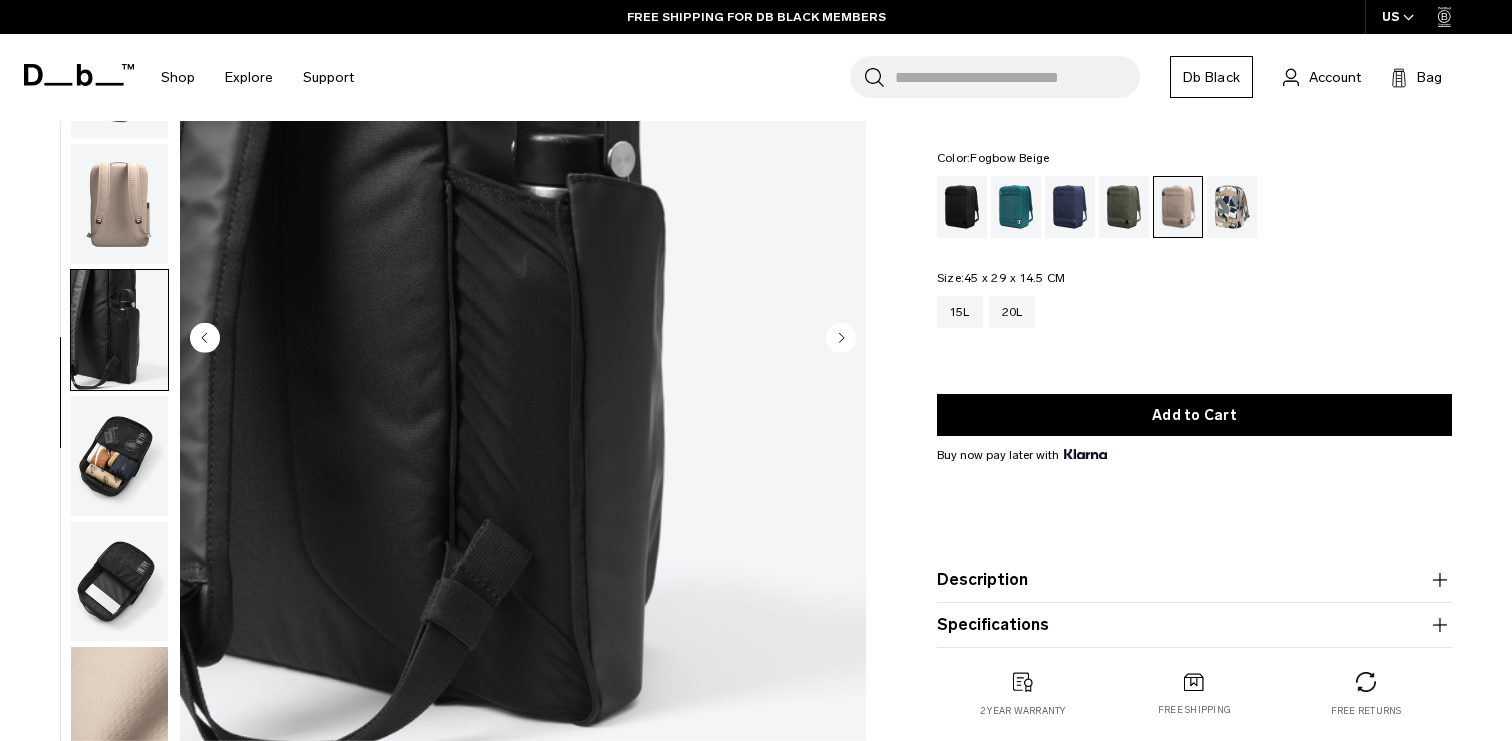 click at bounding box center (119, 204) 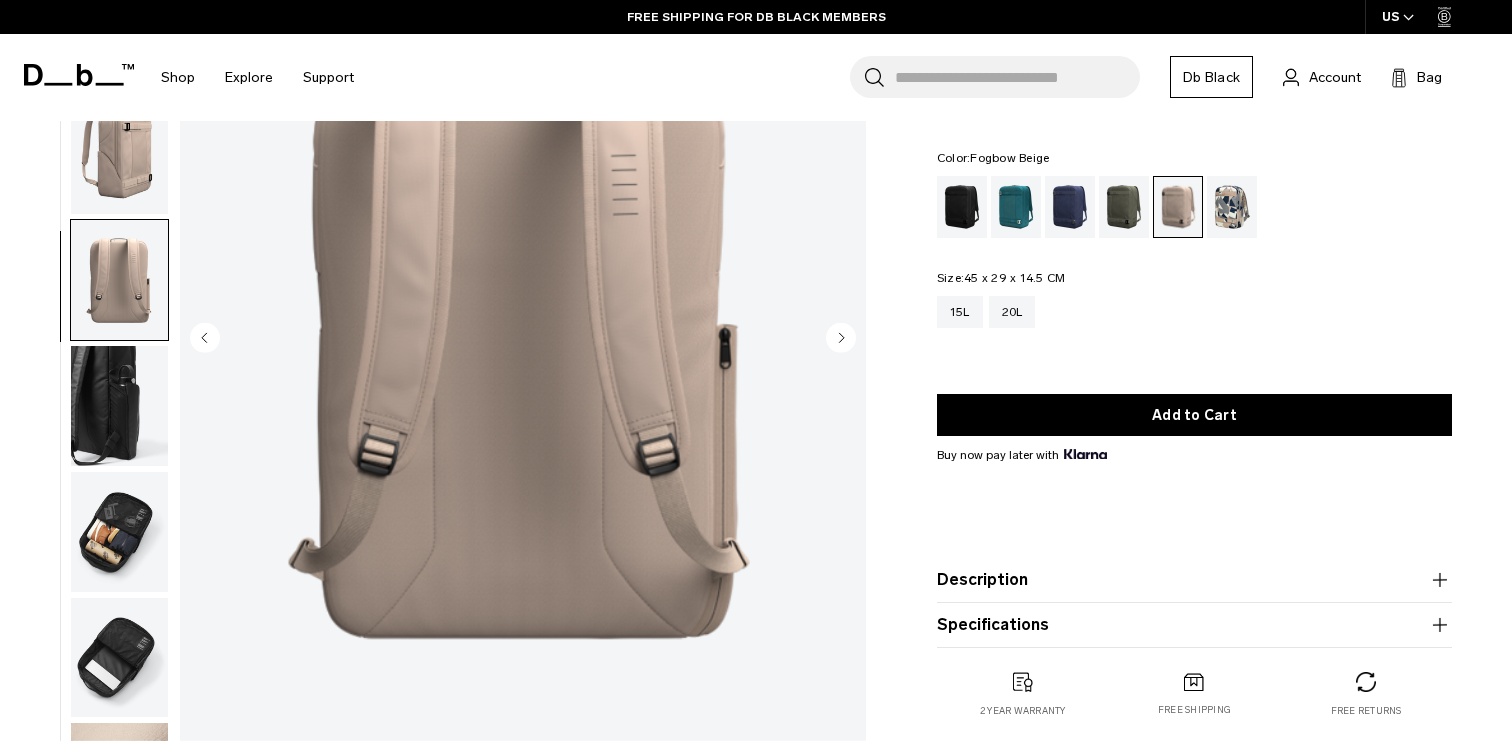 scroll, scrollTop: 0, scrollLeft: 0, axis: both 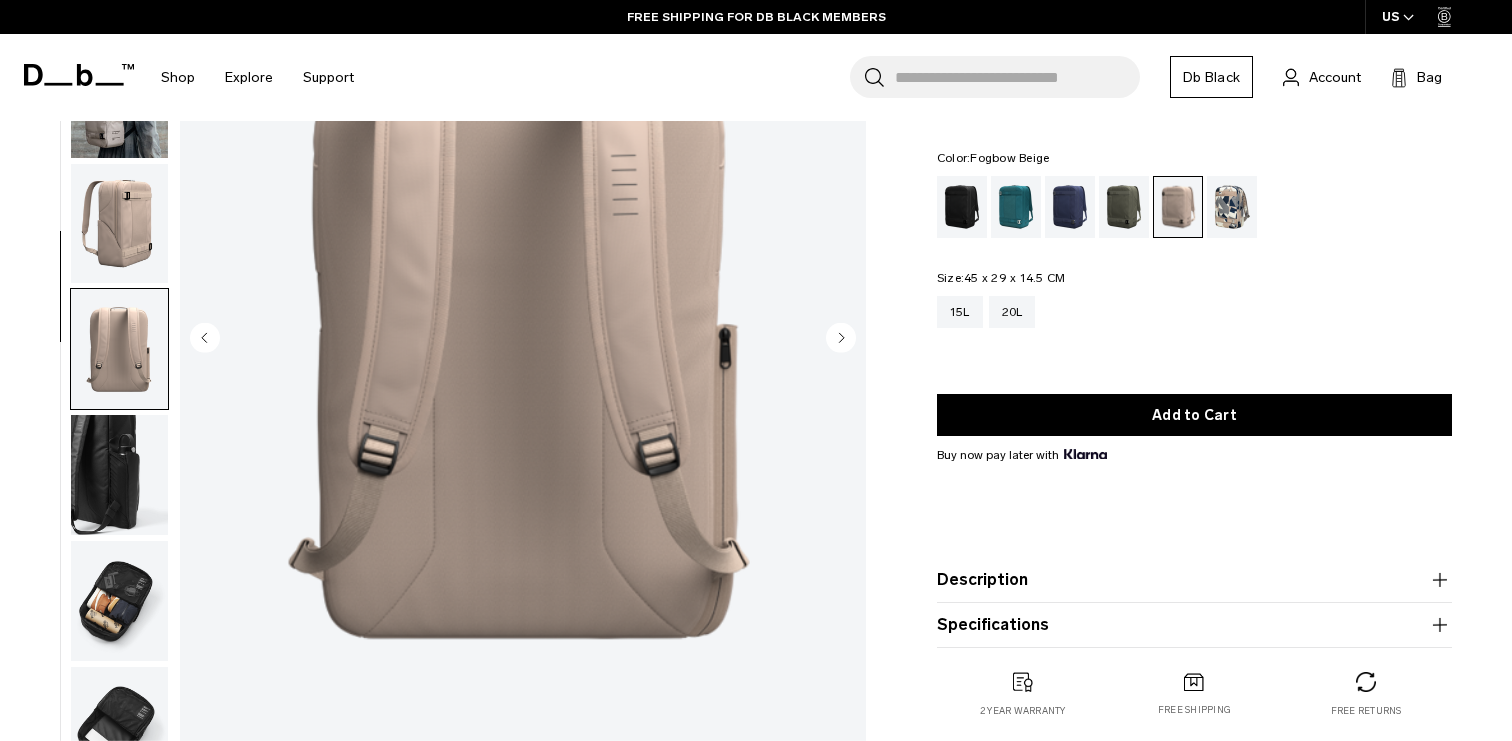 click at bounding box center [119, 224] 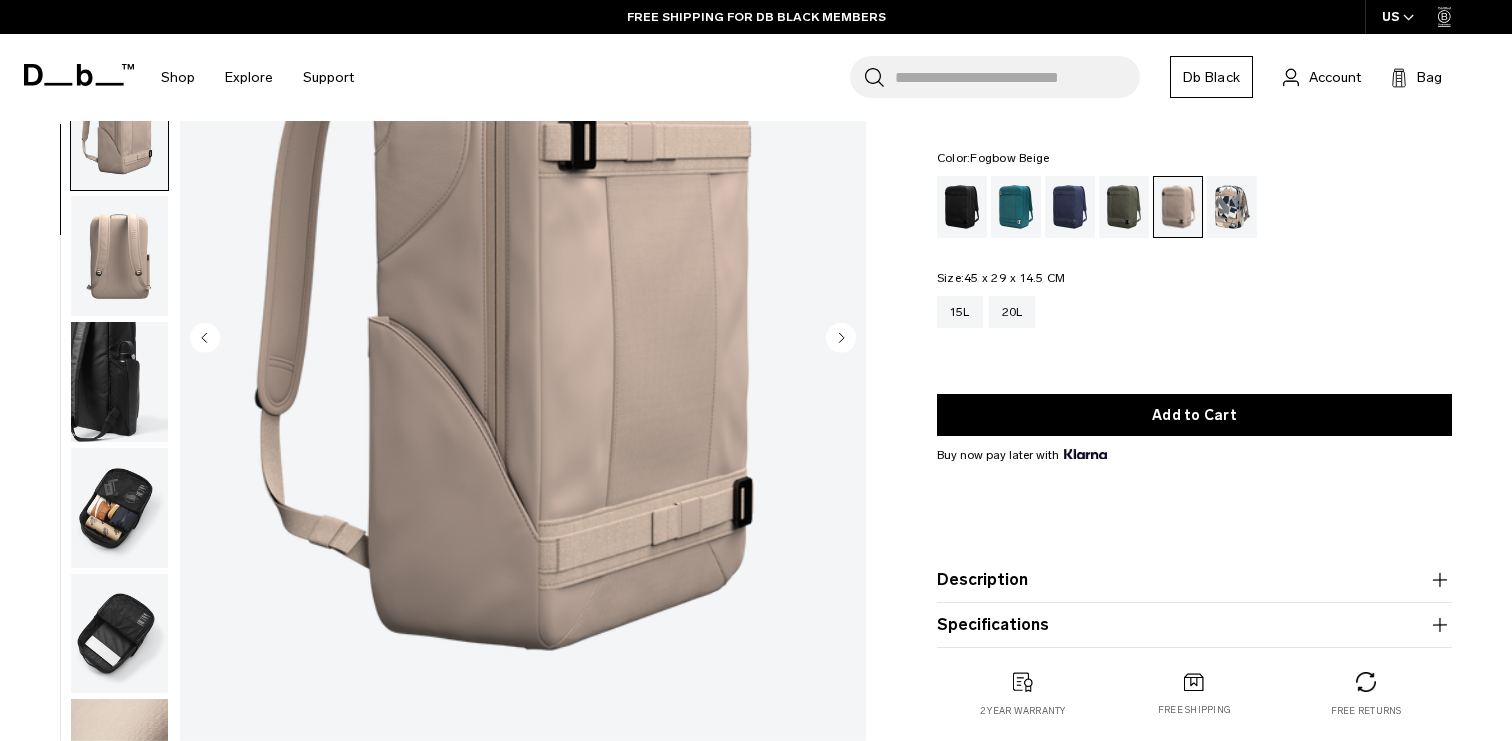 scroll, scrollTop: 145, scrollLeft: 0, axis: vertical 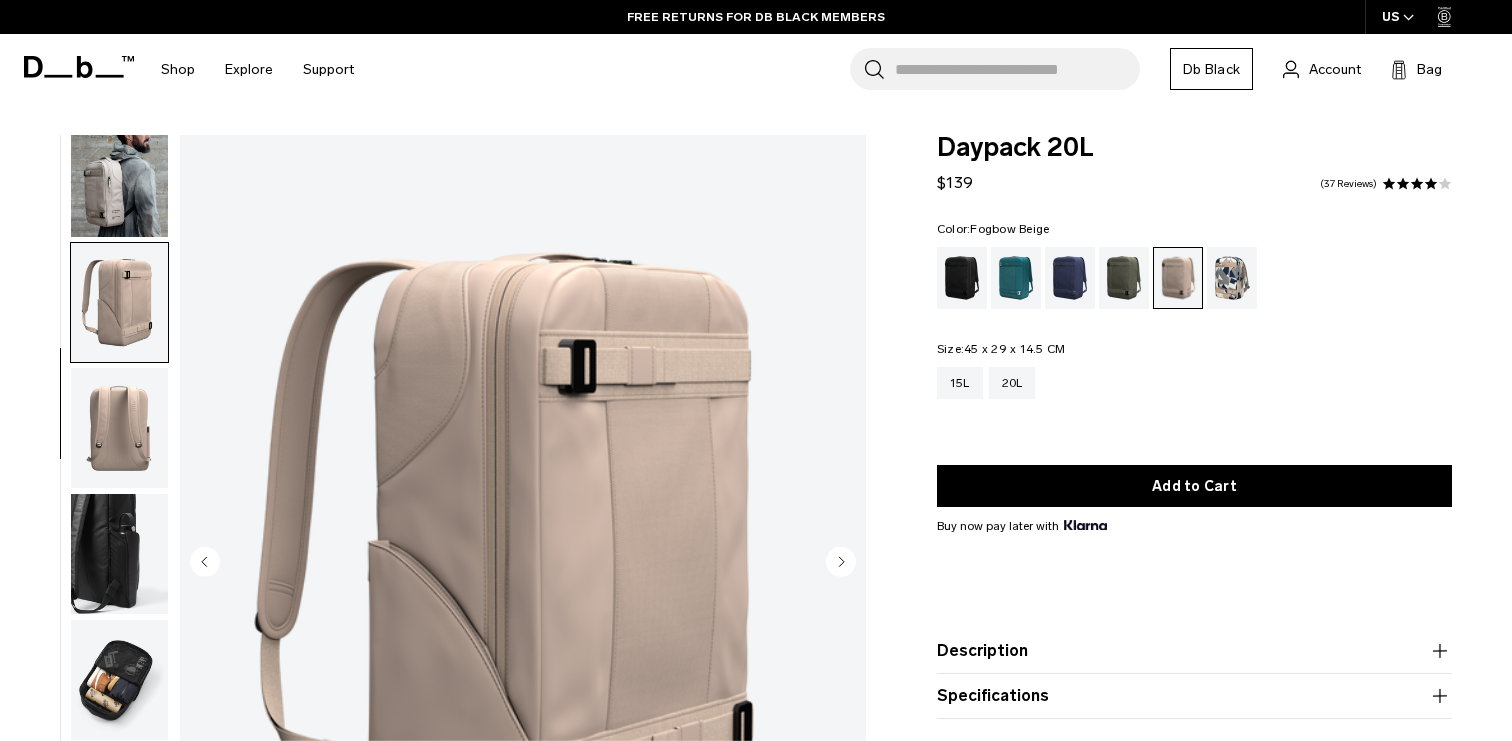 click at bounding box center [119, 177] 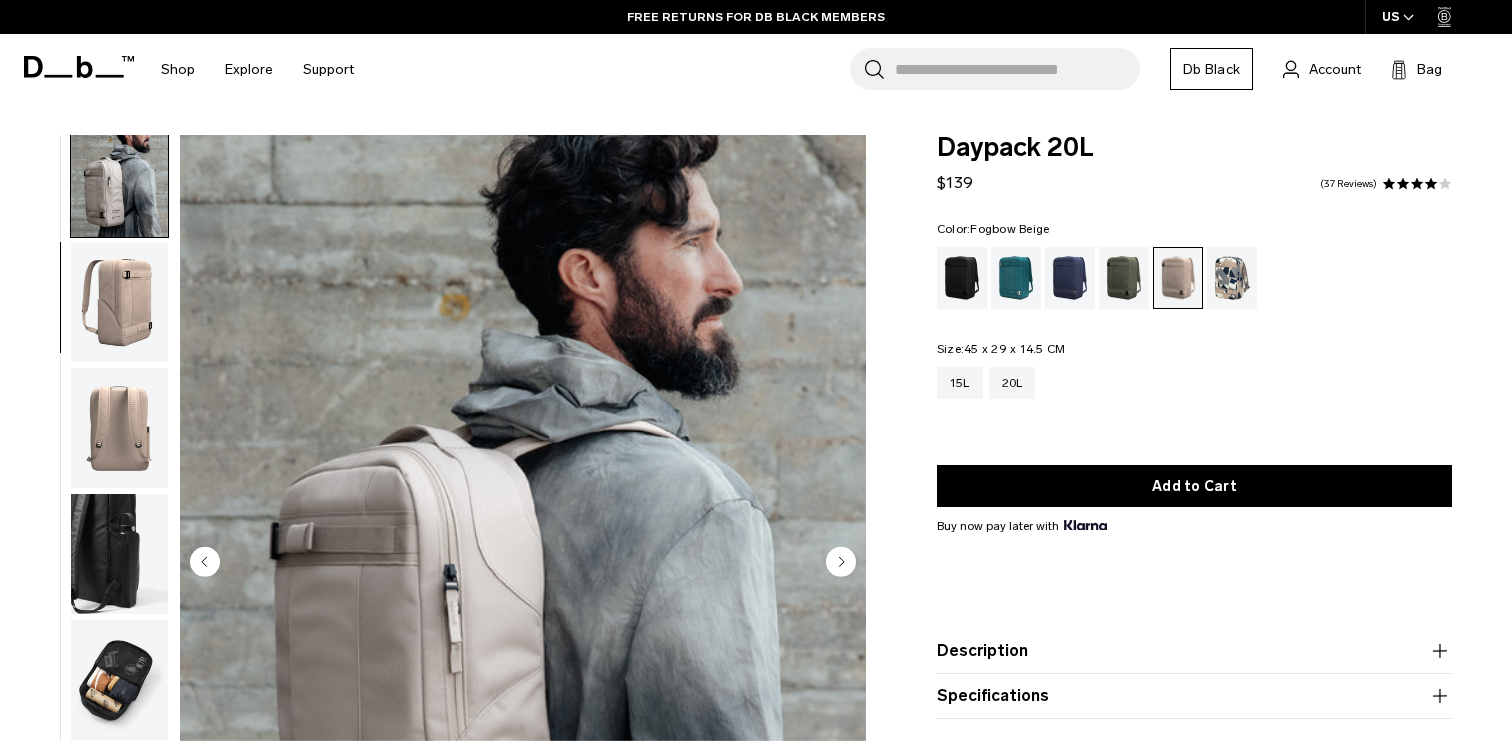 scroll, scrollTop: 126, scrollLeft: 0, axis: vertical 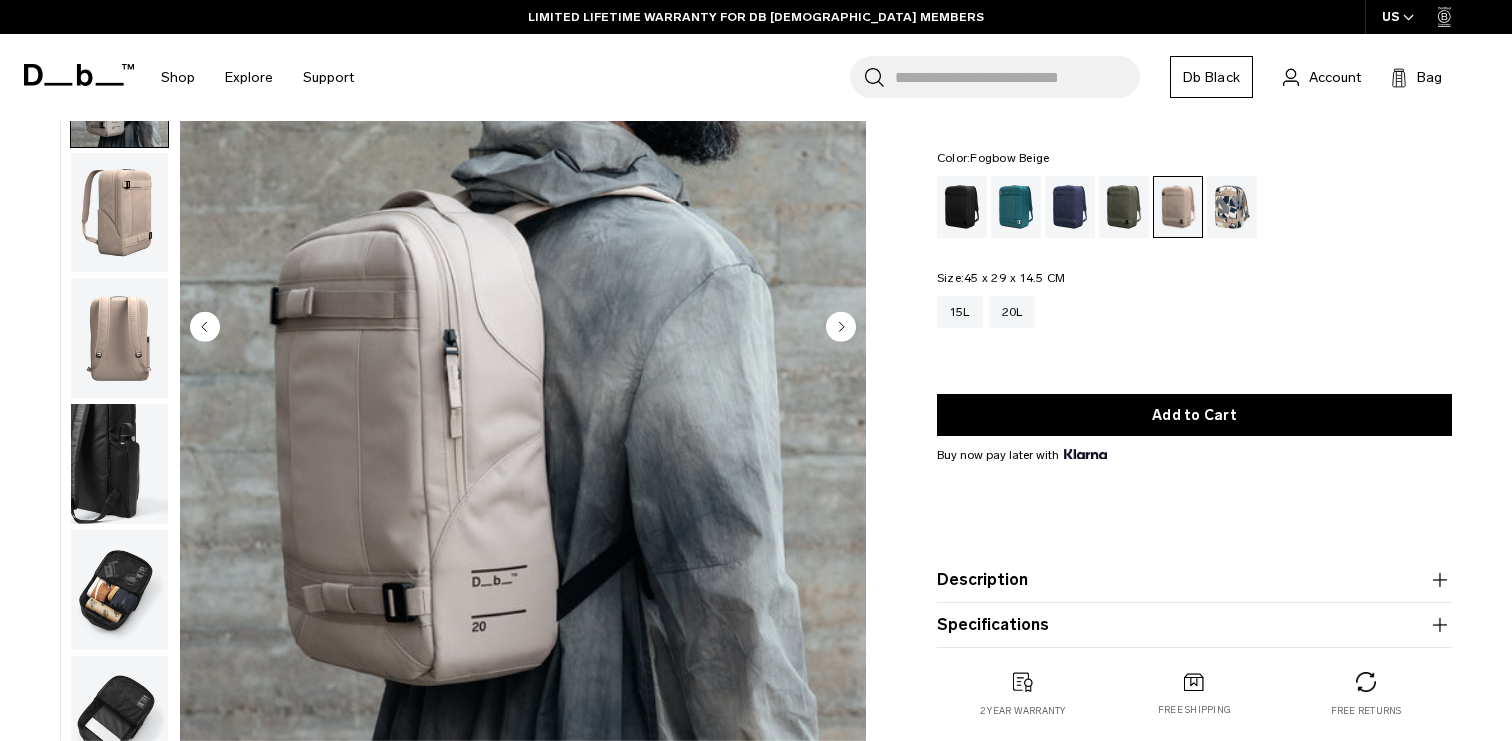 click at bounding box center (119, 213) 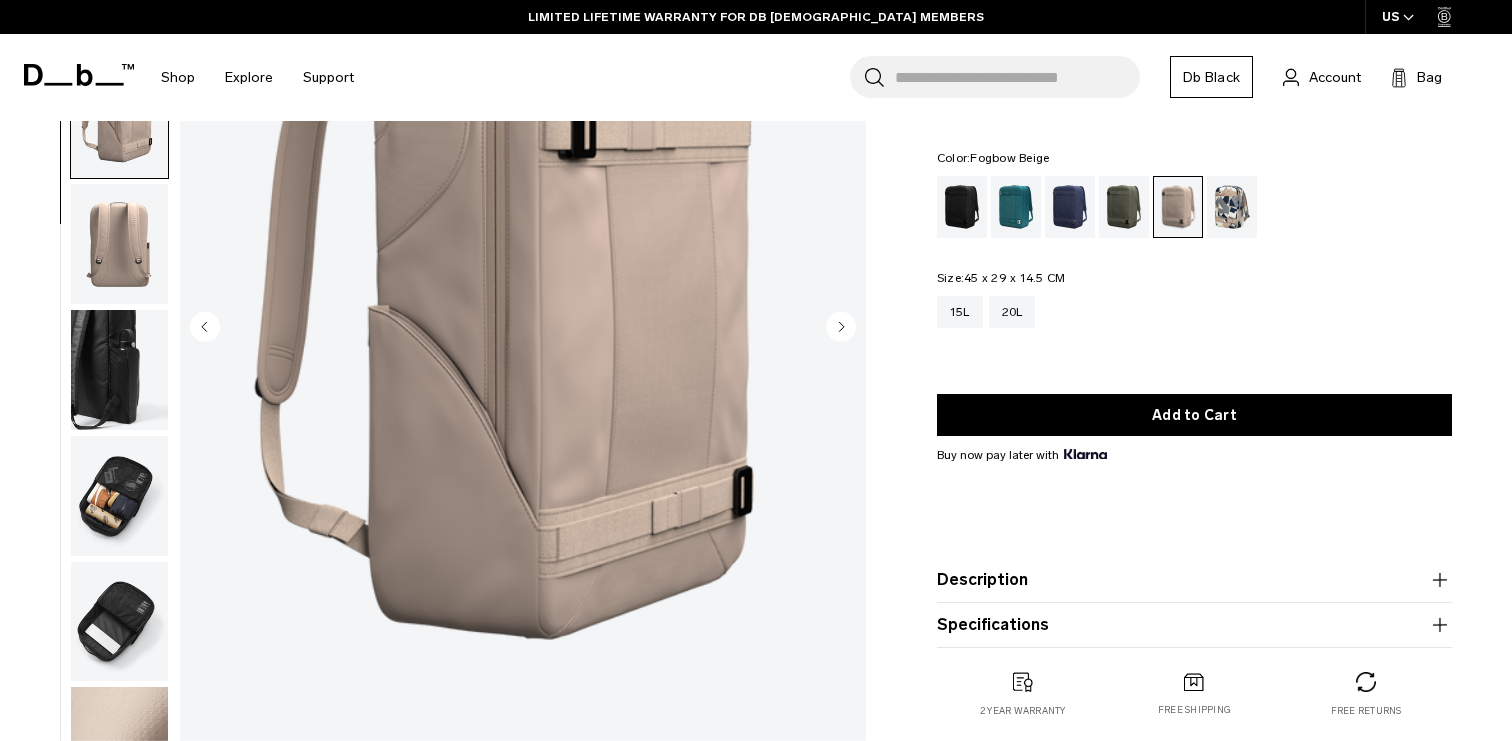 scroll, scrollTop: 145, scrollLeft: 0, axis: vertical 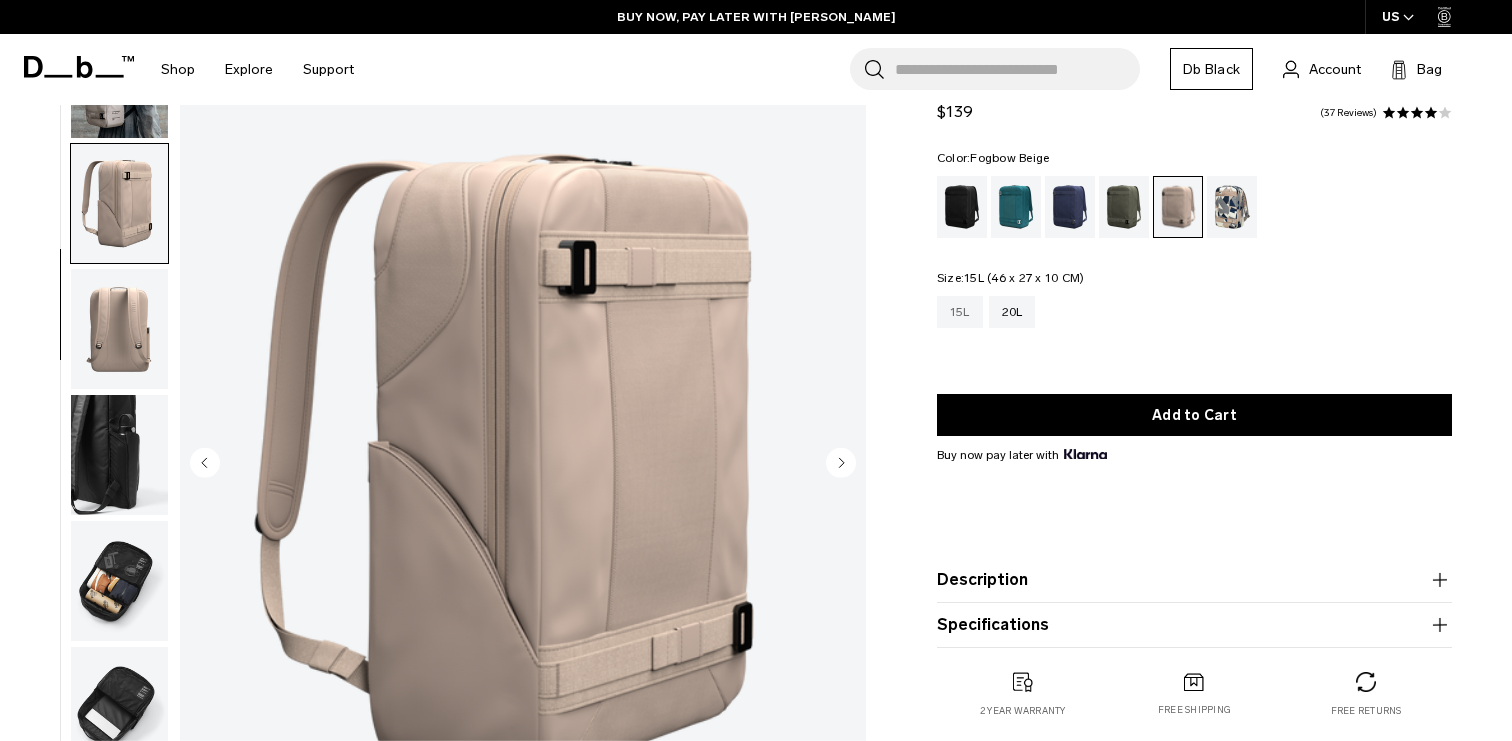 click on "15L" at bounding box center [960, 312] 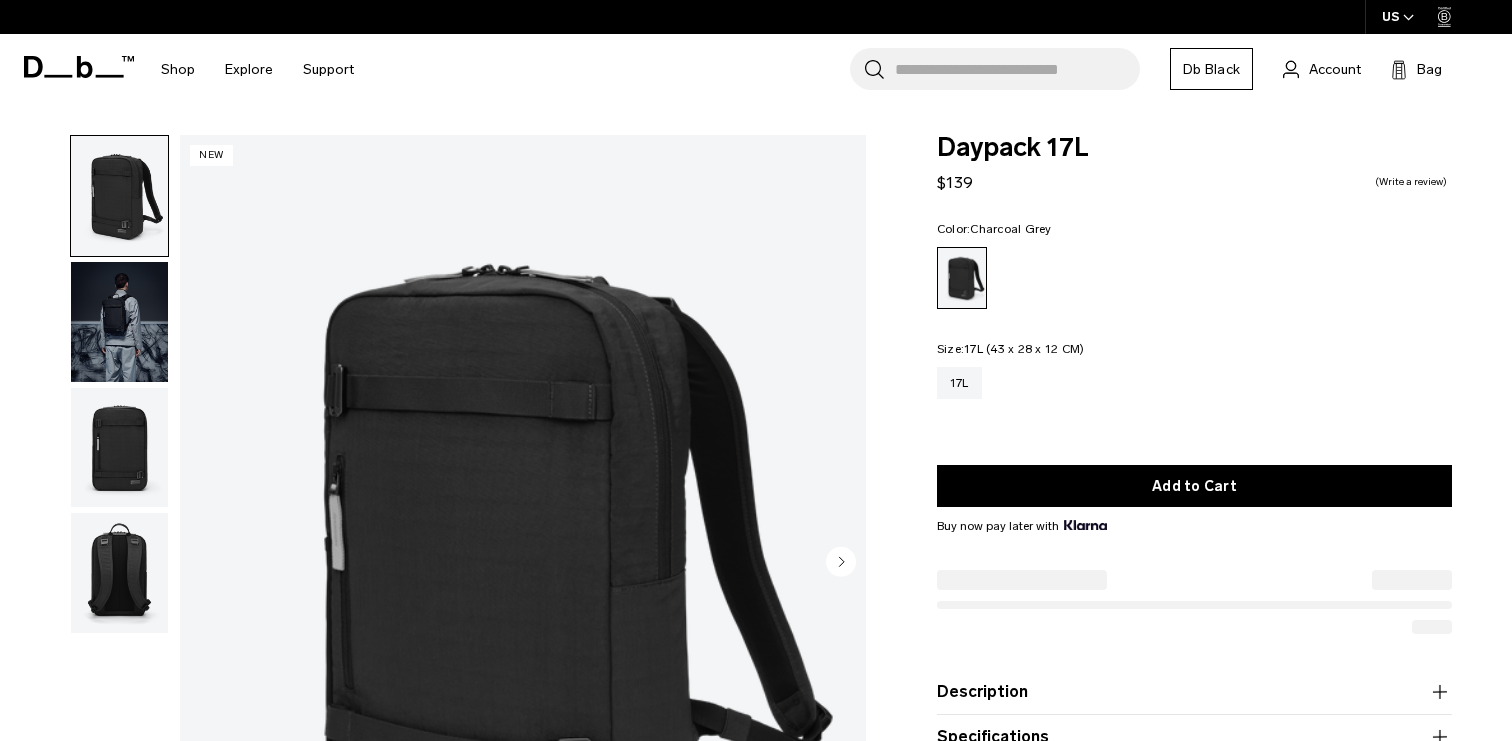 scroll, scrollTop: 0, scrollLeft: 0, axis: both 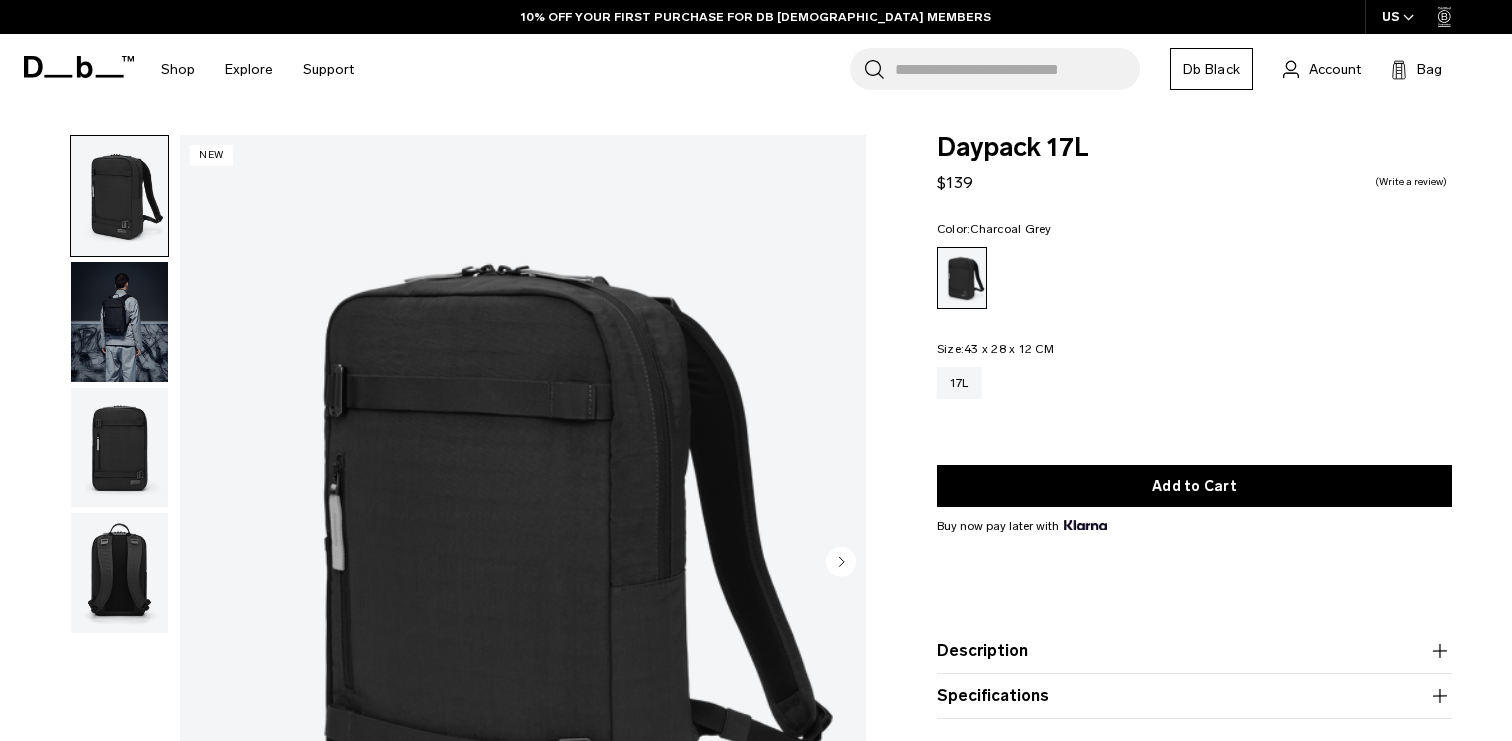 click at bounding box center (119, 322) 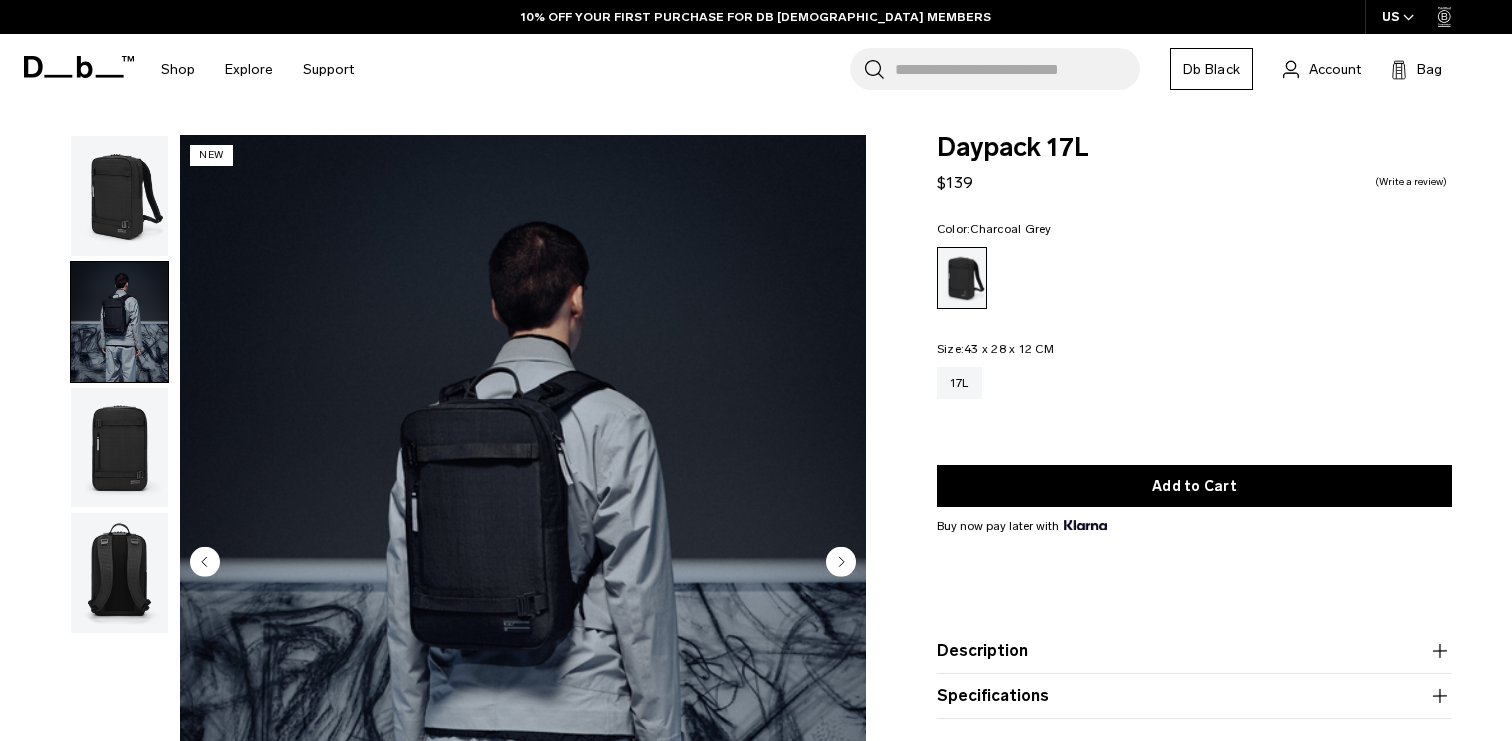 click at bounding box center [119, 448] 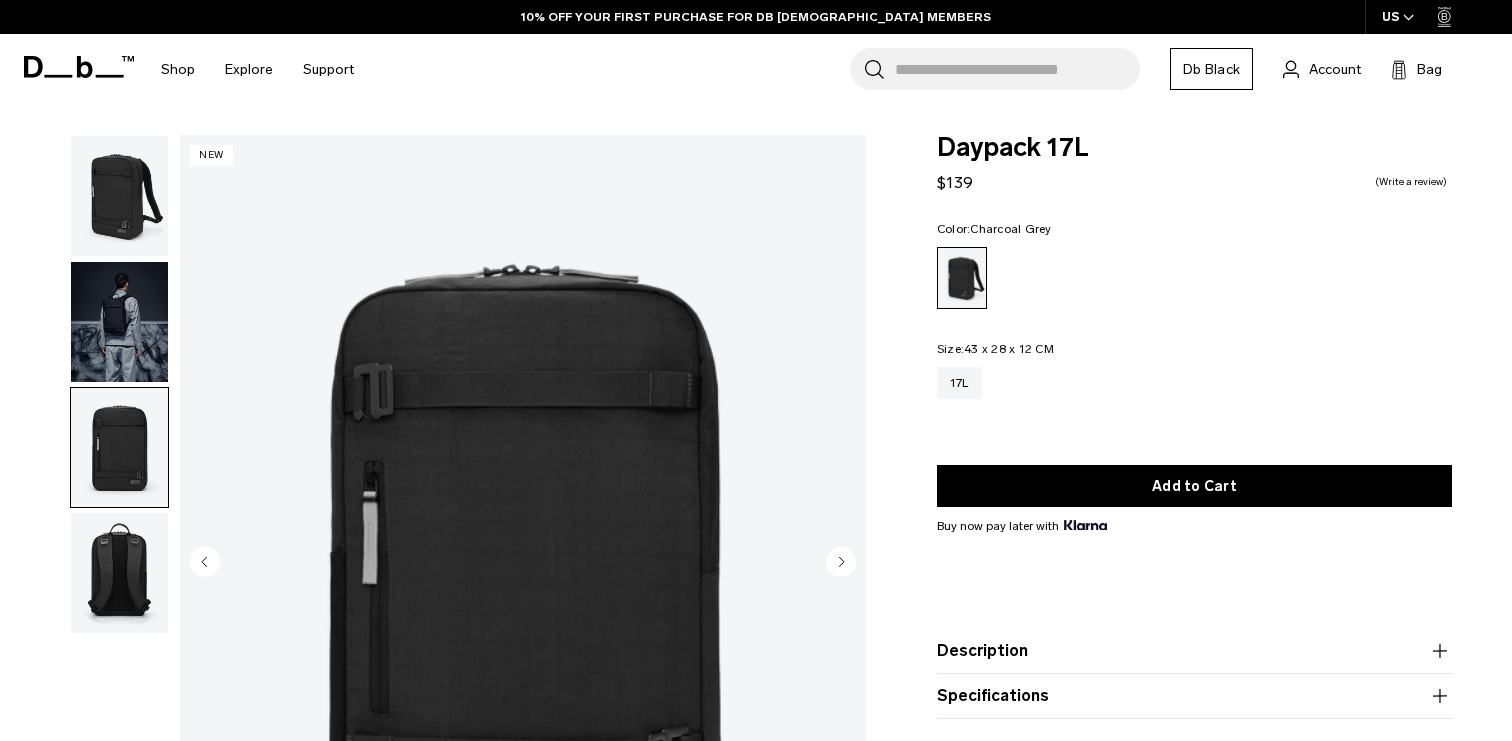 click at bounding box center [119, 573] 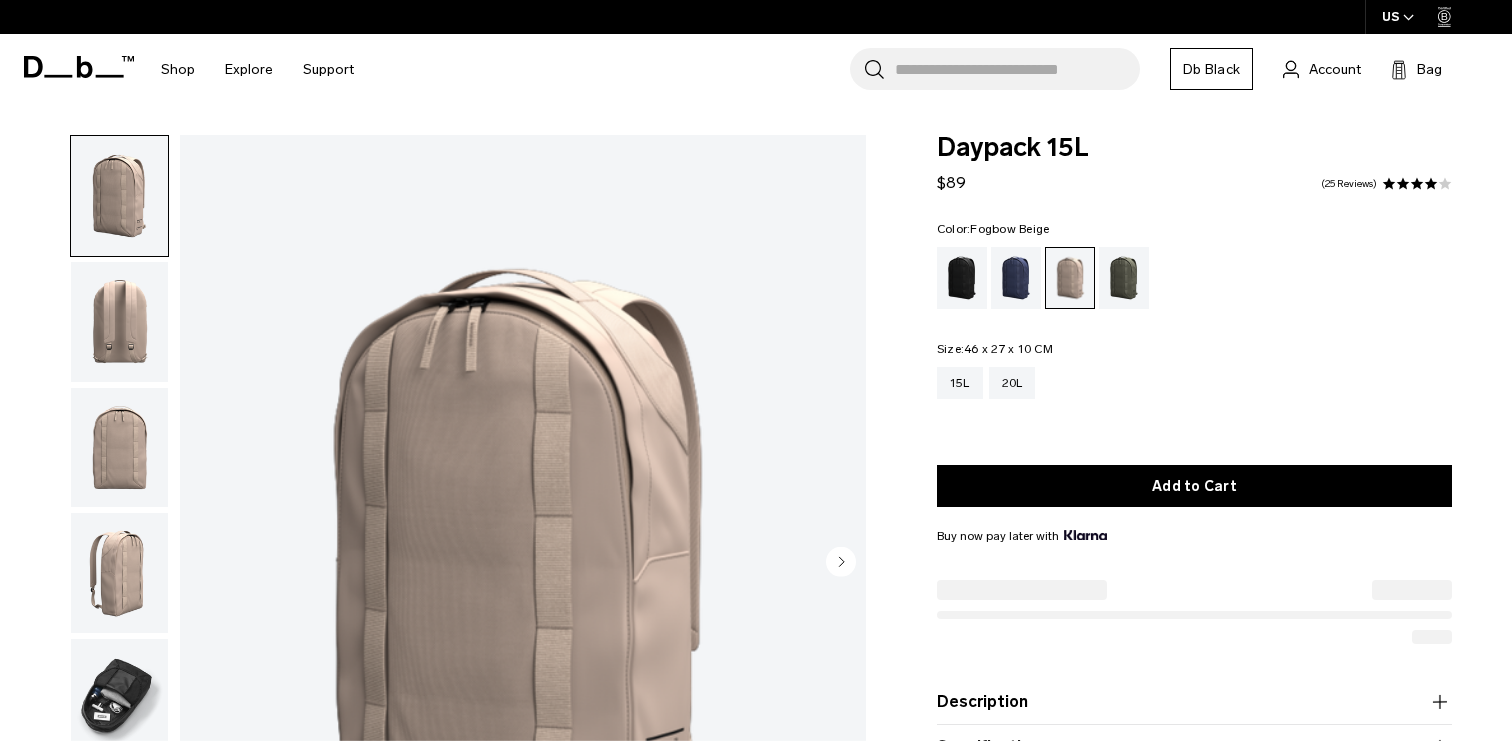 scroll, scrollTop: 178, scrollLeft: 0, axis: vertical 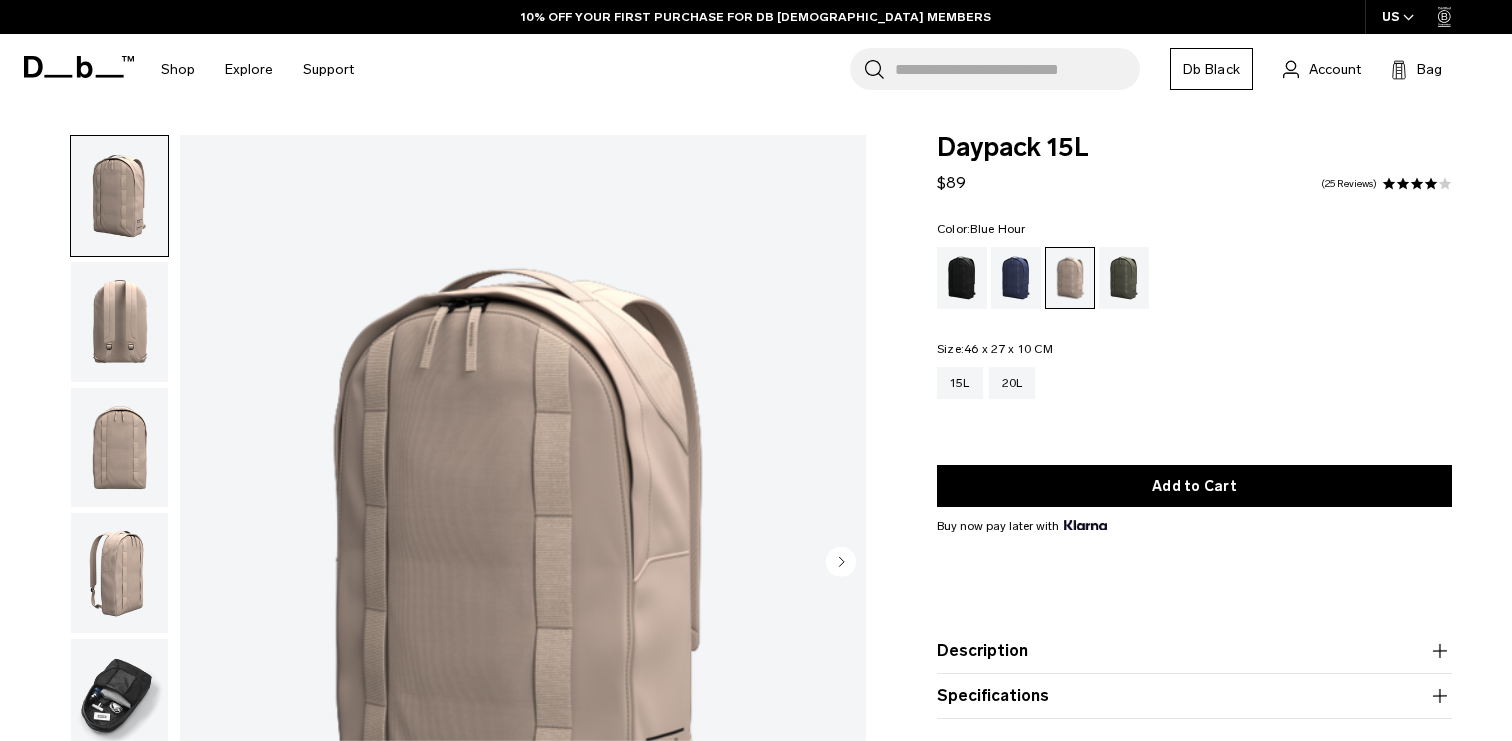 click at bounding box center [1016, 278] 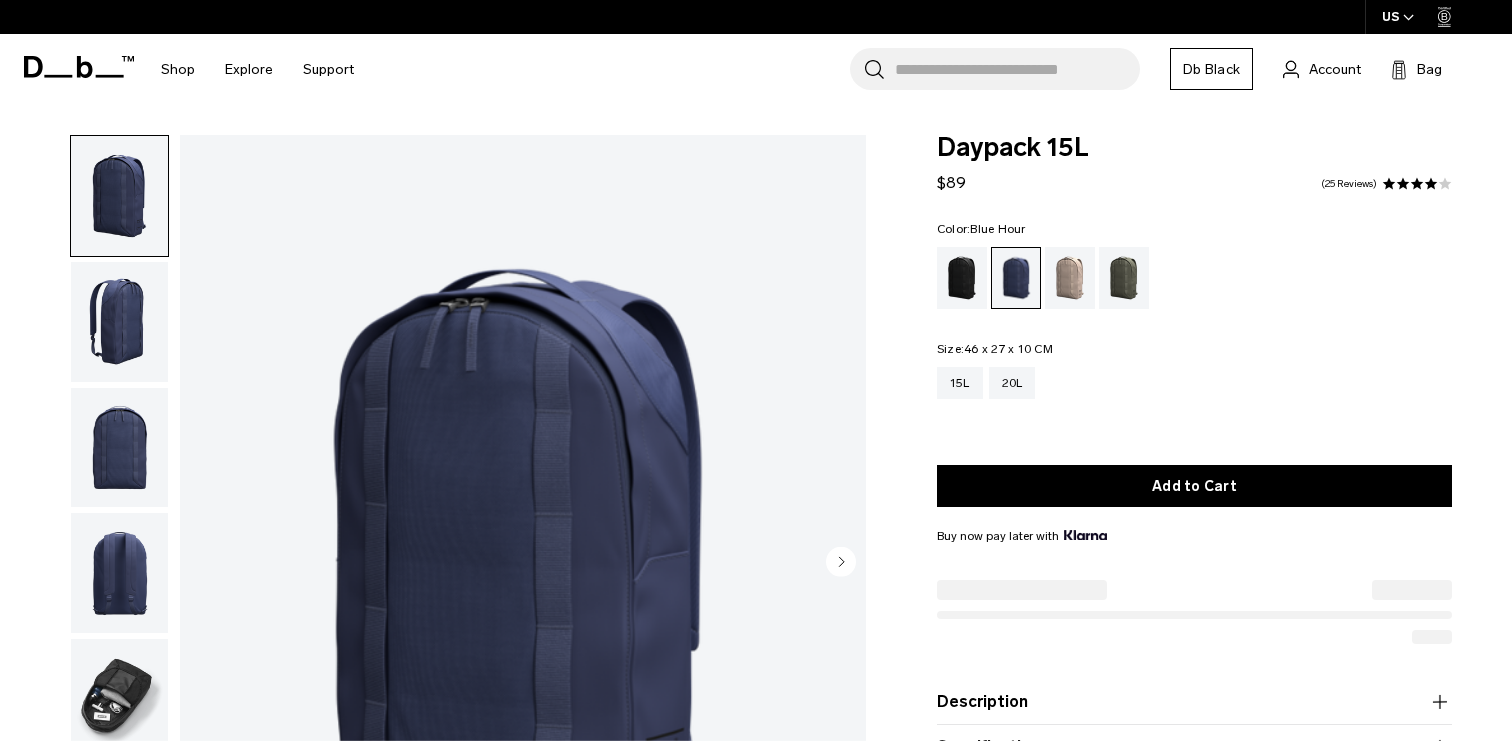 scroll, scrollTop: 0, scrollLeft: 0, axis: both 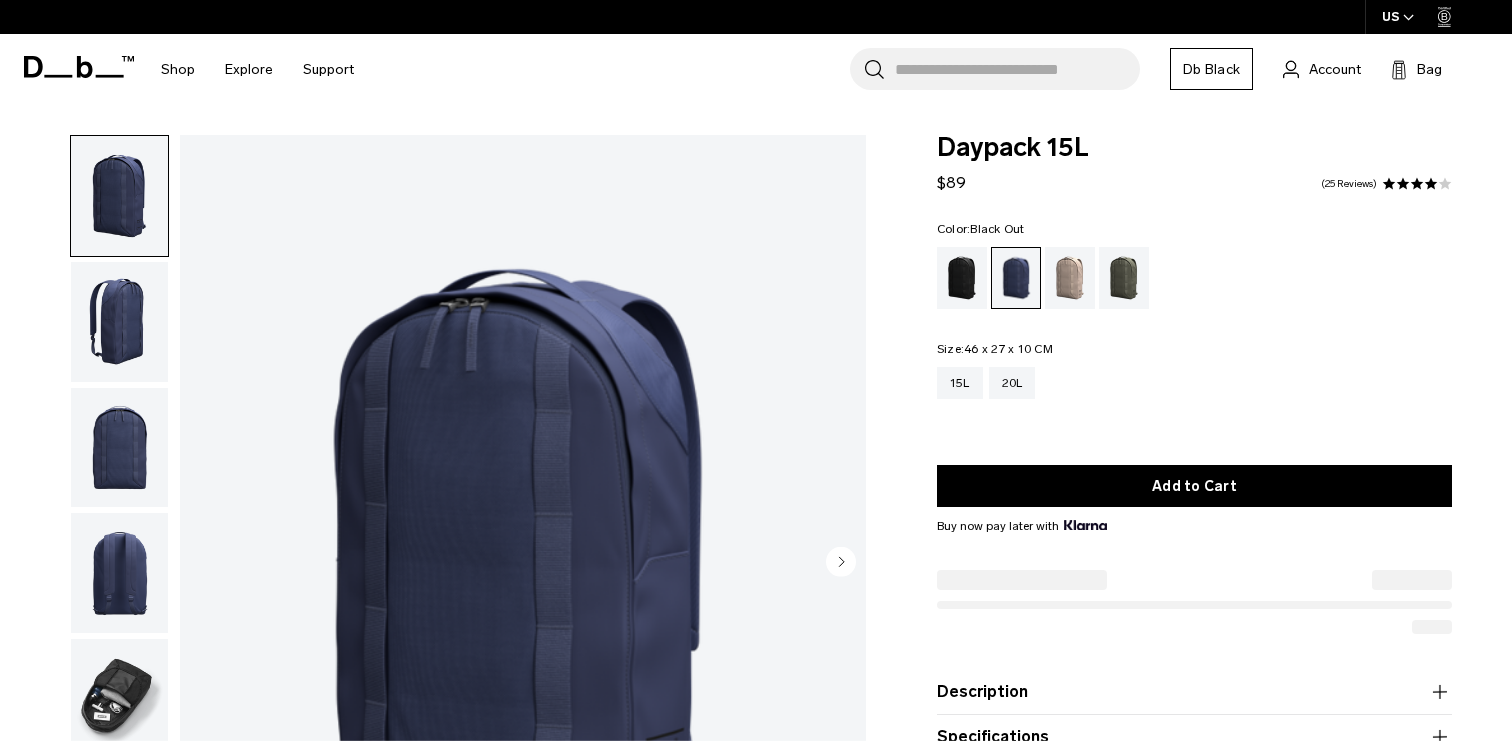 click at bounding box center (962, 278) 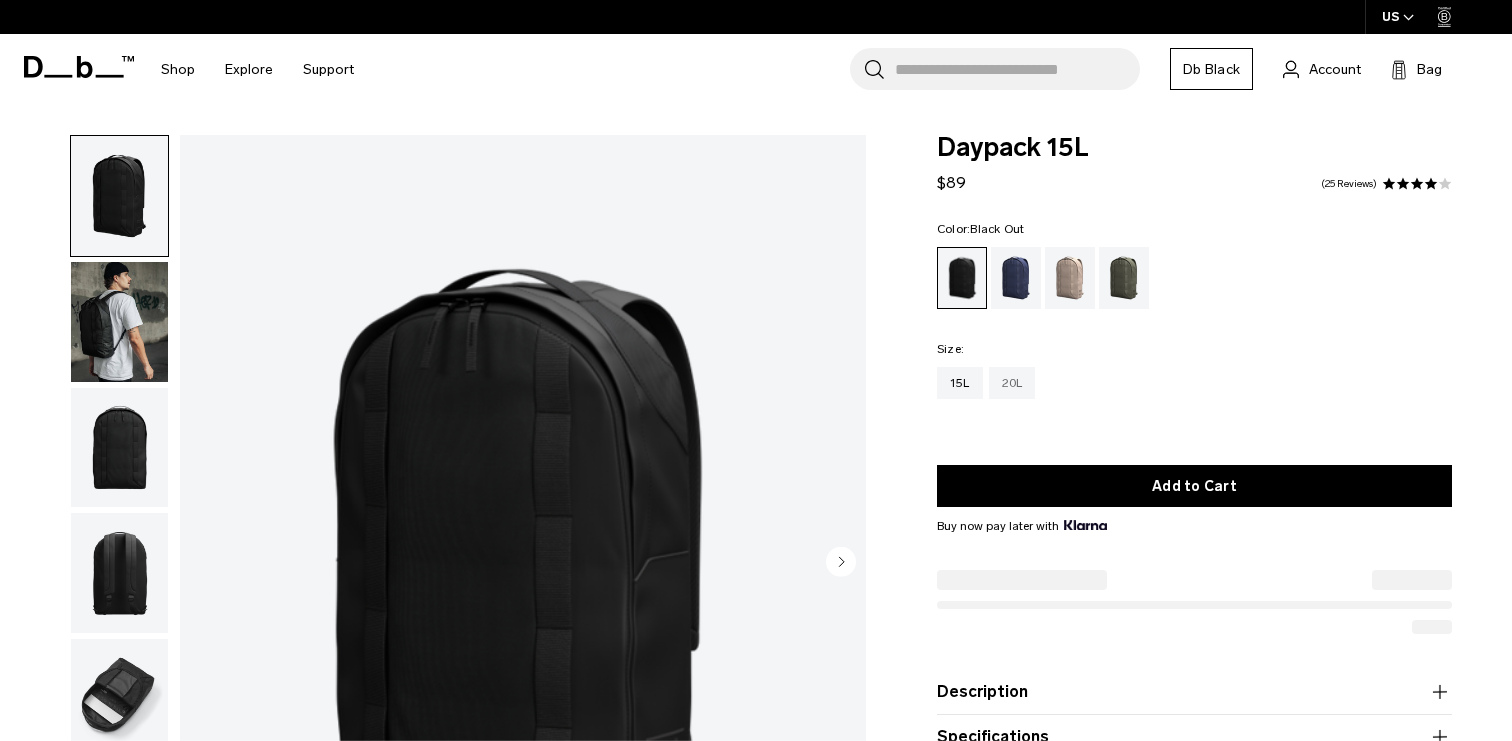 scroll, scrollTop: 0, scrollLeft: 0, axis: both 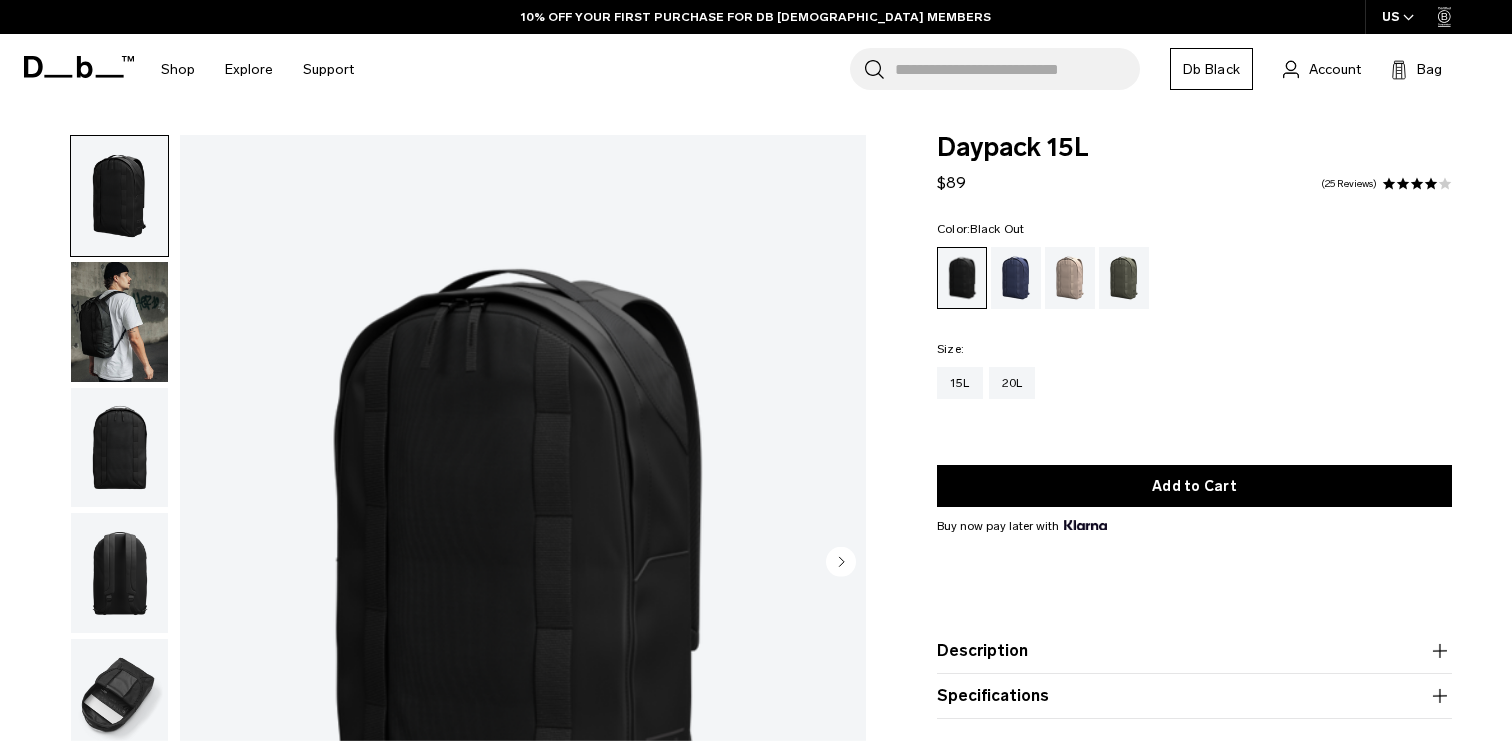 click at bounding box center (119, 322) 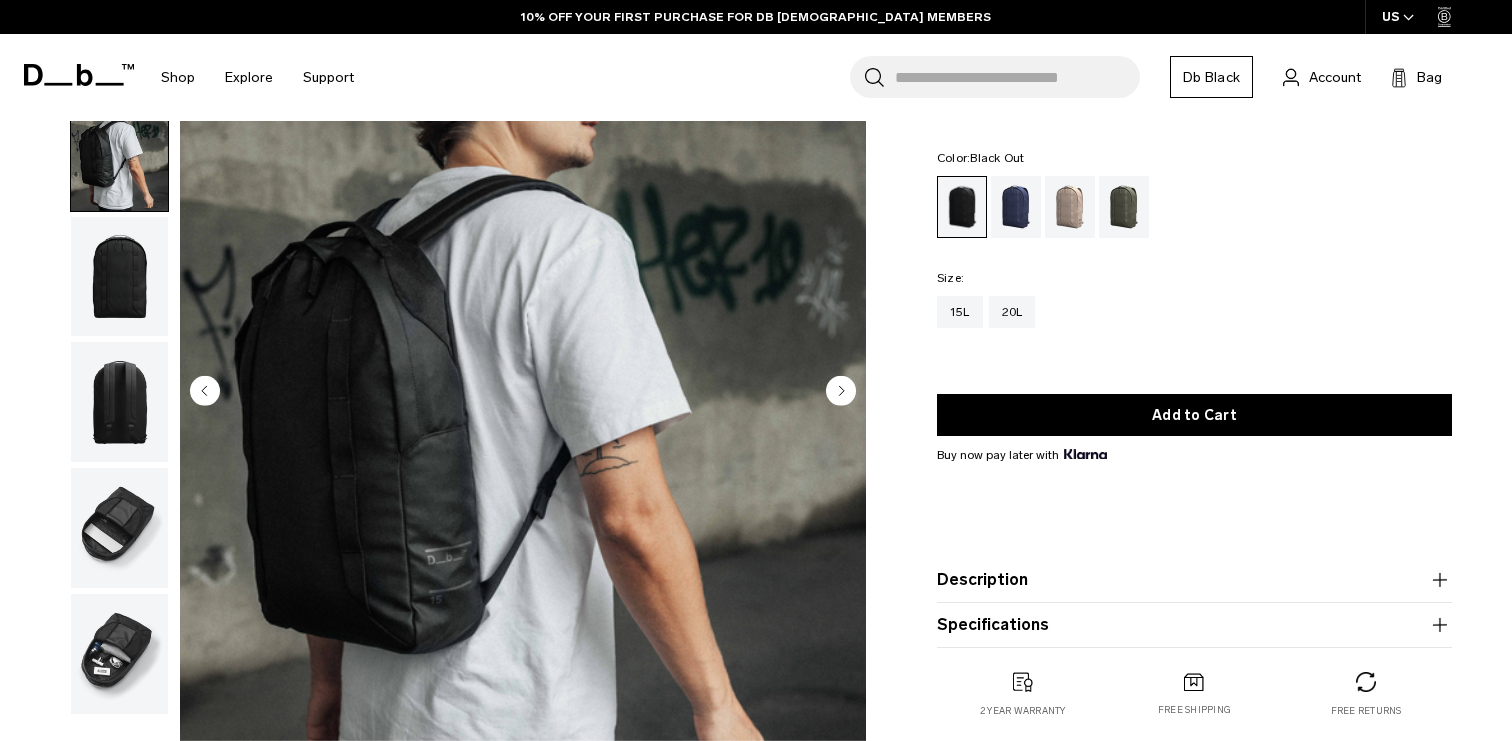 scroll, scrollTop: 175, scrollLeft: 0, axis: vertical 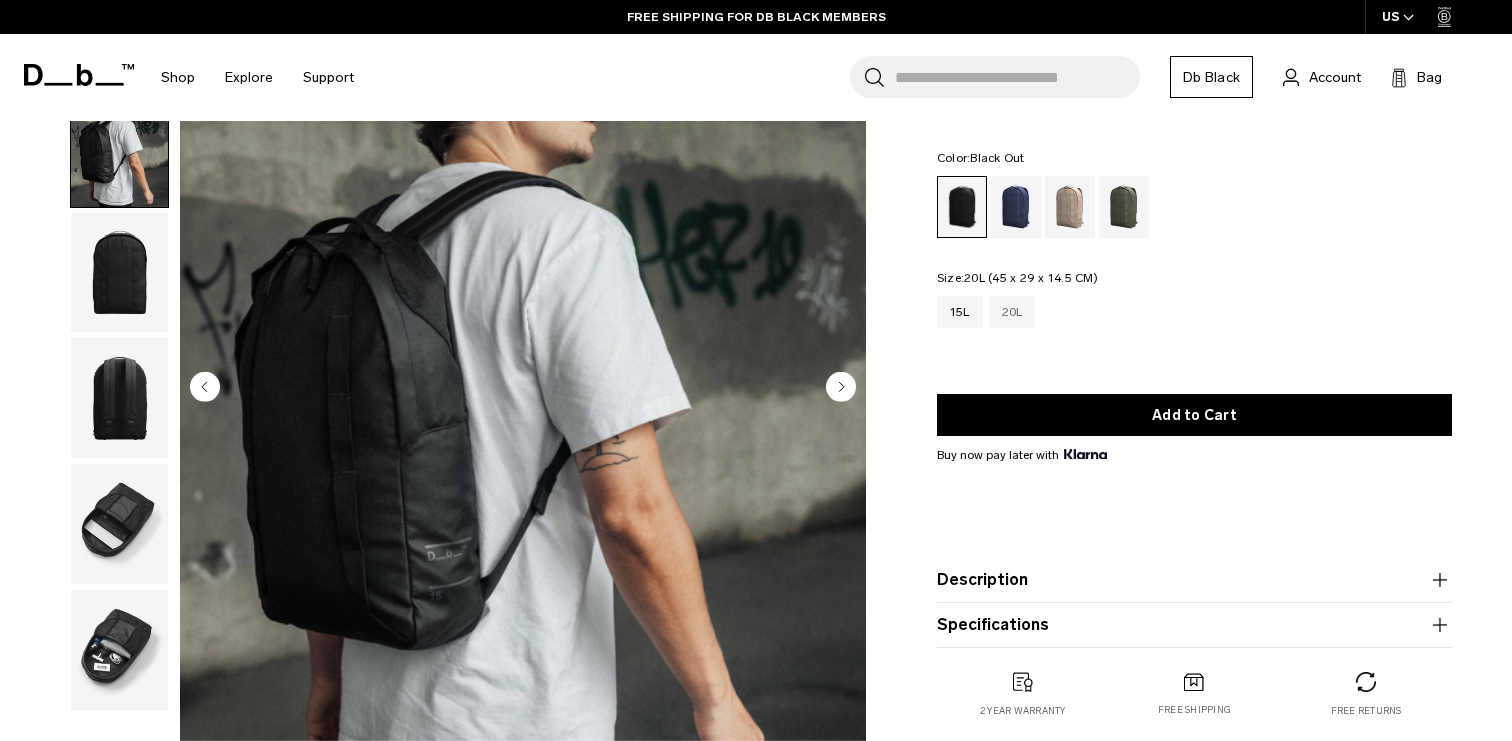 click on "20L" at bounding box center [1012, 312] 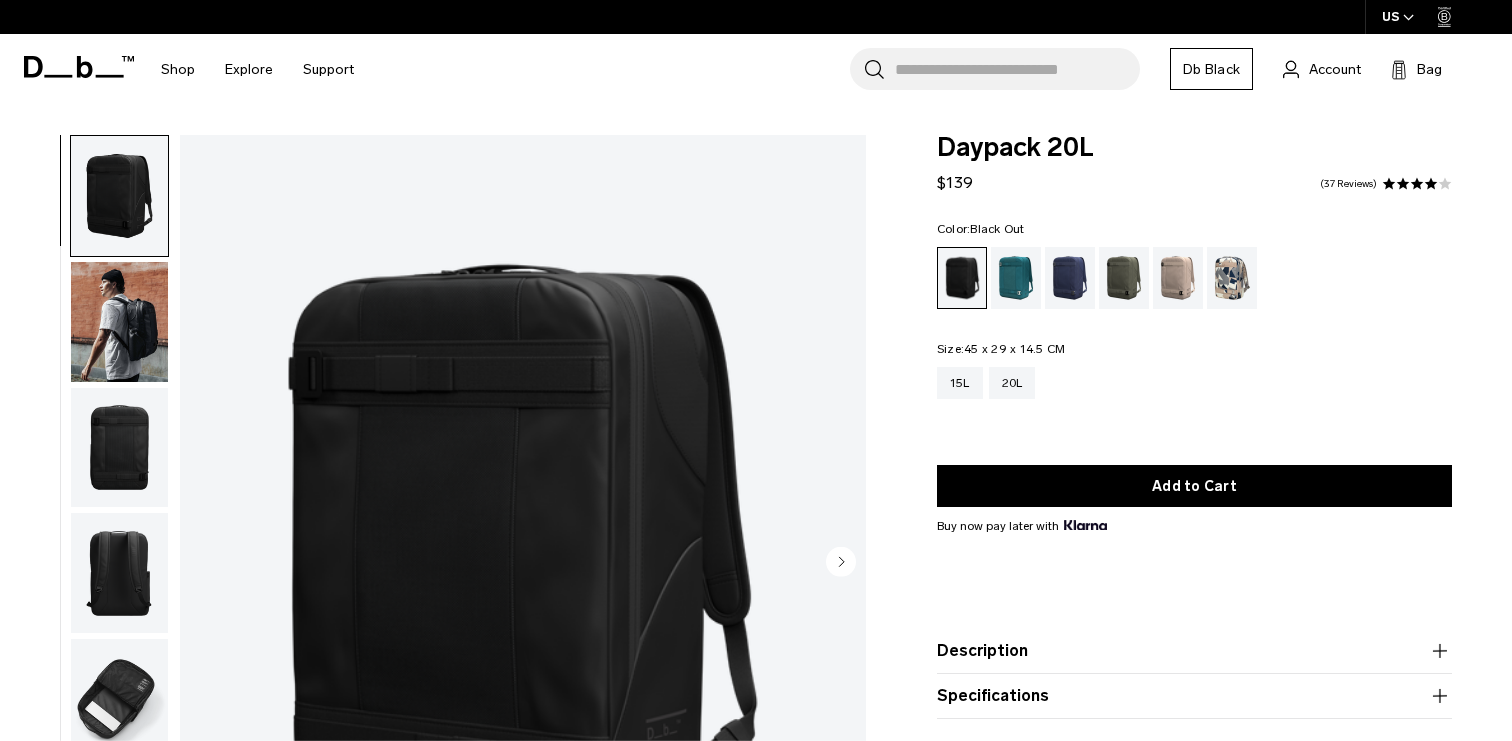 scroll, scrollTop: 0, scrollLeft: 0, axis: both 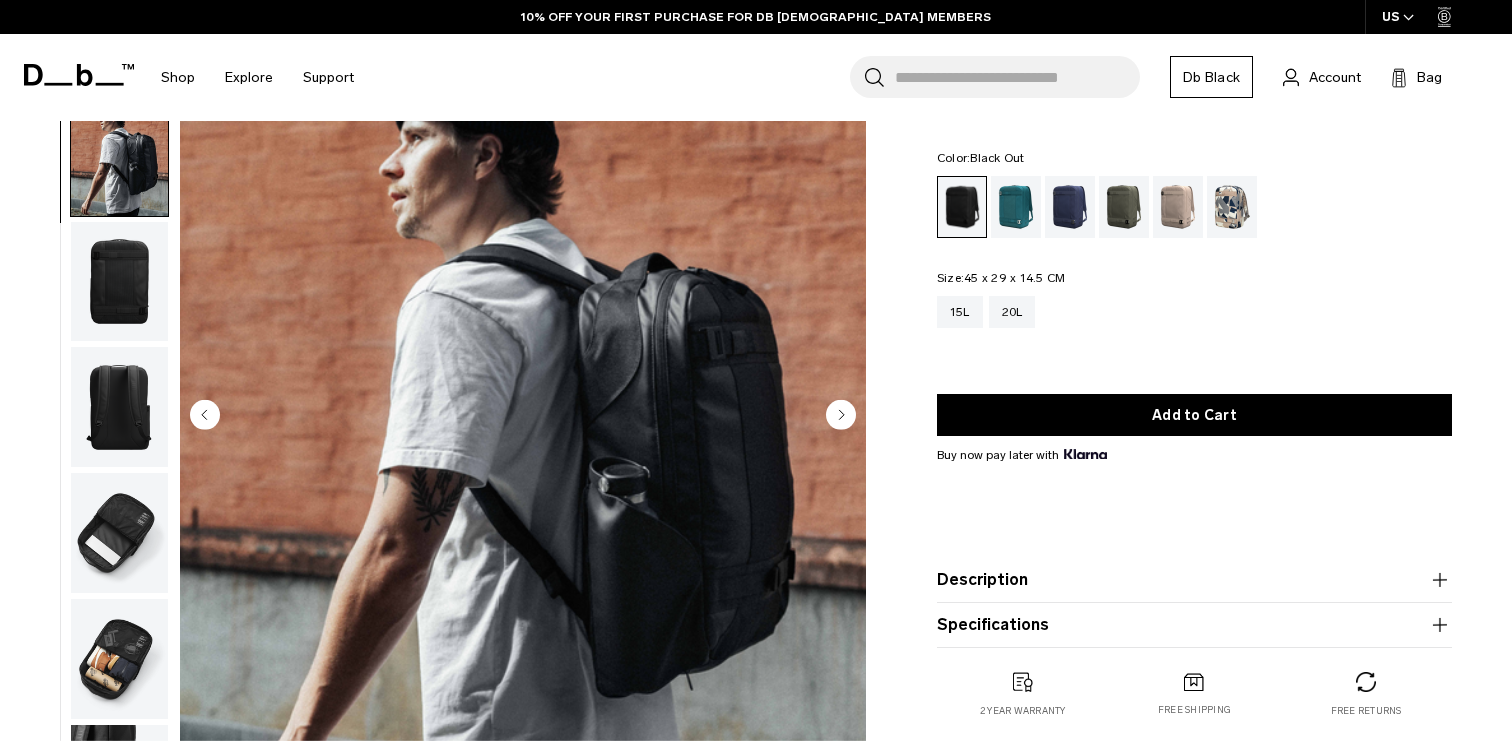 click at bounding box center [119, 282] 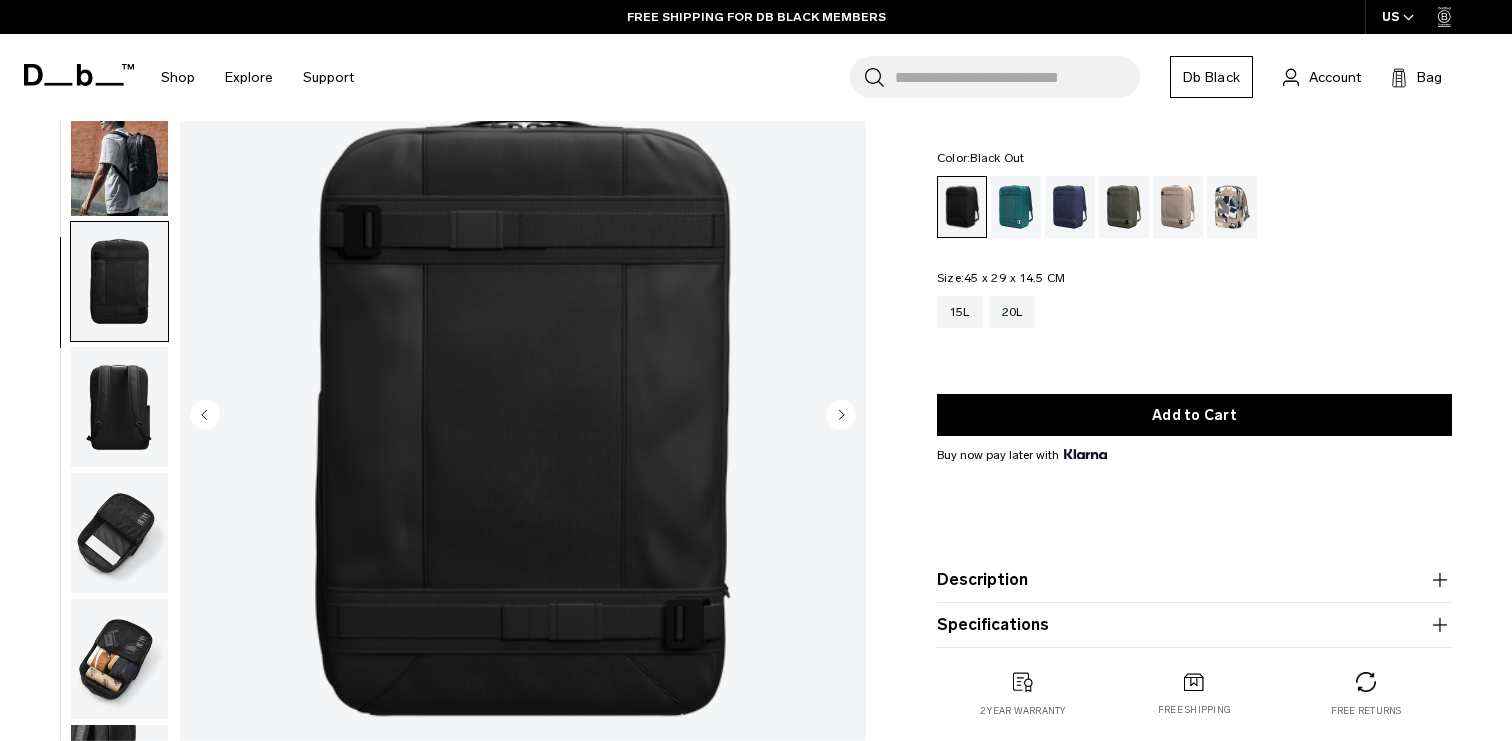 click at bounding box center [119, 407] 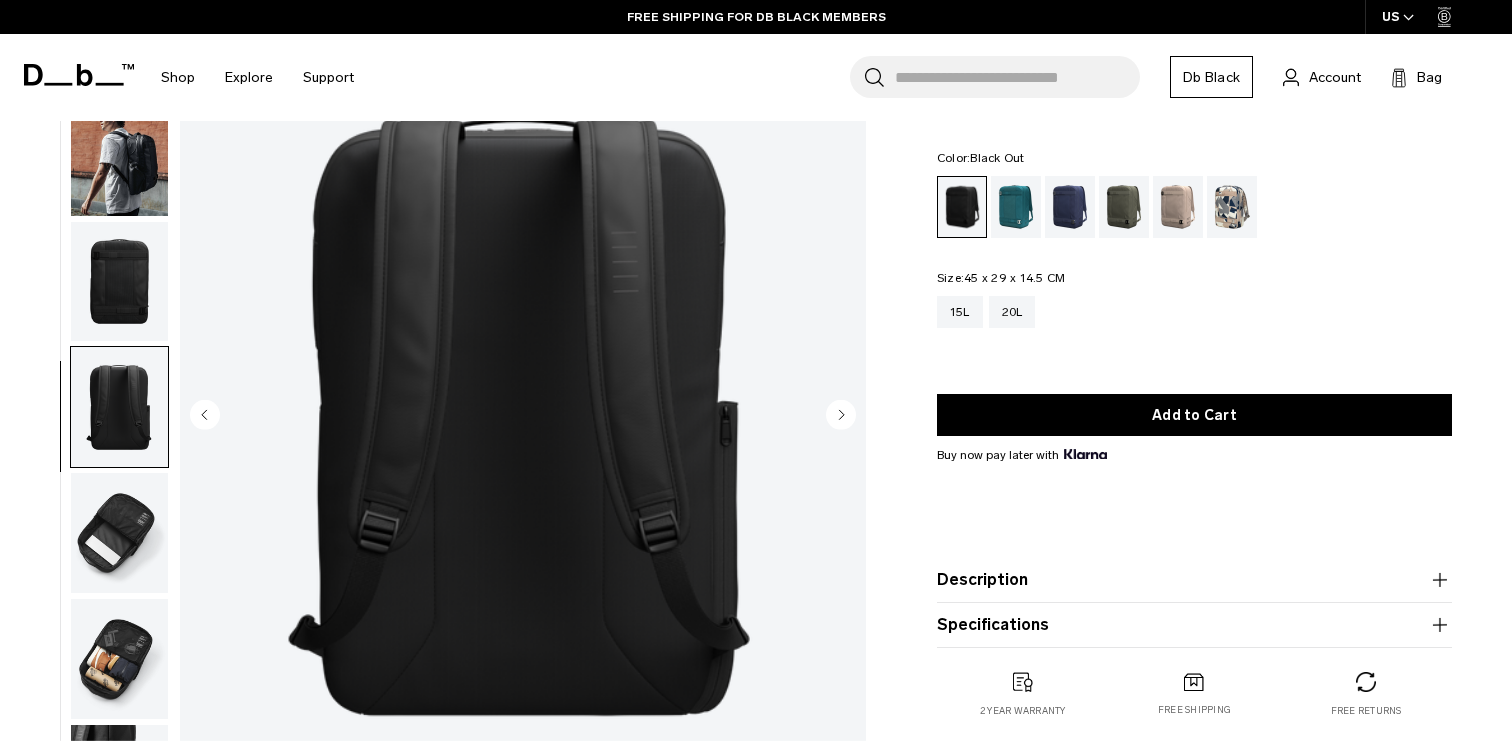 click at bounding box center [119, 533] 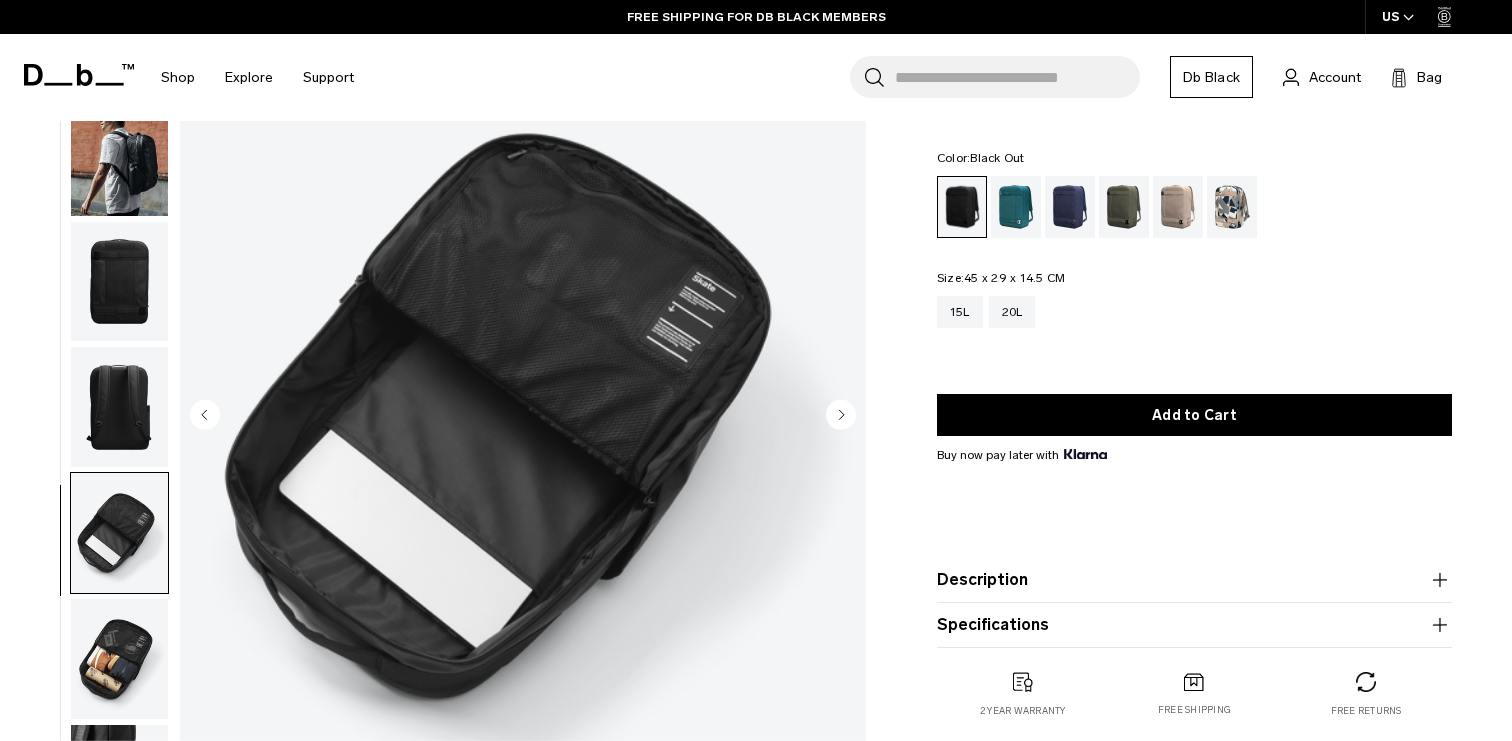 click at bounding box center [119, 659] 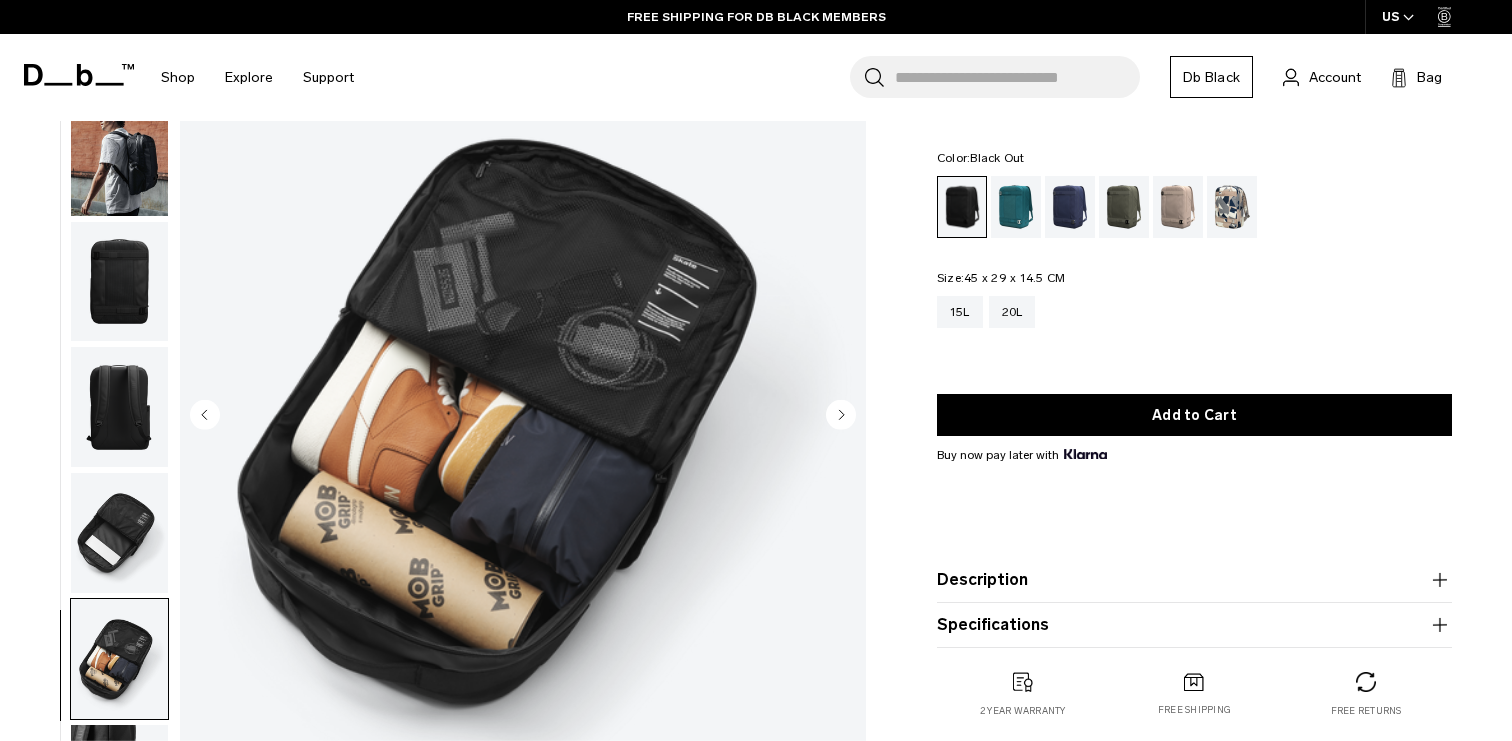 click at bounding box center (119, 785) 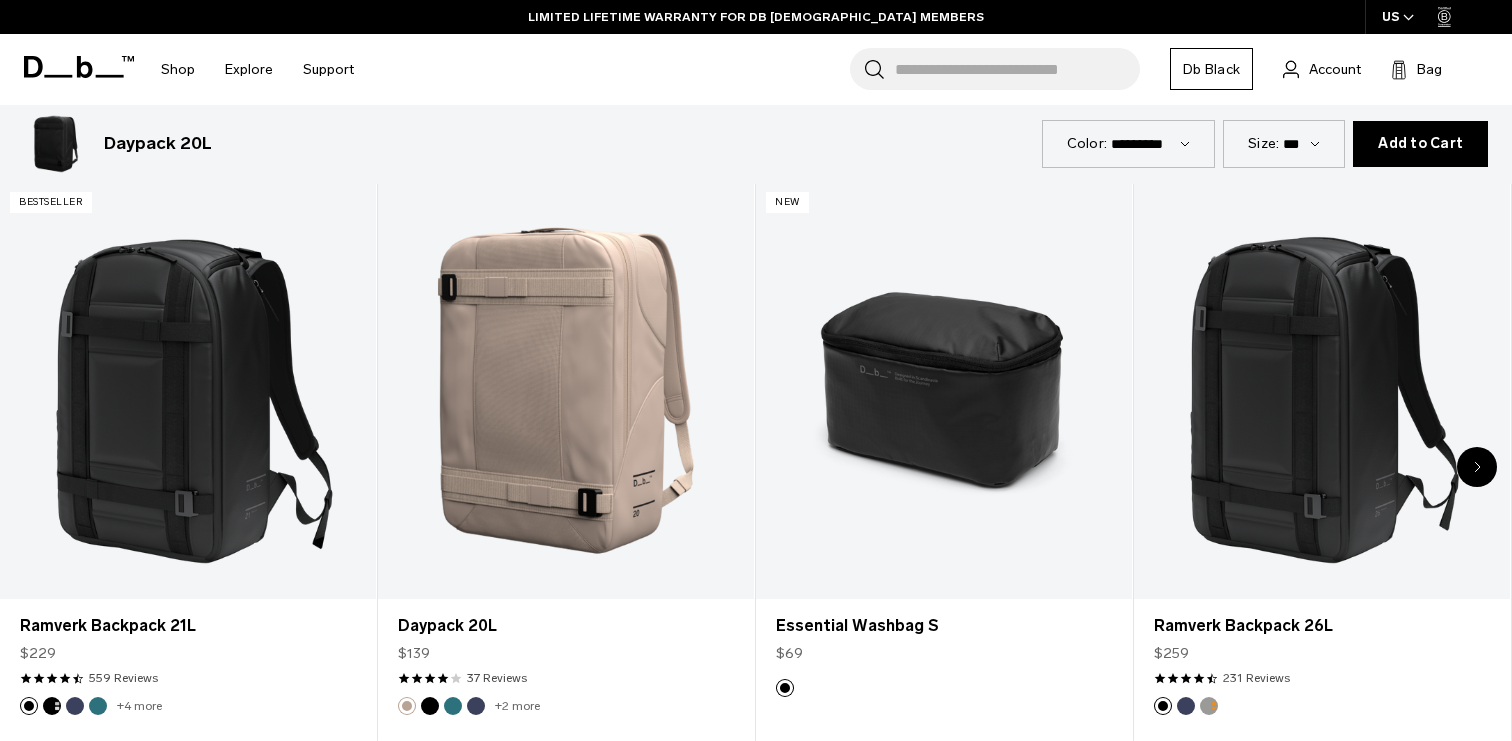 scroll, scrollTop: 993, scrollLeft: 0, axis: vertical 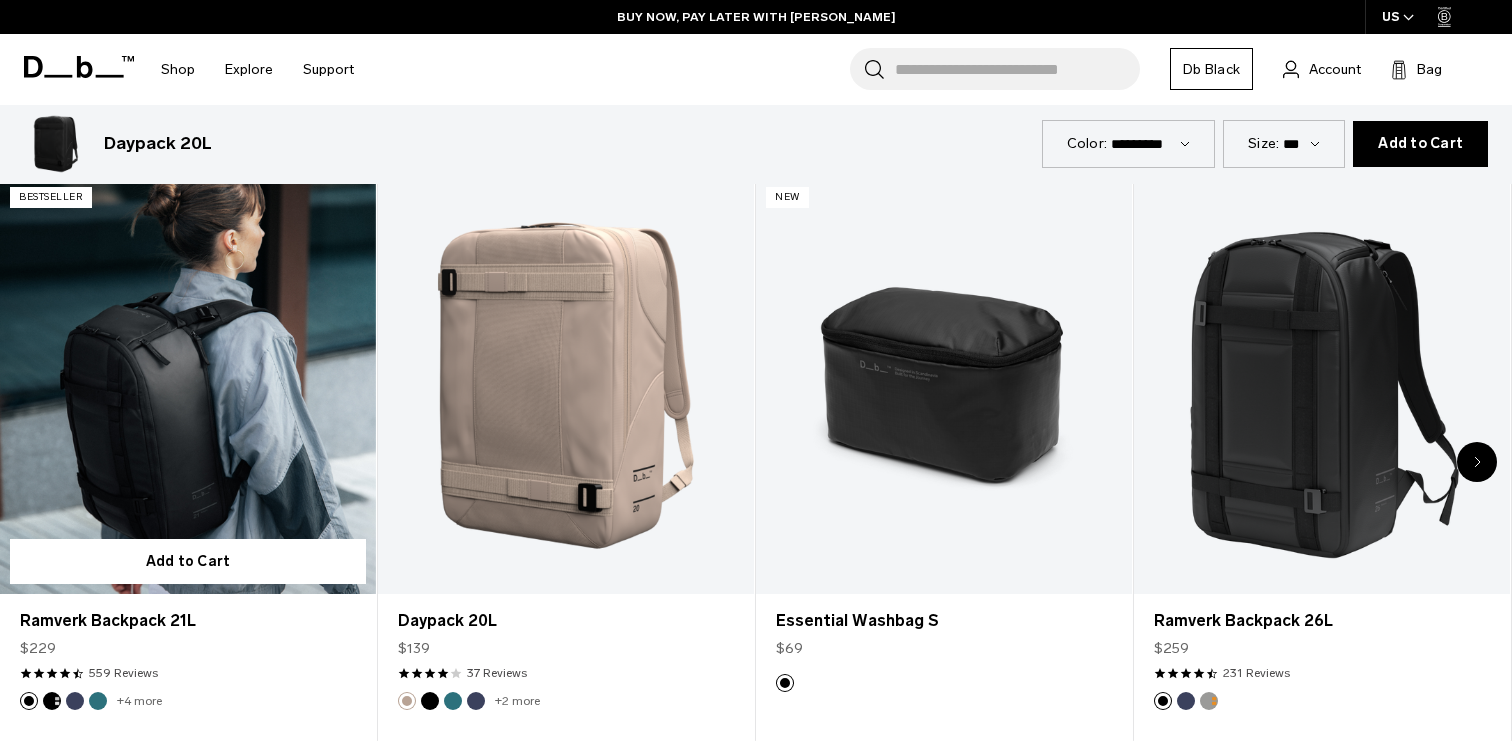 click at bounding box center [188, 386] 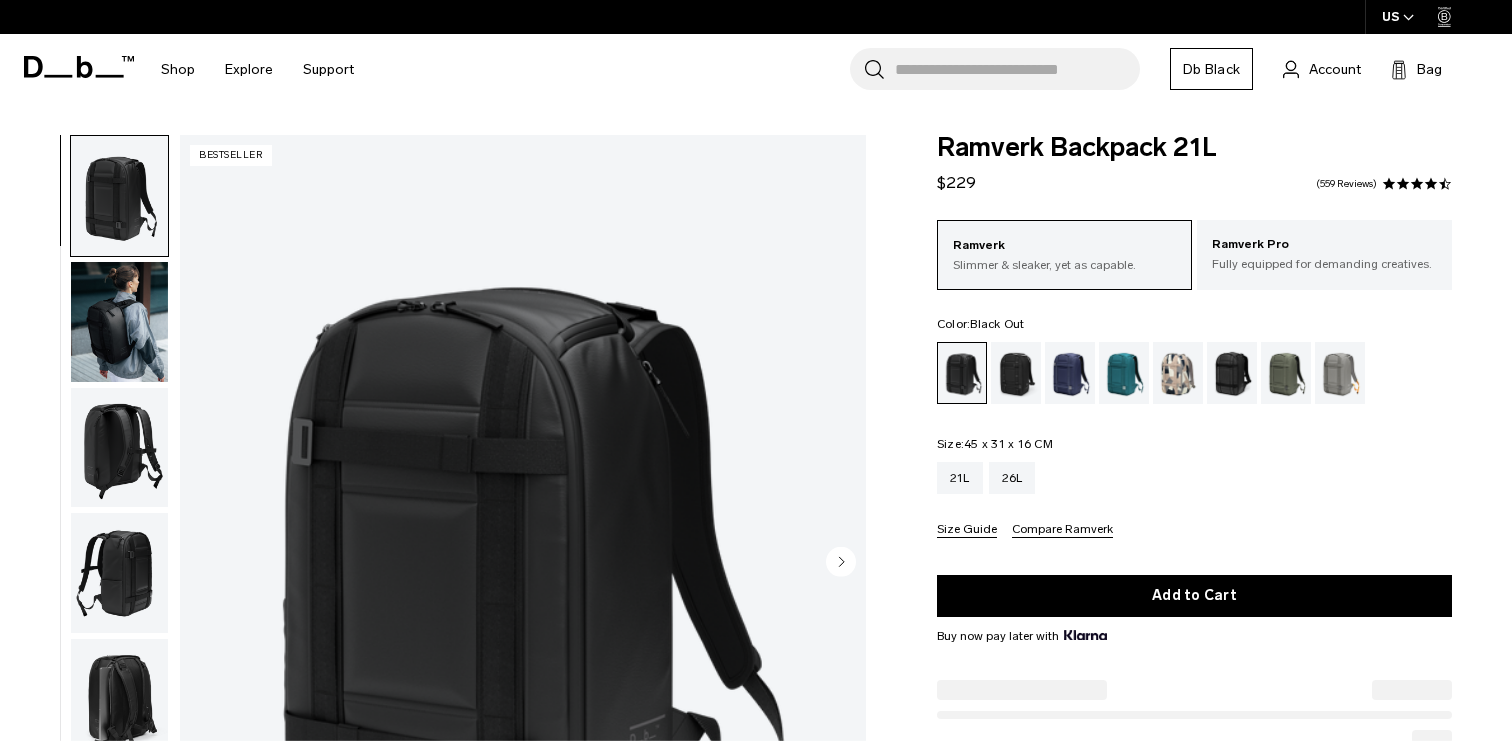 scroll, scrollTop: 0, scrollLeft: 0, axis: both 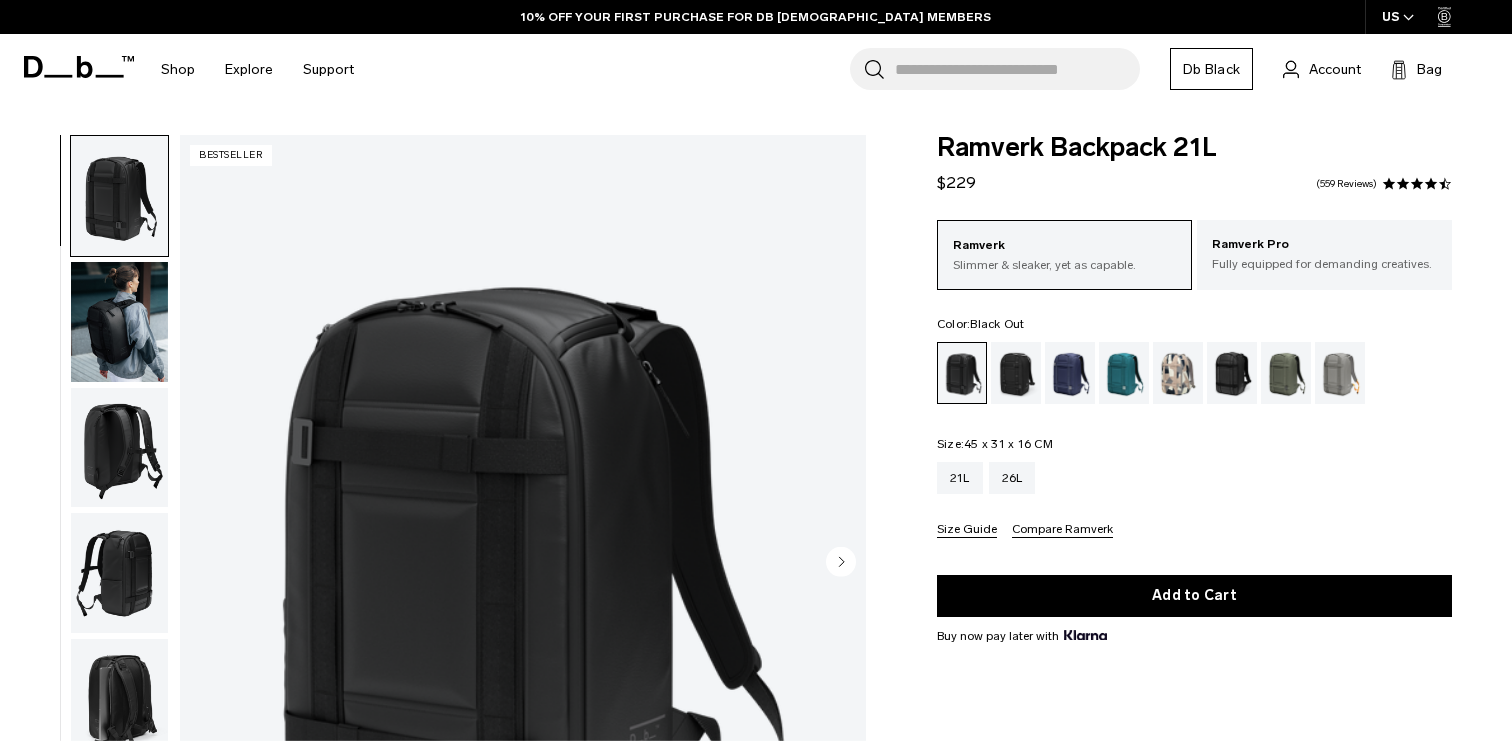 click at bounding box center [962, 373] 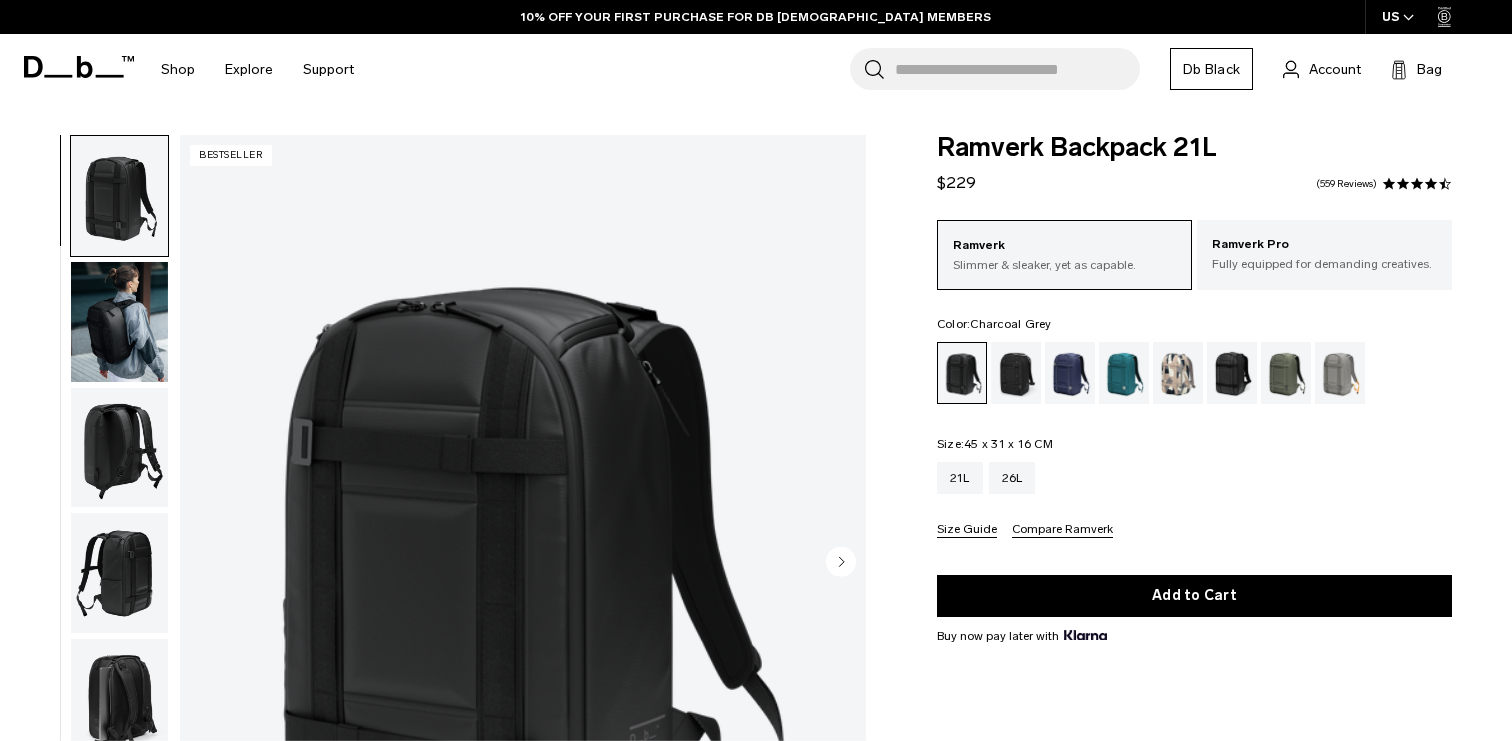 click at bounding box center [1016, 373] 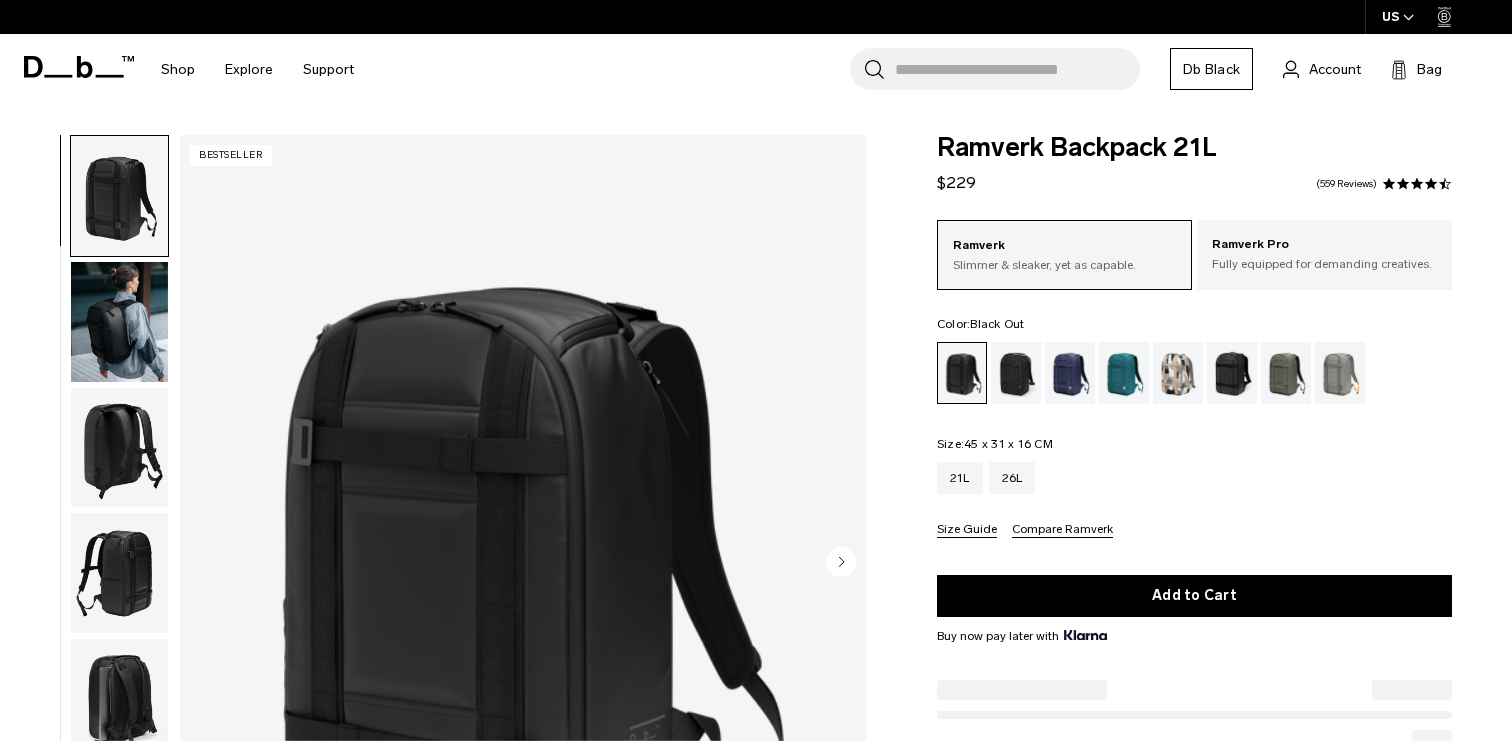 scroll, scrollTop: 0, scrollLeft: 0, axis: both 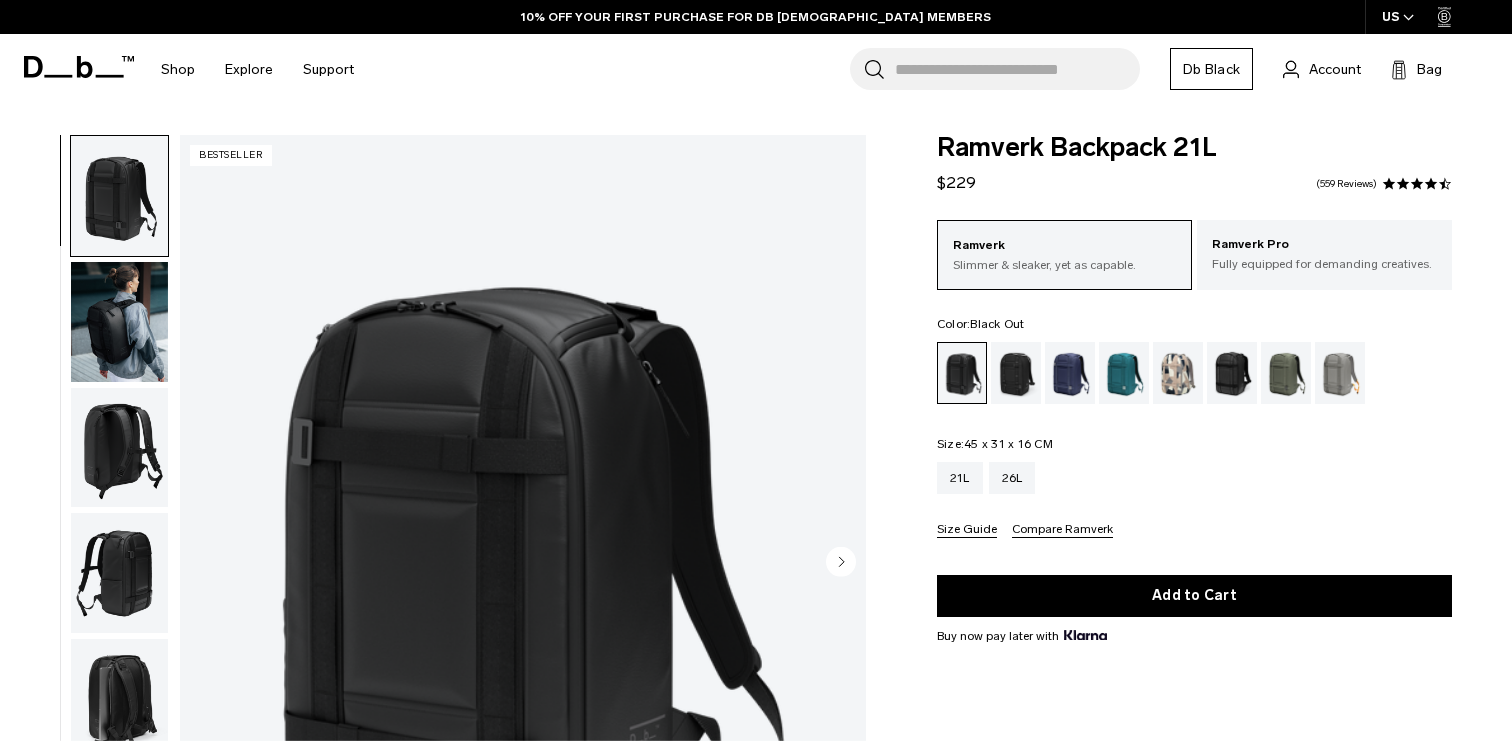 click at bounding box center (1016, 373) 